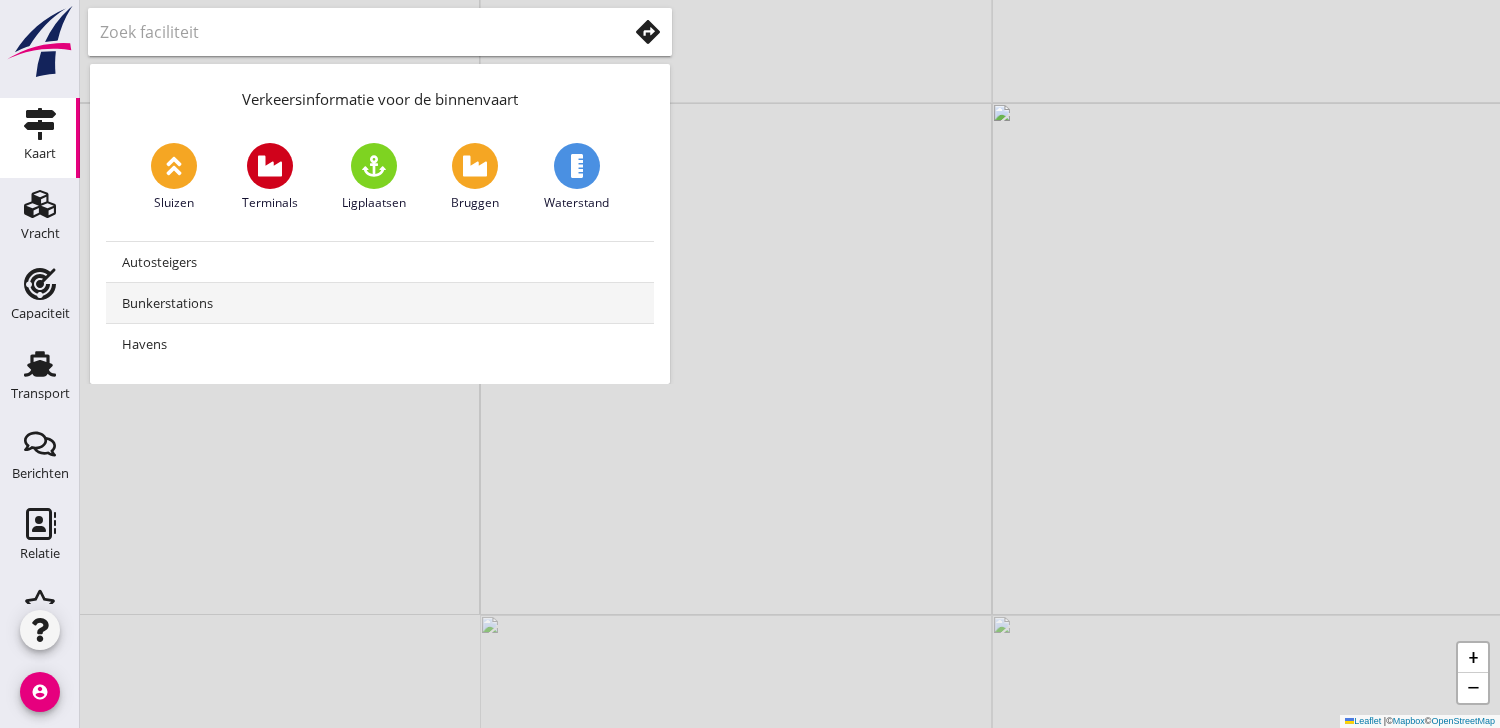 scroll, scrollTop: 0, scrollLeft: 0, axis: both 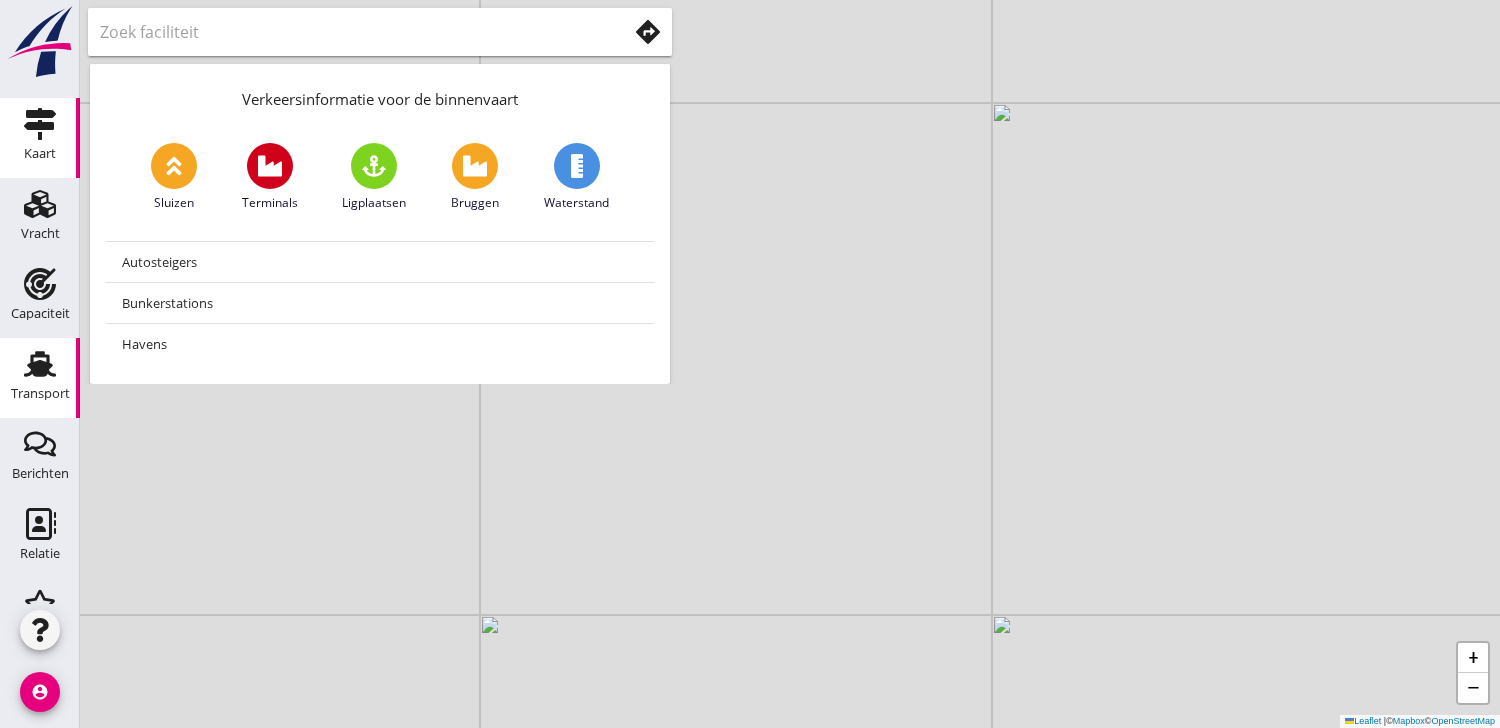 click 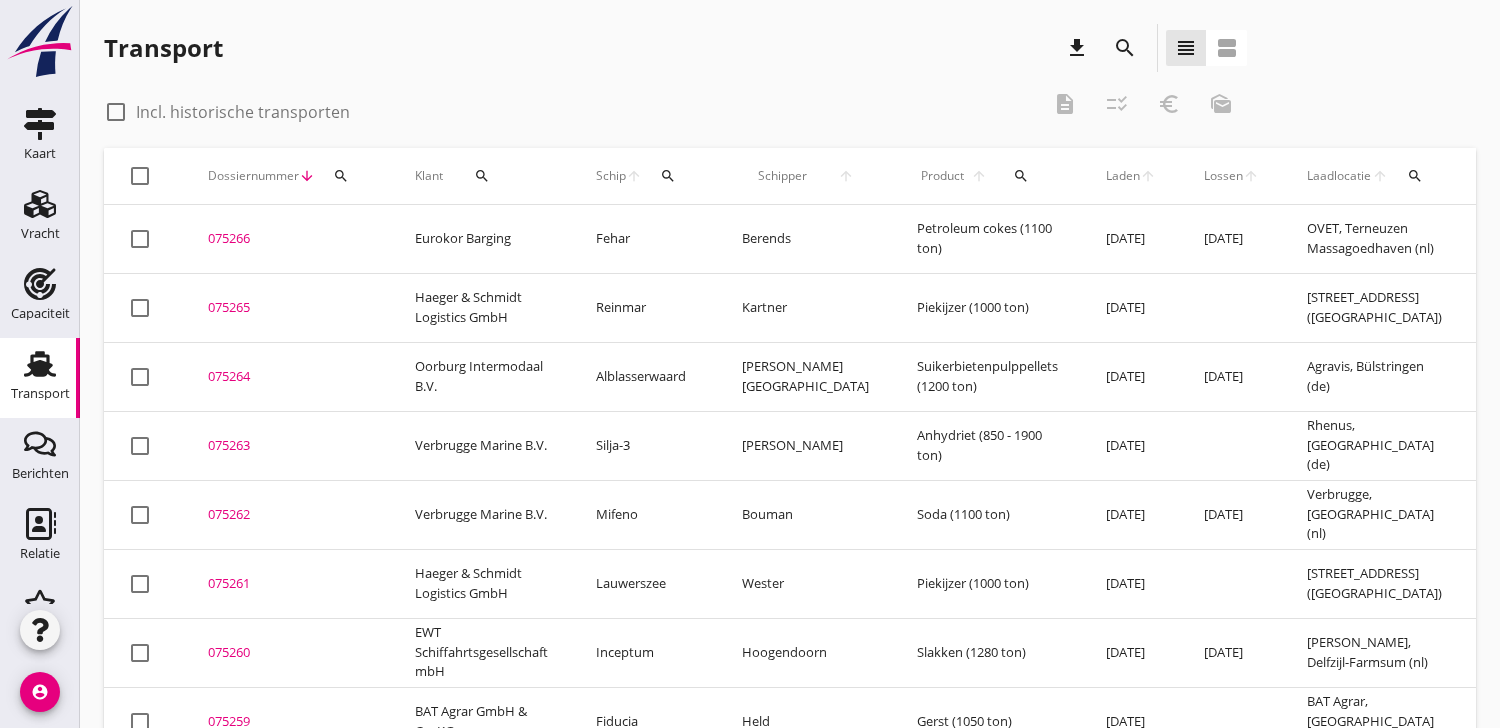 click on "075265" at bounding box center [287, 308] 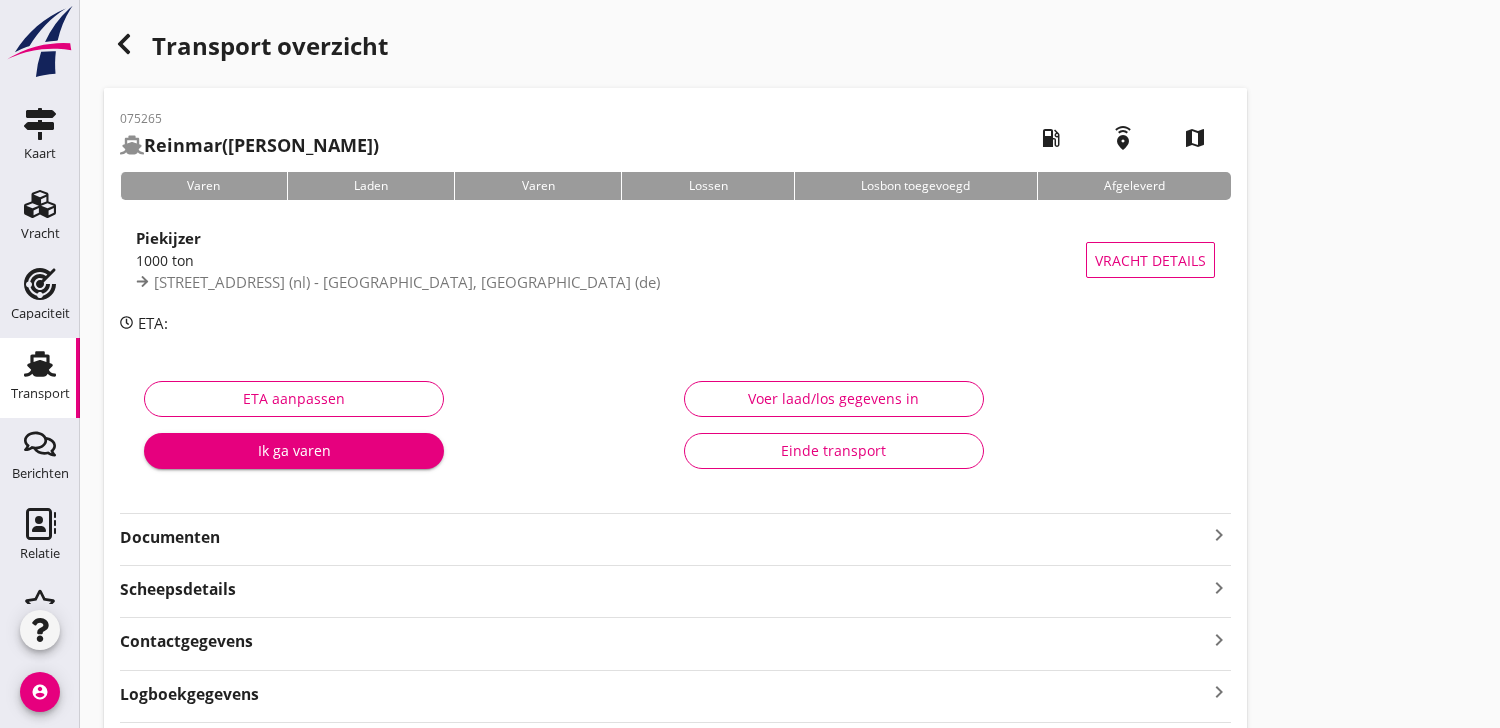 click on "Ik ga varen" at bounding box center [294, 450] 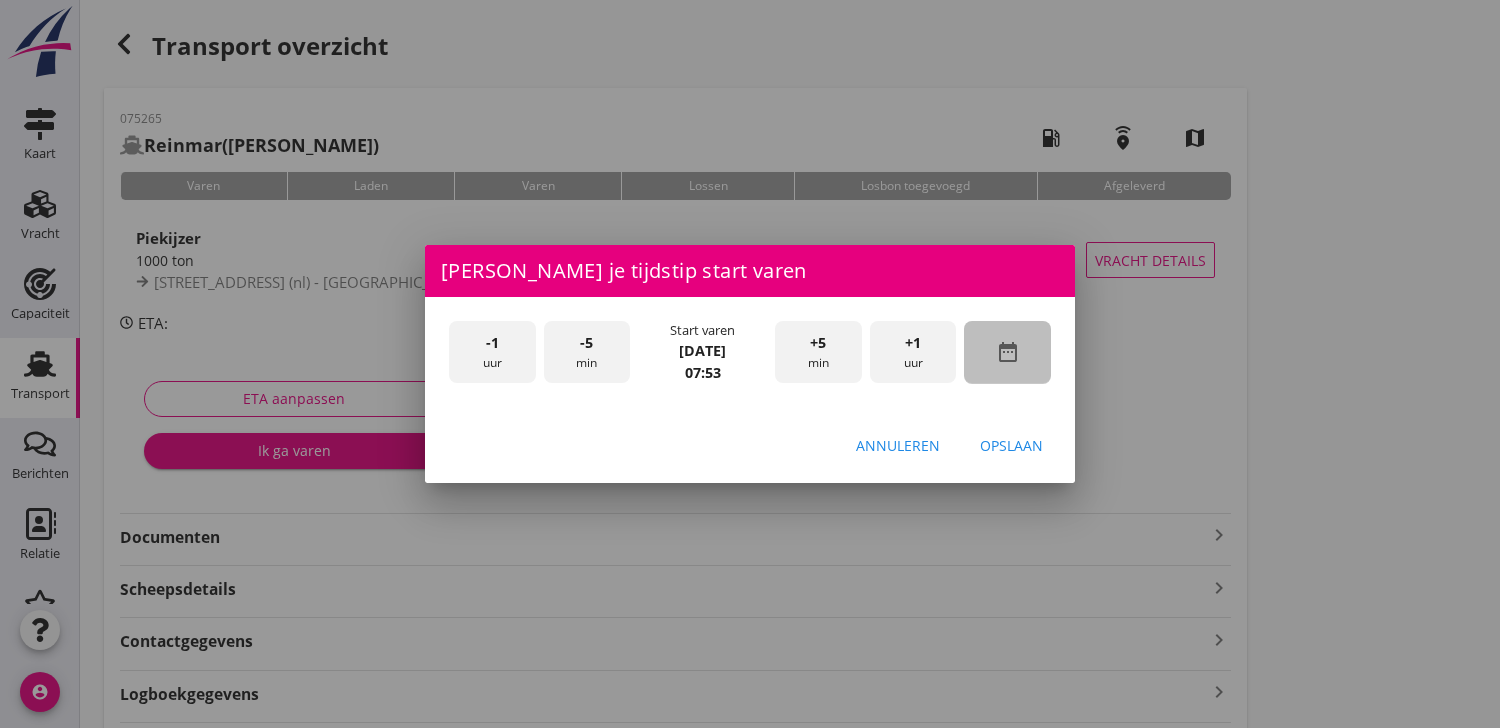 click on "date_range" at bounding box center [1008, 352] 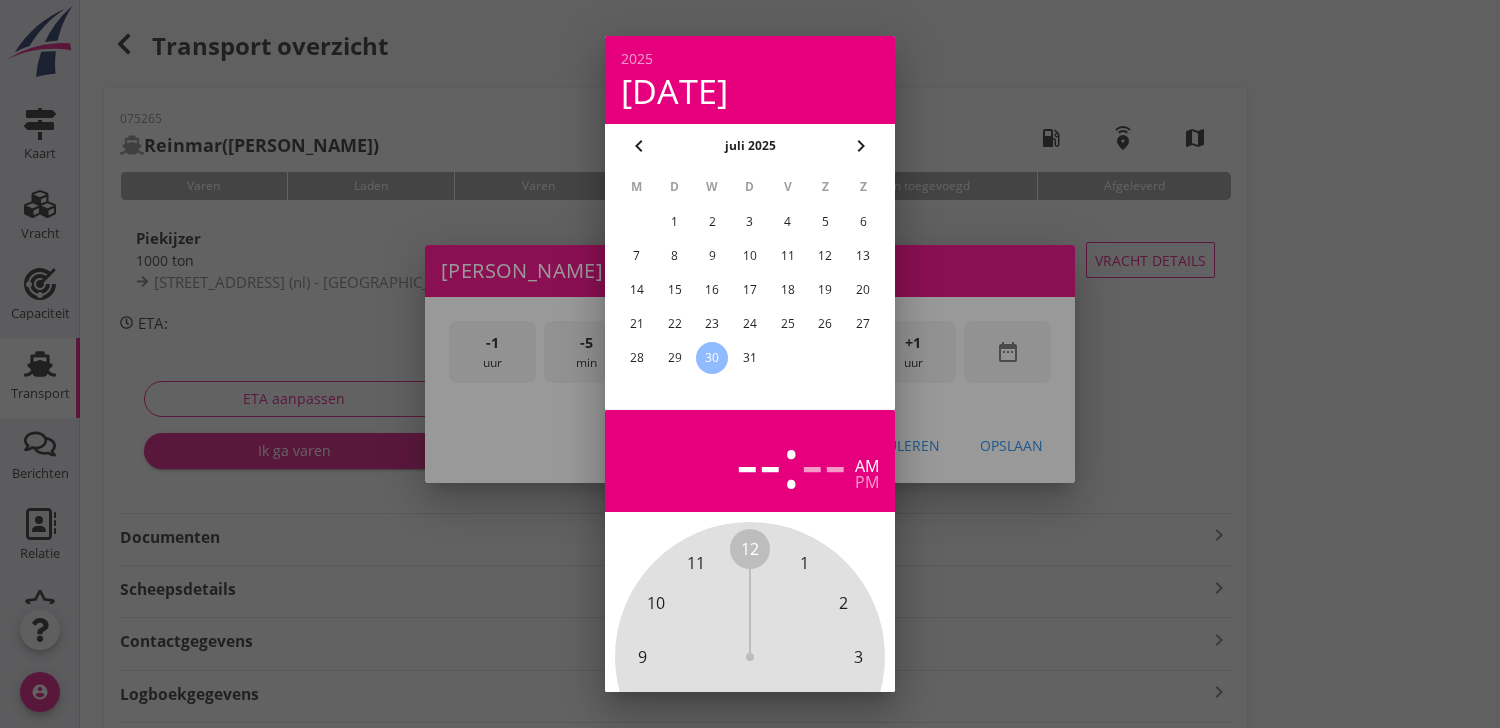 click on "28" at bounding box center [637, 358] 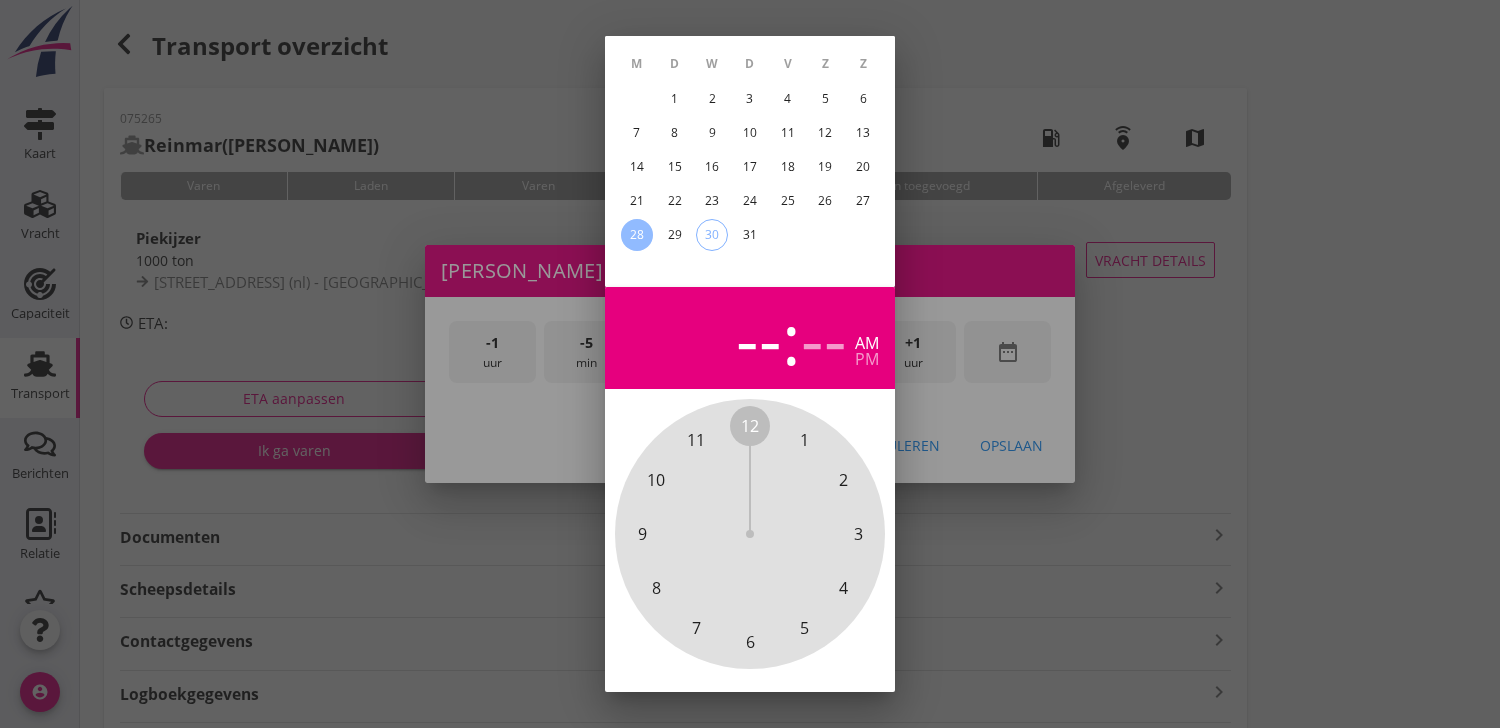 scroll, scrollTop: 196, scrollLeft: 0, axis: vertical 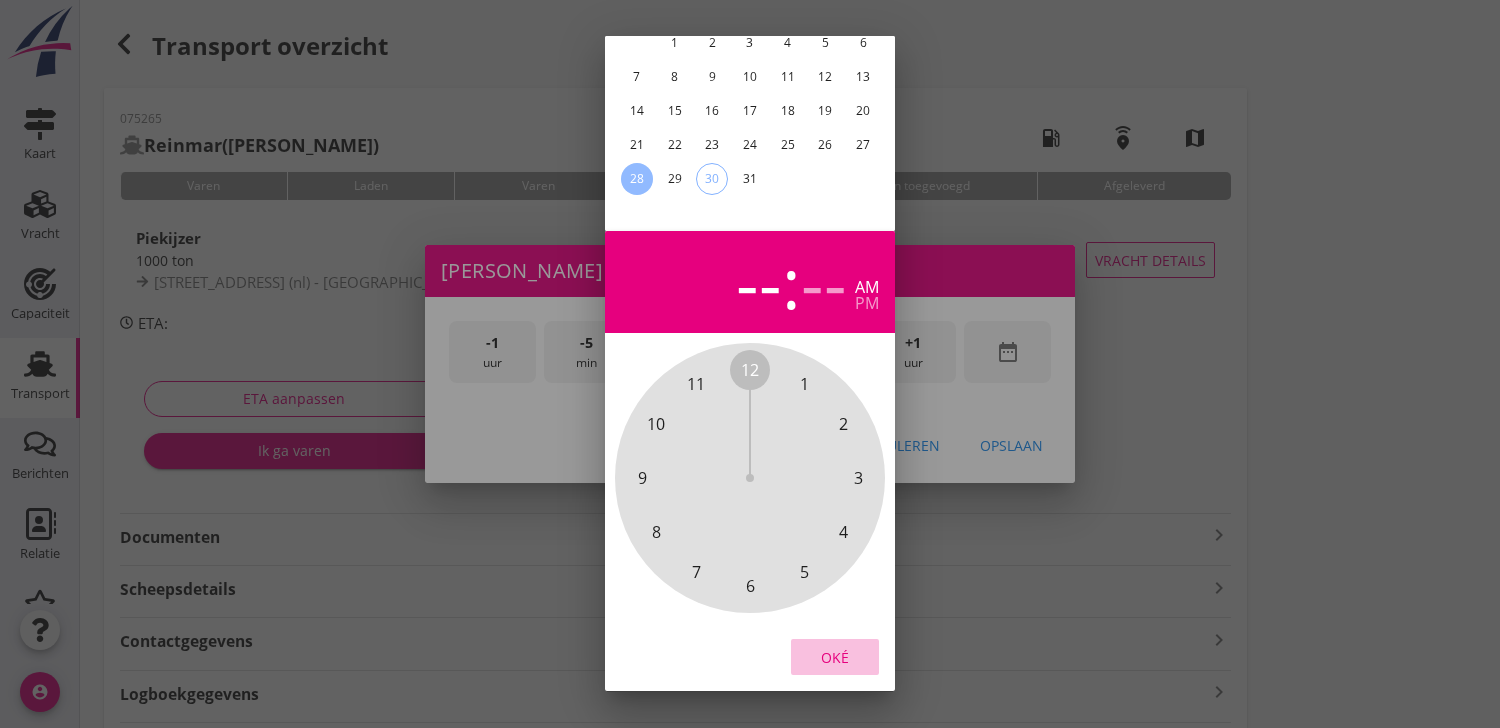 click on "Oké" at bounding box center [835, 657] 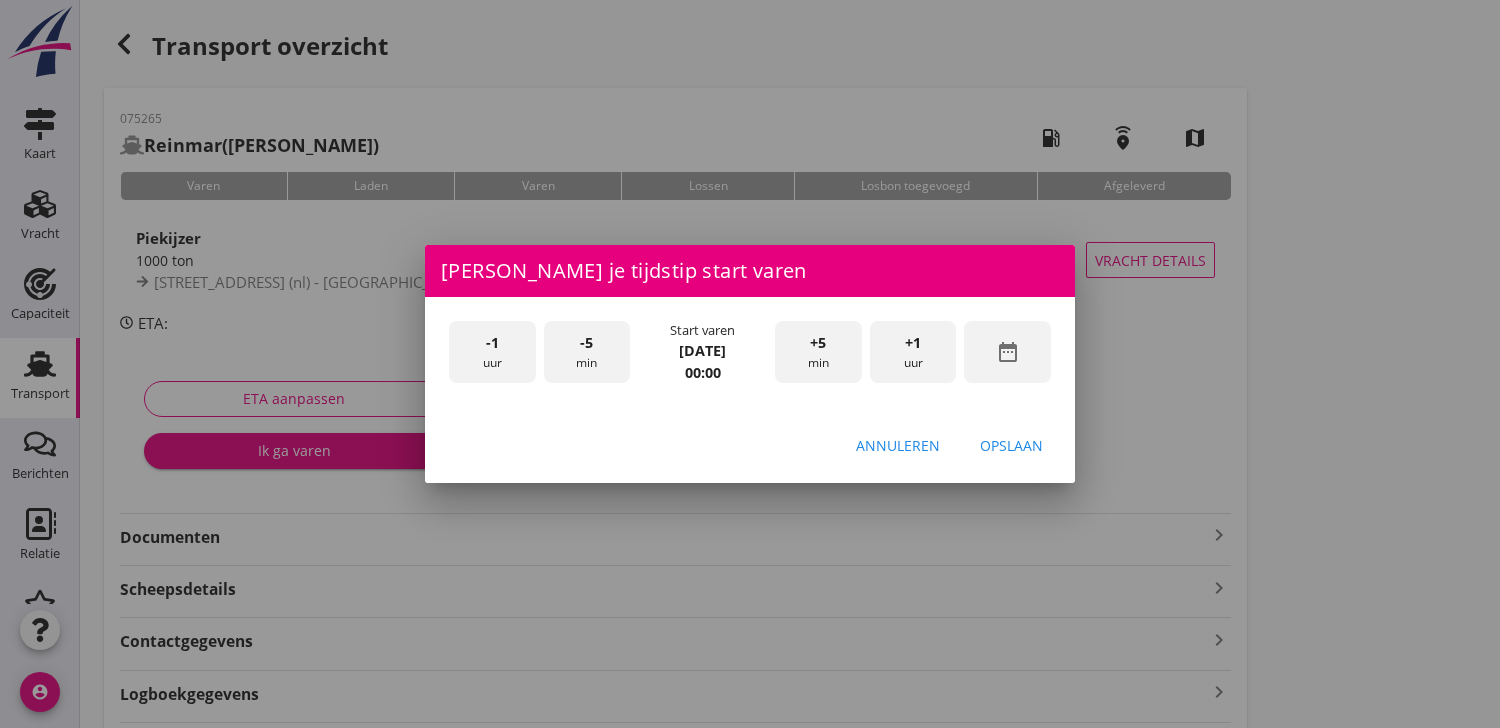 click on "+1  uur" at bounding box center (913, 352) 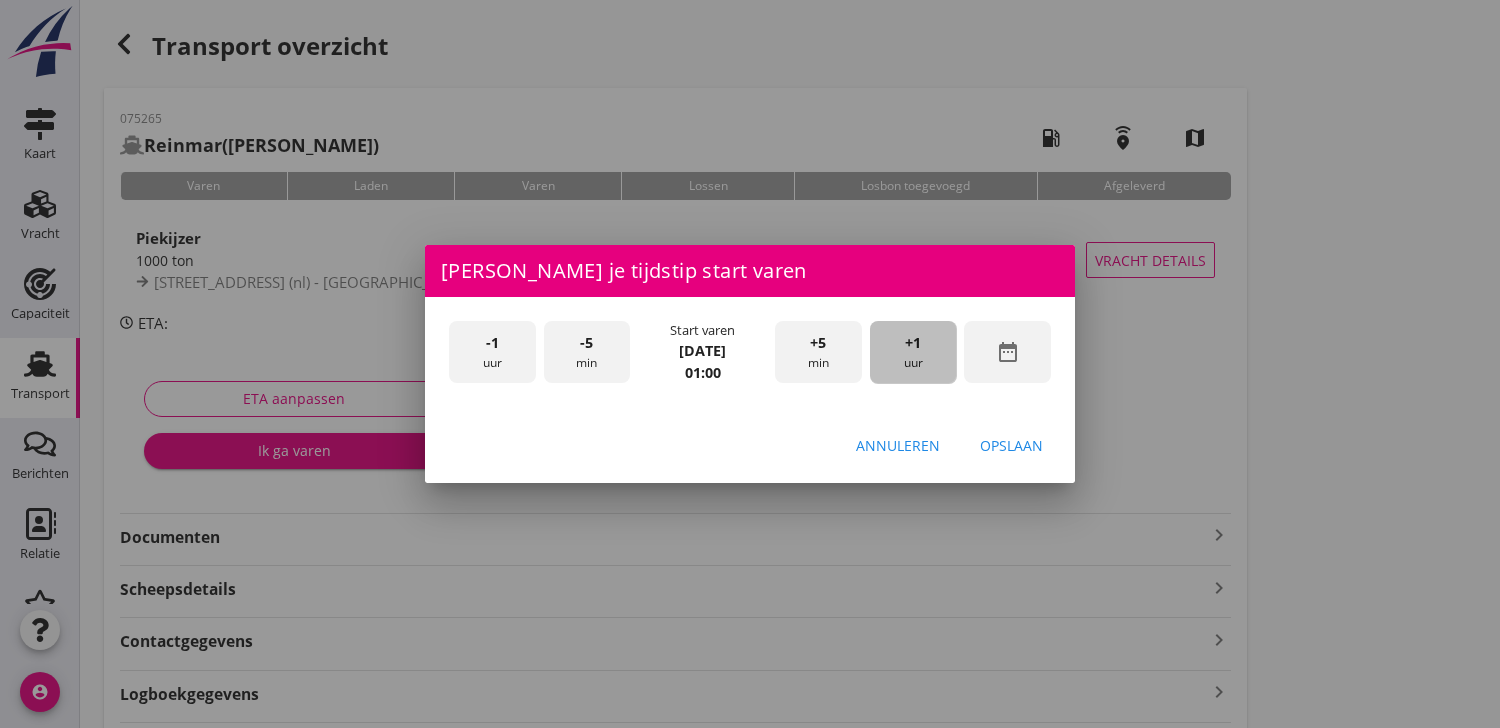 click on "+1  uur" at bounding box center [913, 352] 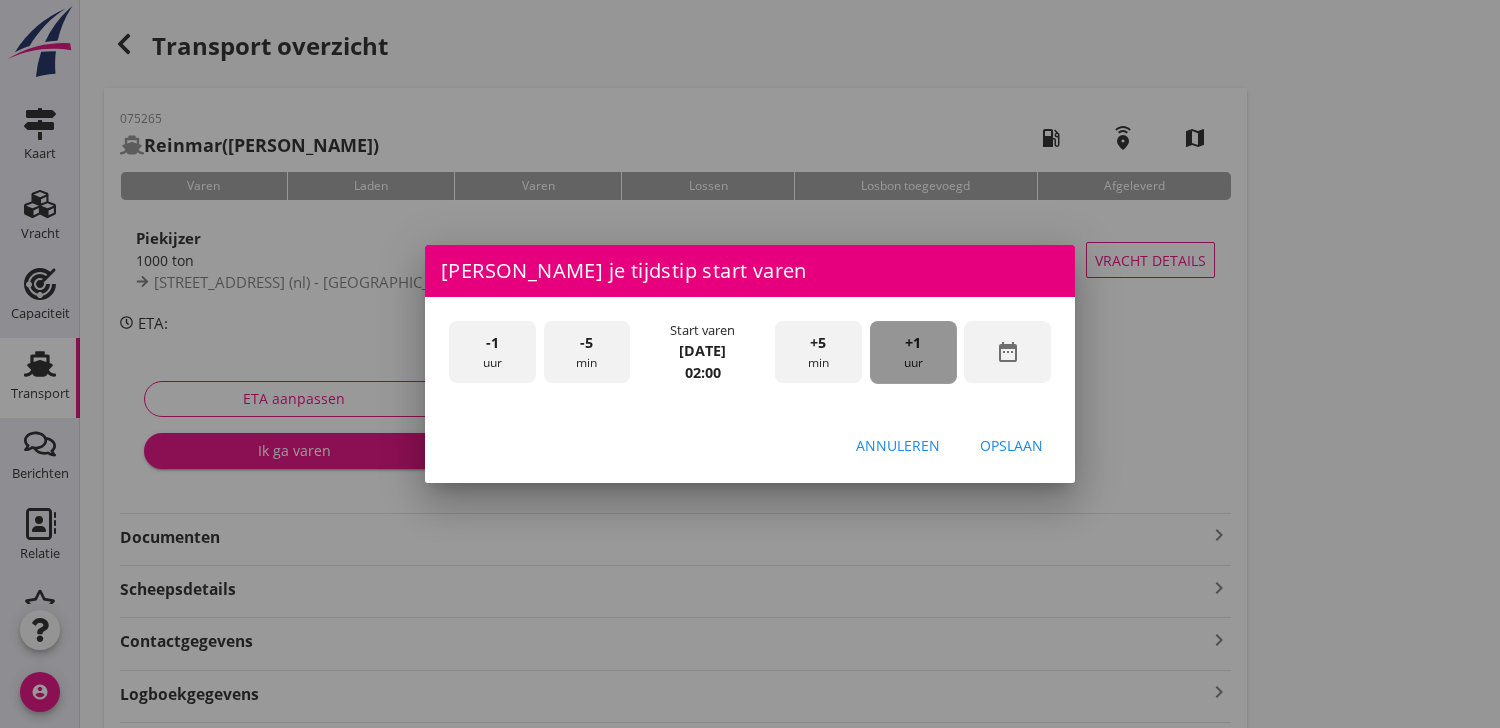 click on "+1  uur" at bounding box center [913, 352] 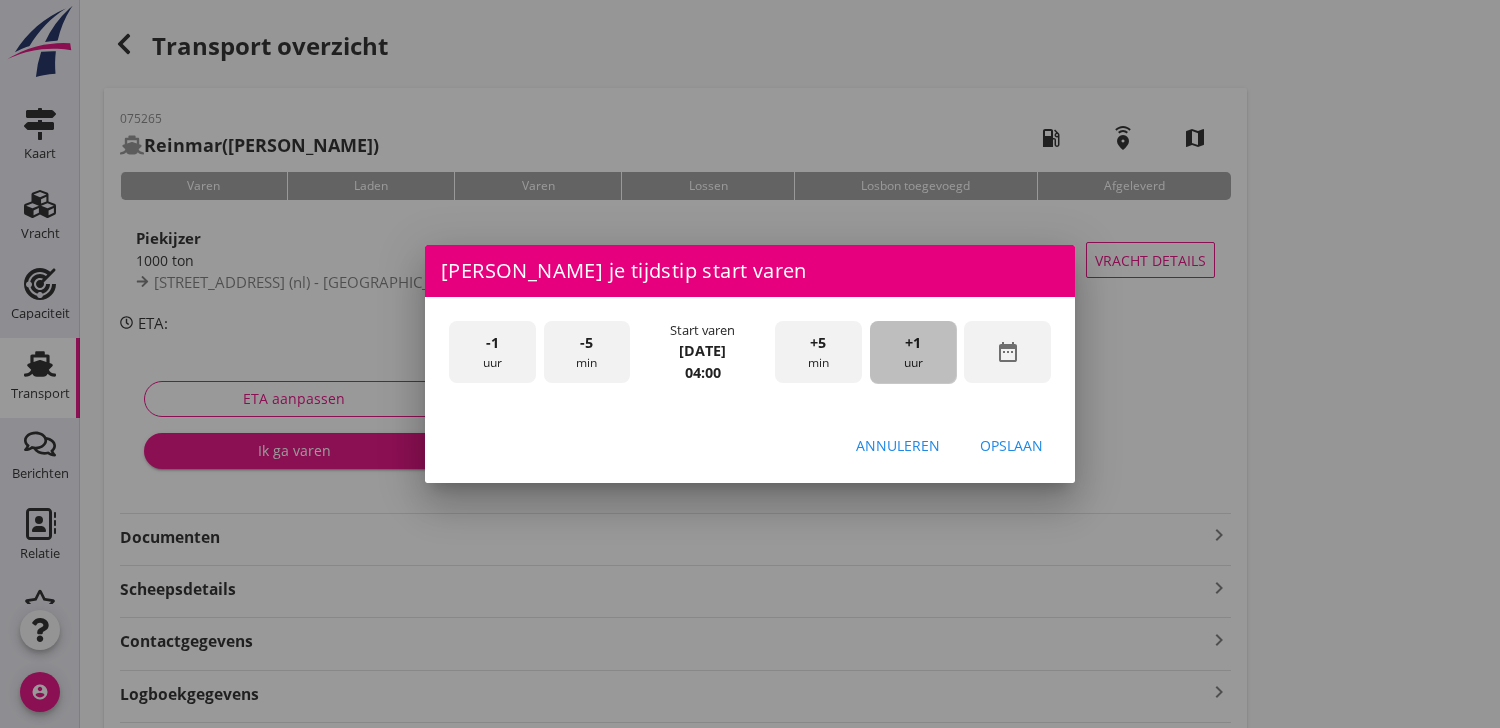 click on "+1  uur" at bounding box center [913, 352] 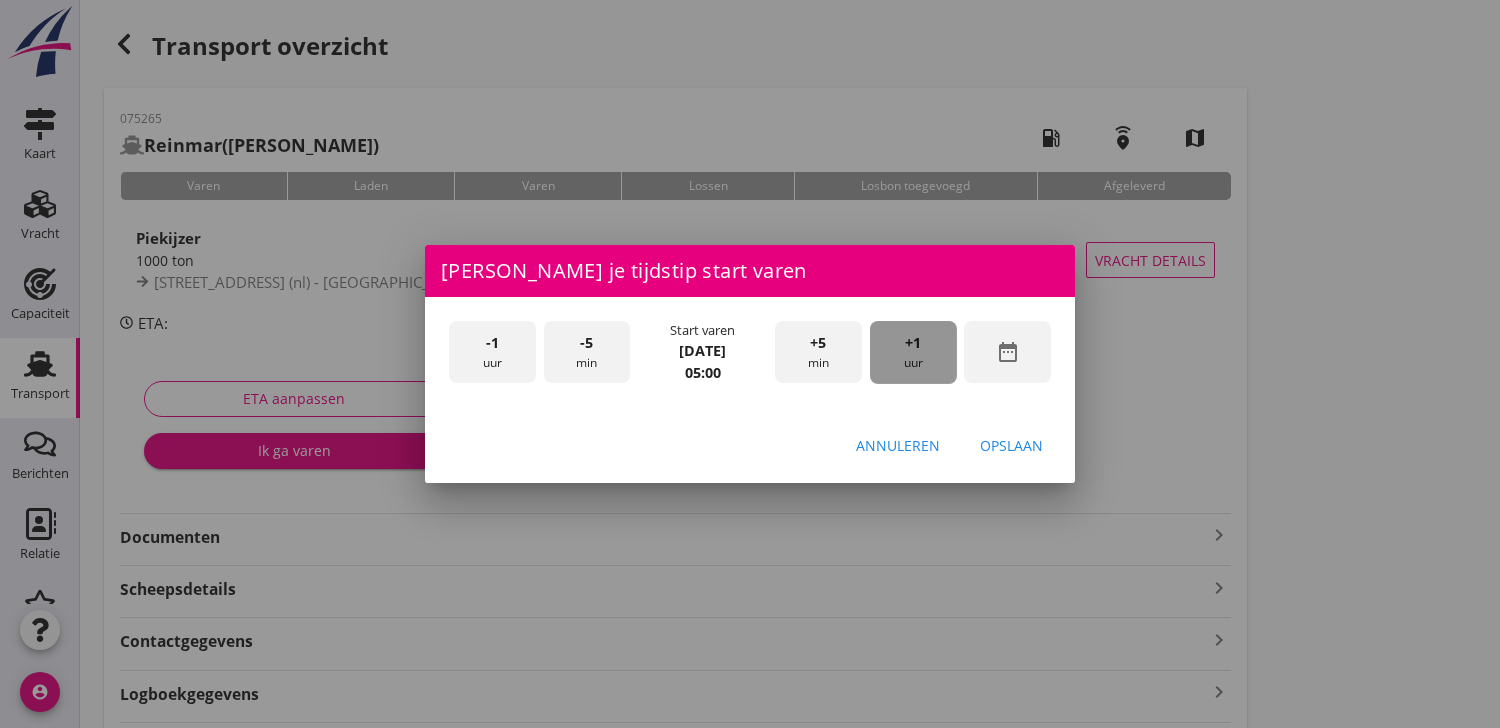 click on "+1  uur" at bounding box center (913, 352) 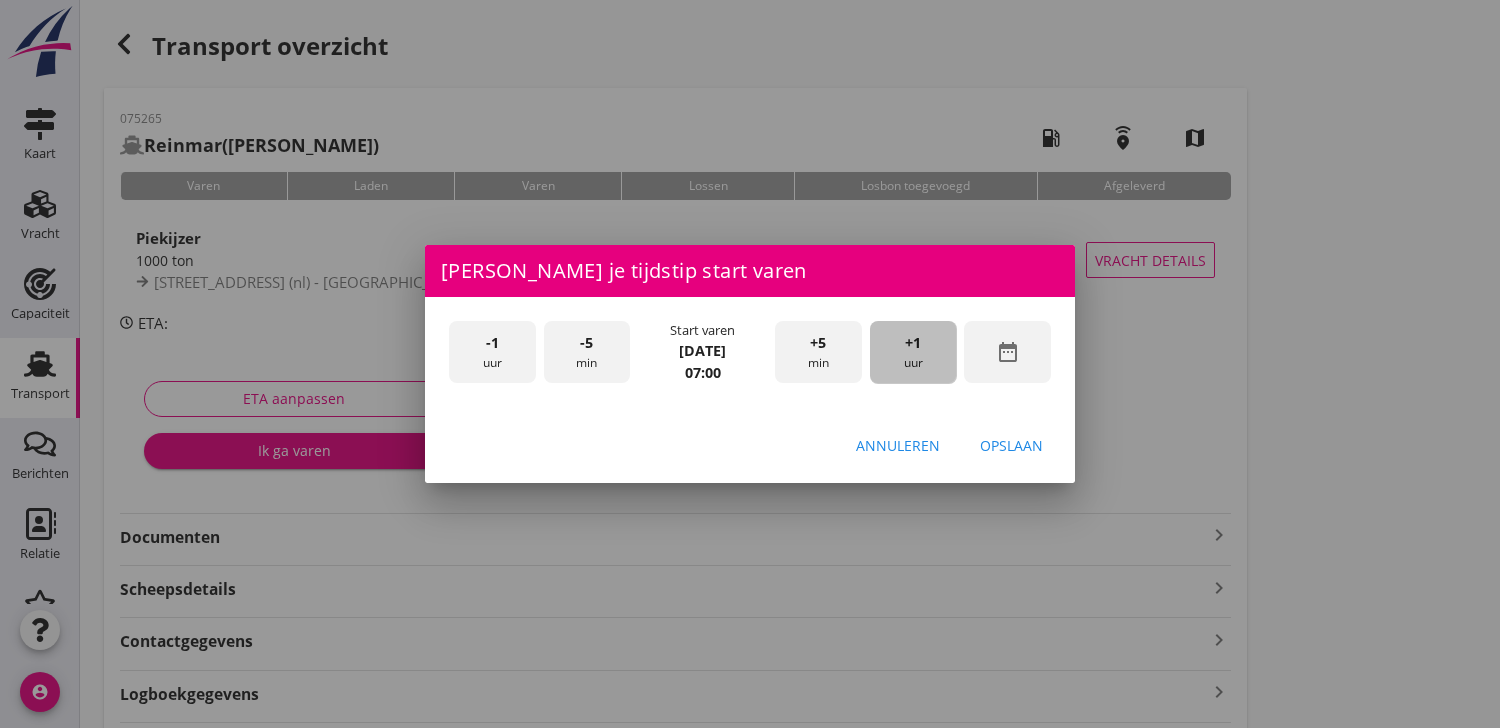 click on "+1  uur" at bounding box center (913, 352) 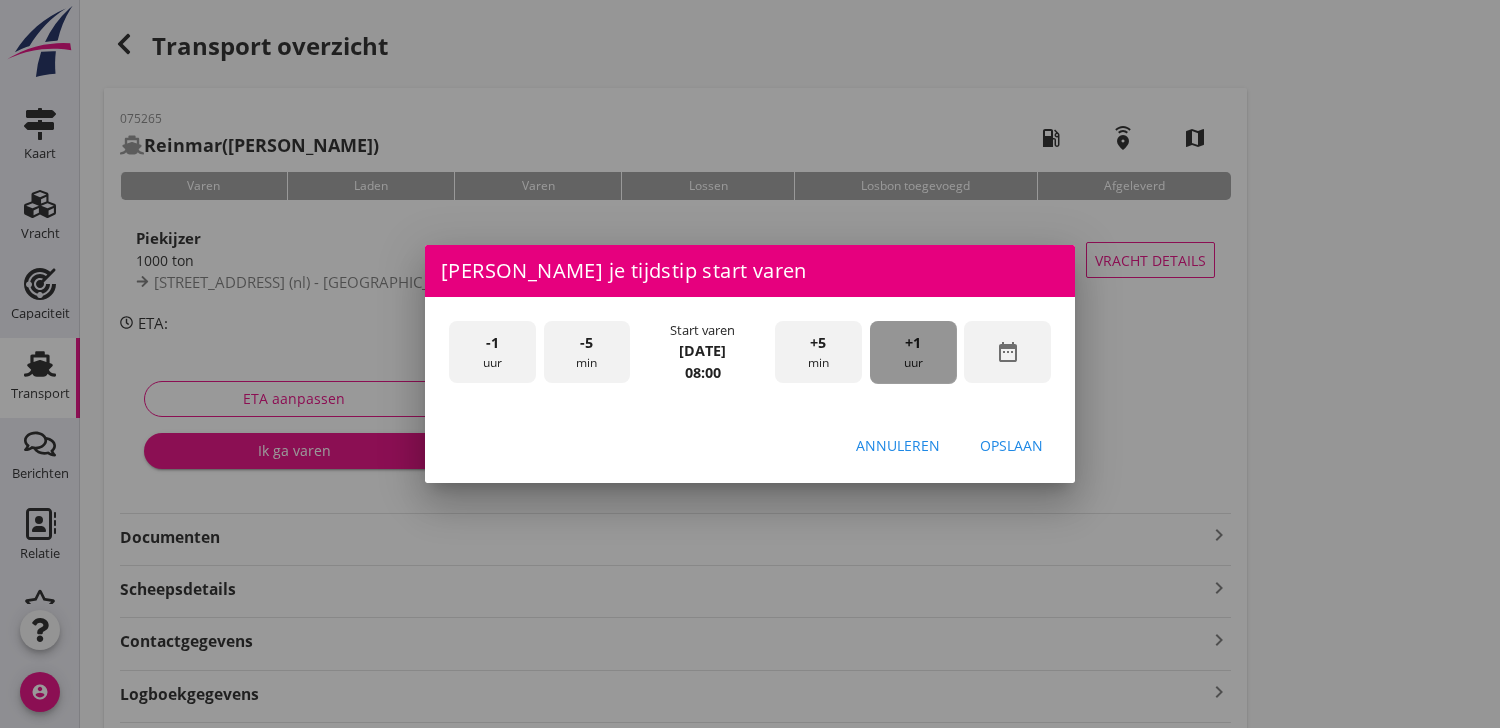 click on "+1  uur" at bounding box center (913, 352) 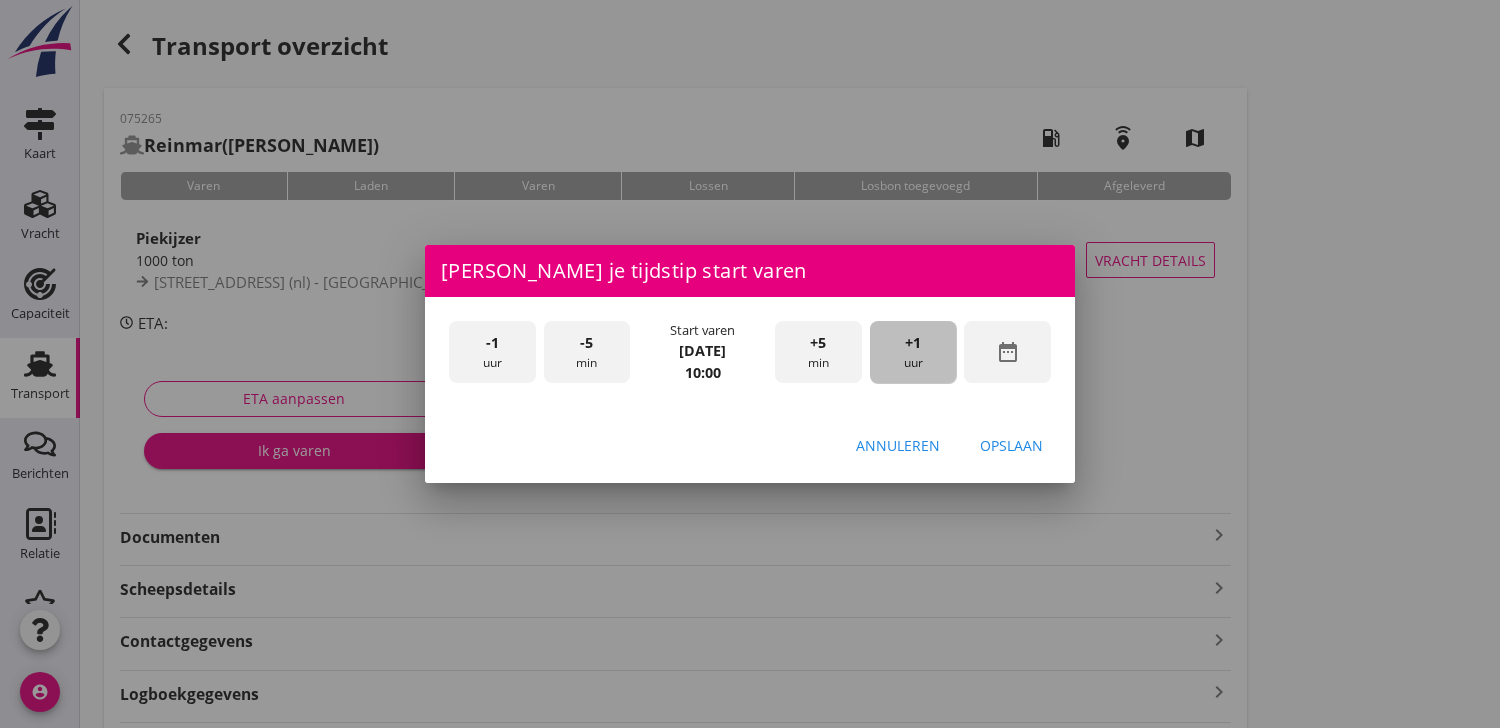 click on "+1  uur" at bounding box center [913, 352] 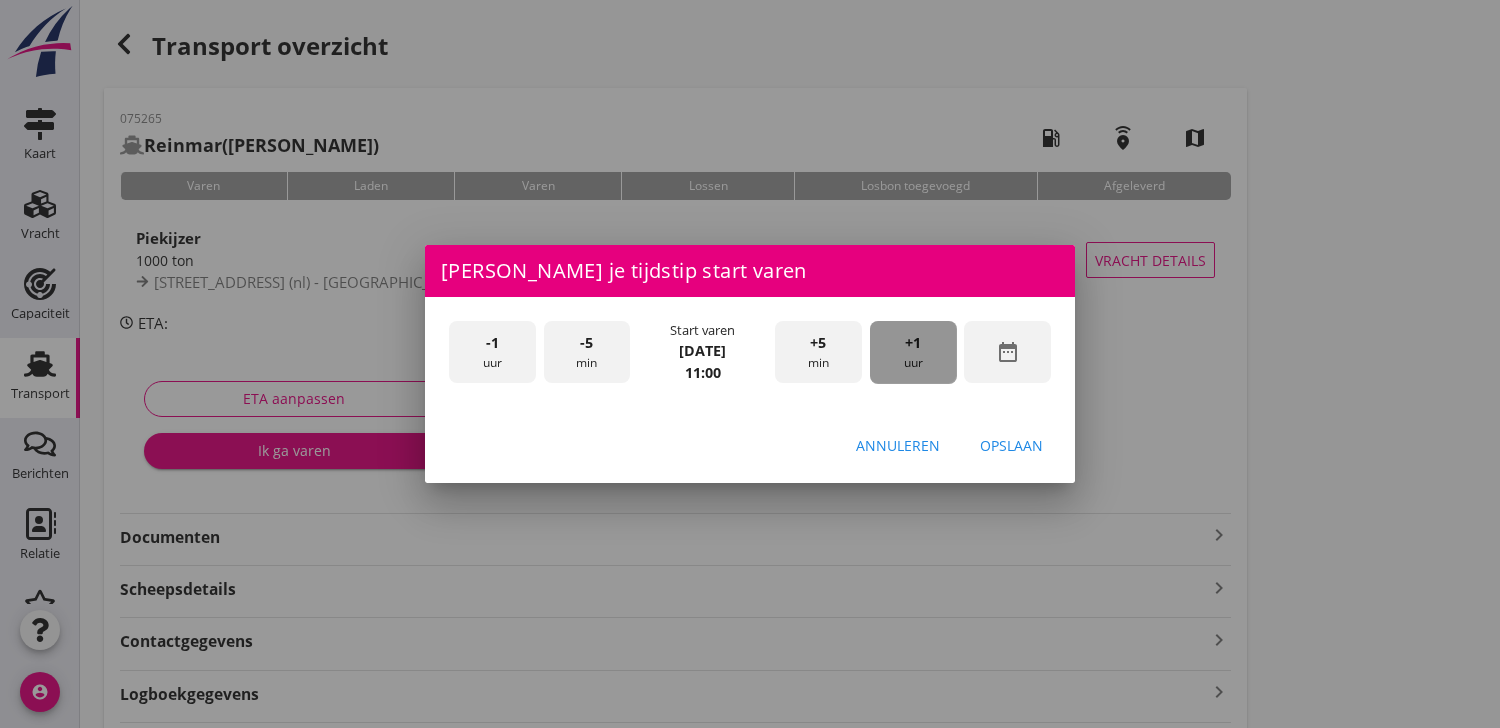 click on "+1  uur" at bounding box center (913, 352) 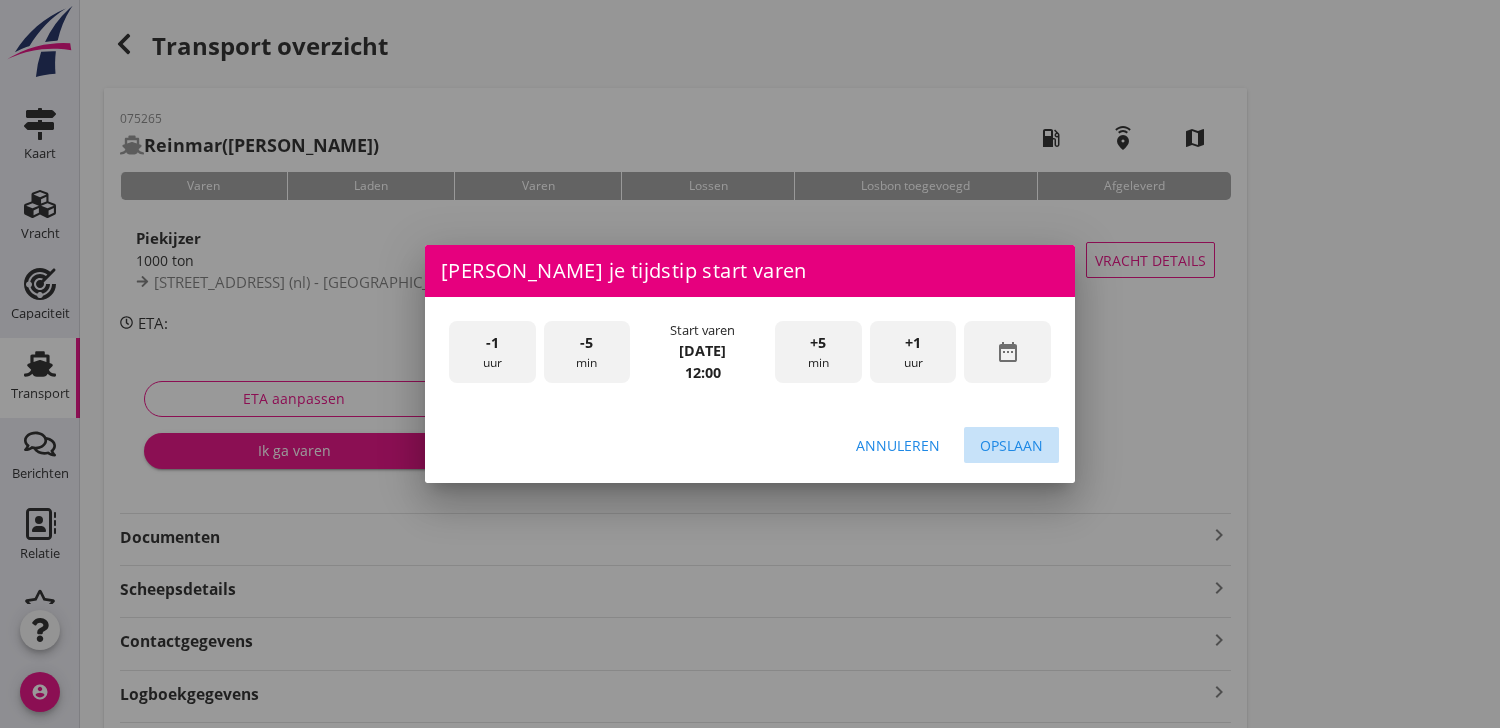 click on "Opslaan" at bounding box center [1011, 445] 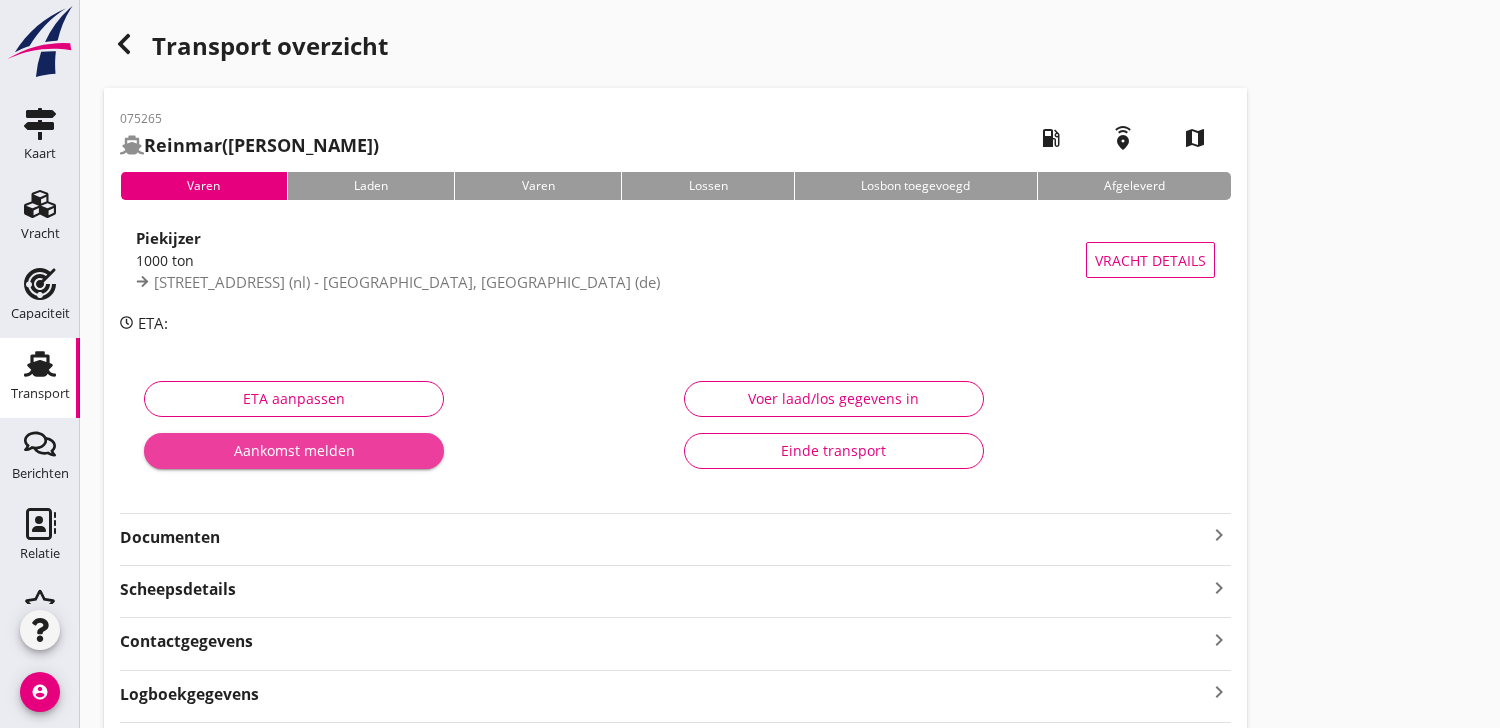 click on "Aankomst melden" at bounding box center [294, 450] 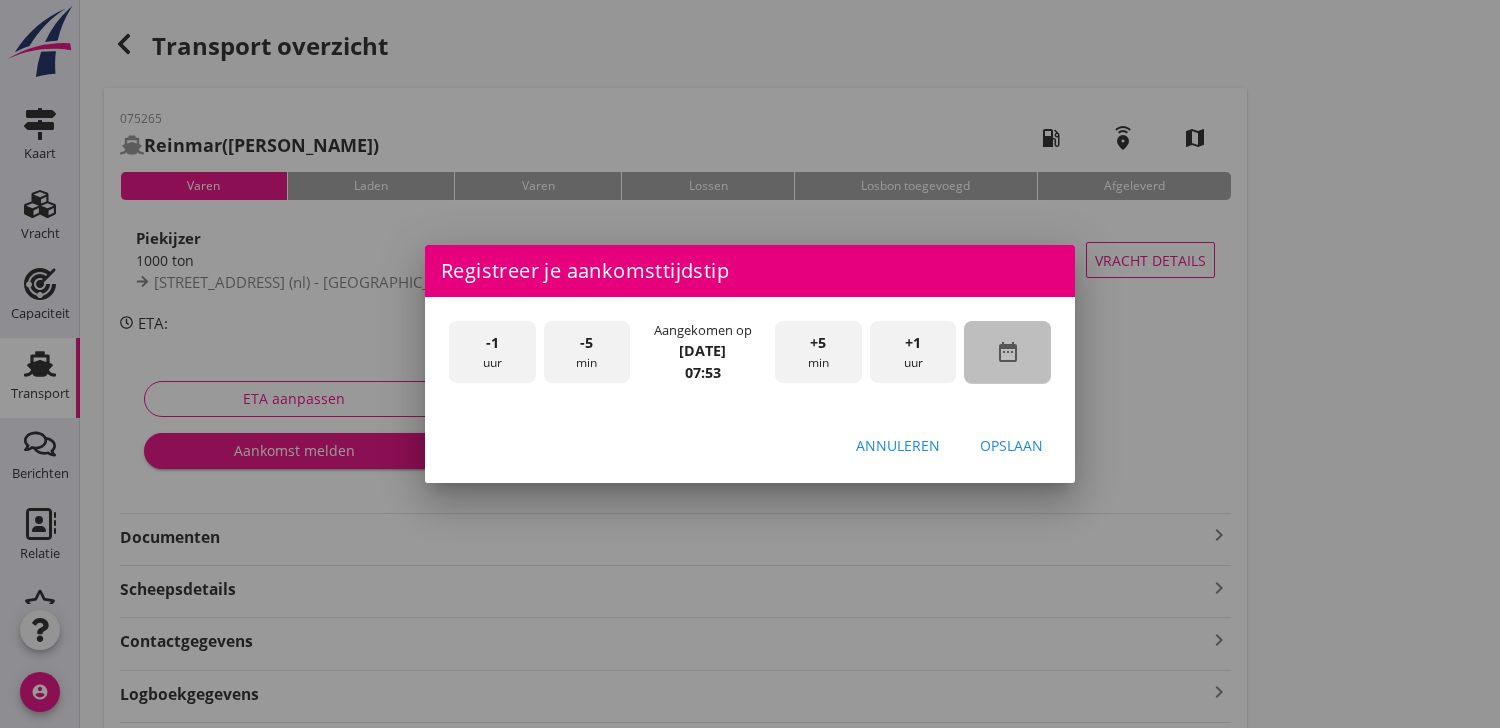 click on "date_range" at bounding box center (1008, 352) 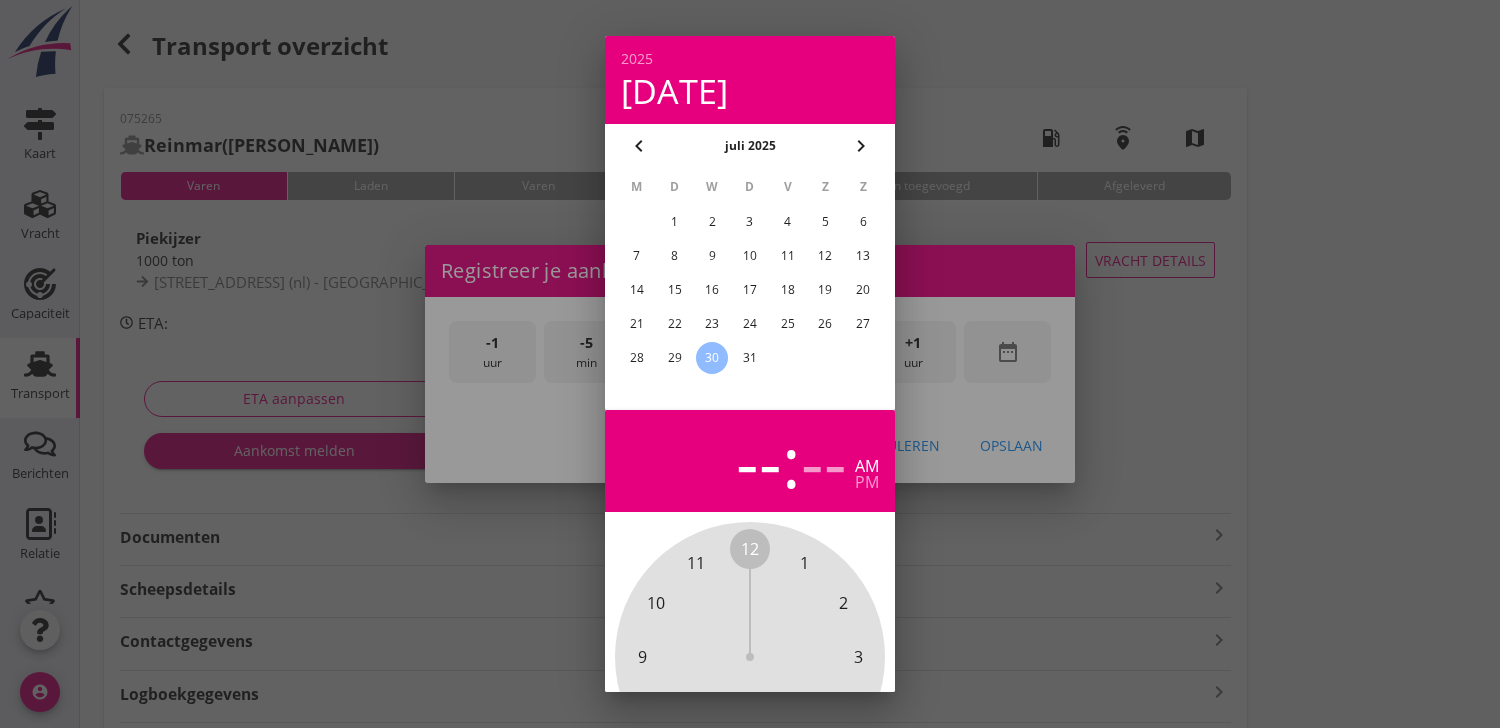click on "28" at bounding box center [637, 358] 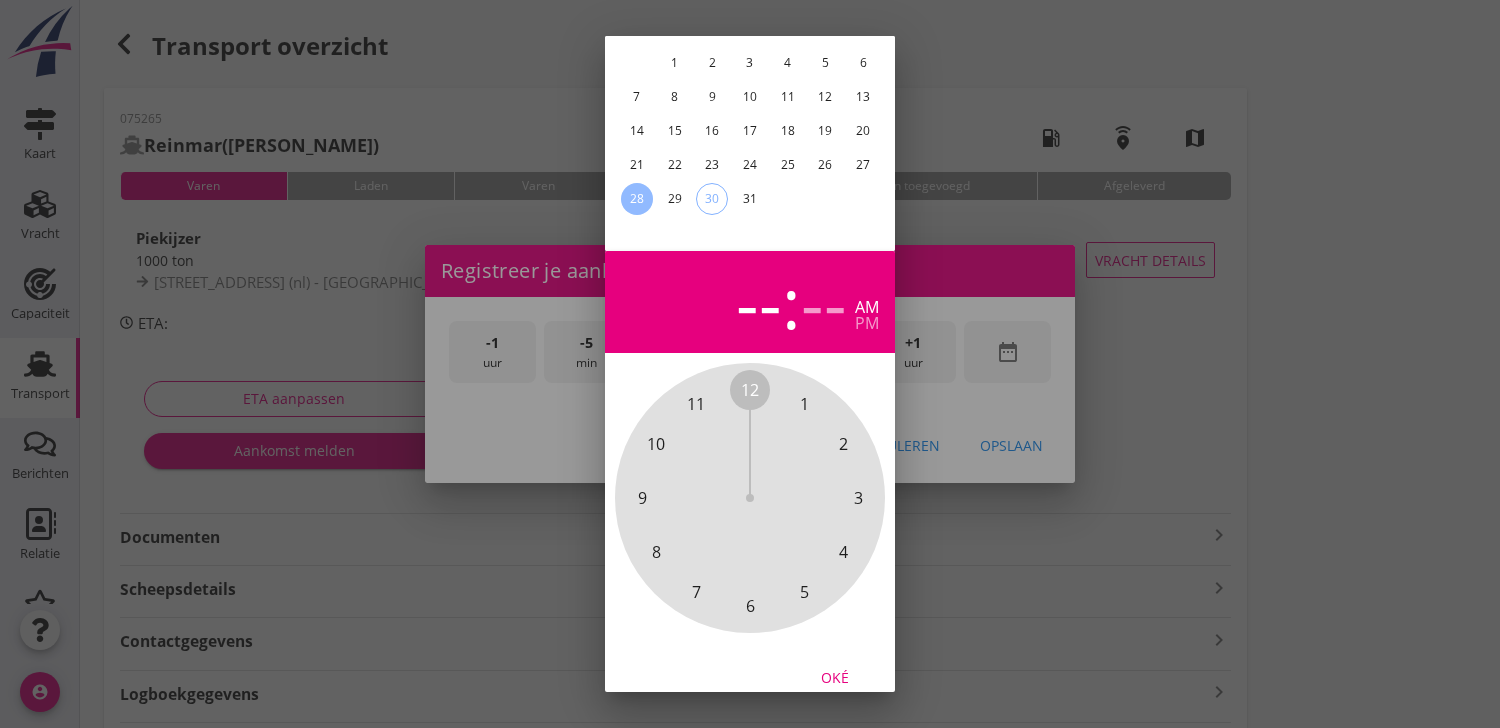 scroll, scrollTop: 196, scrollLeft: 0, axis: vertical 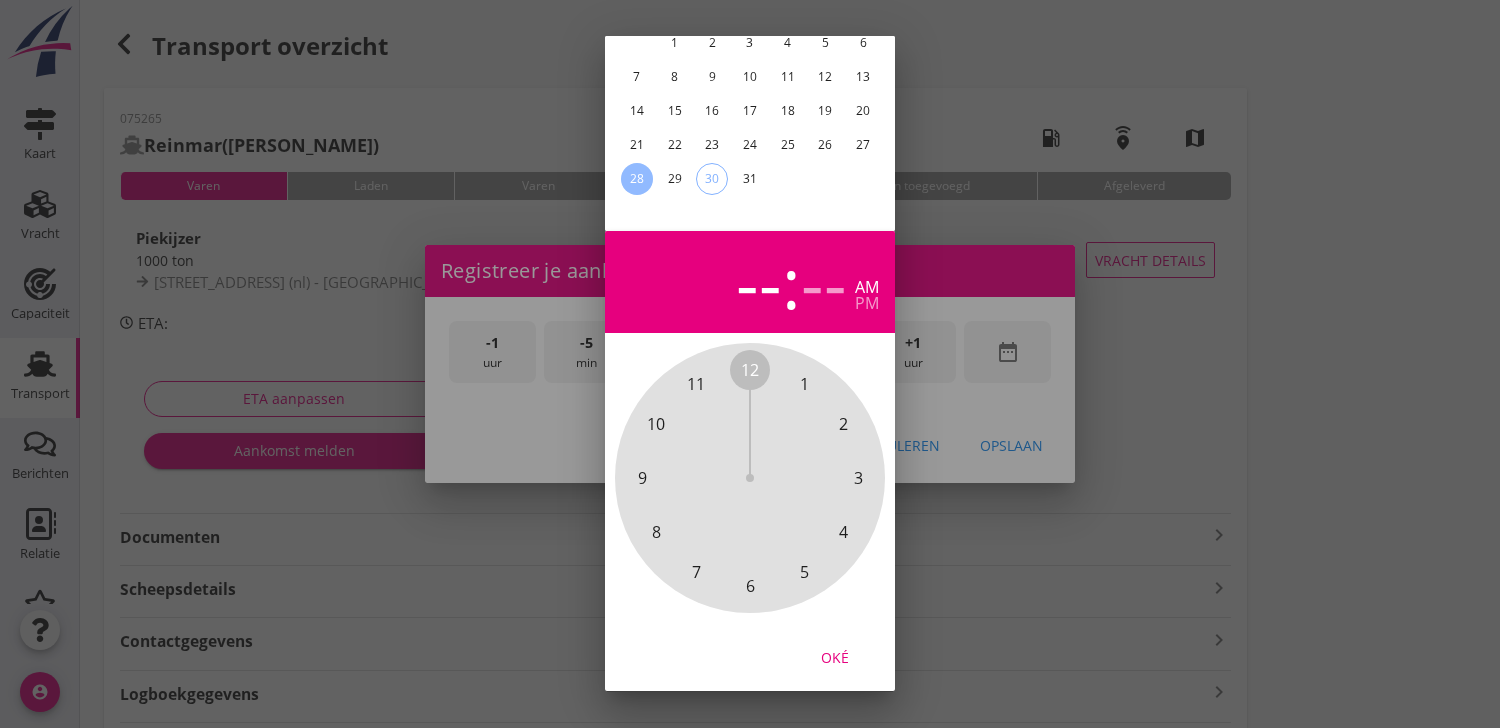 drag, startPoint x: 842, startPoint y: 640, endPoint x: 846, endPoint y: 628, distance: 12.649111 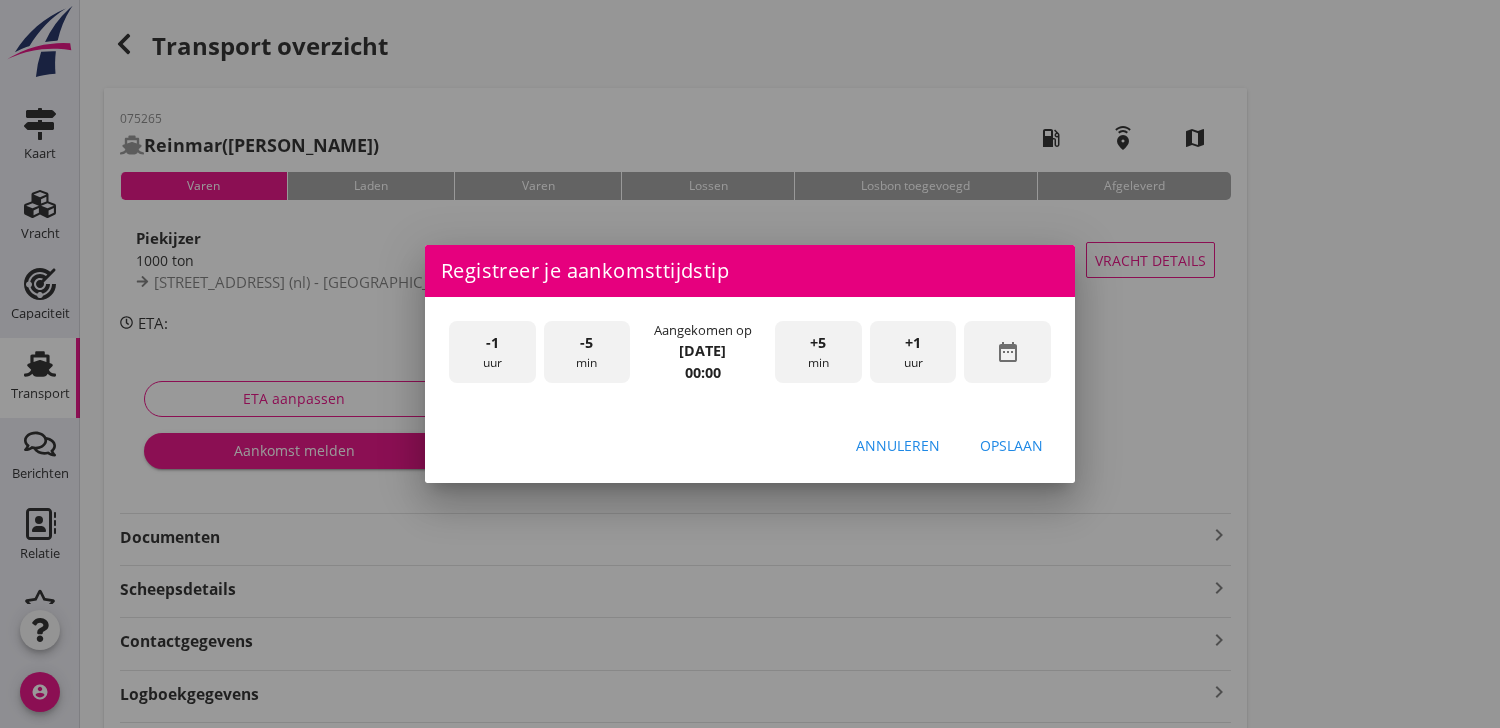click on "+1  uur" at bounding box center [913, 352] 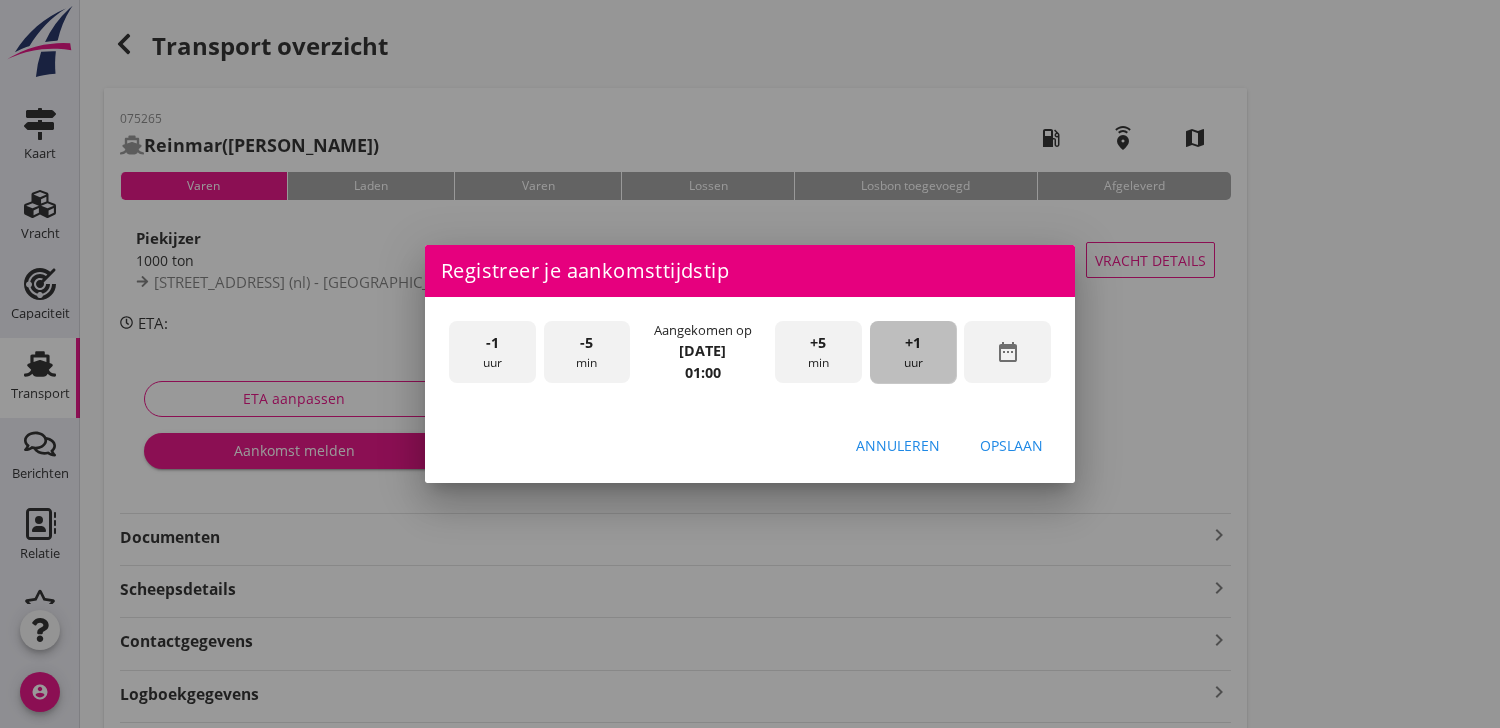 click on "+1  uur" at bounding box center [913, 352] 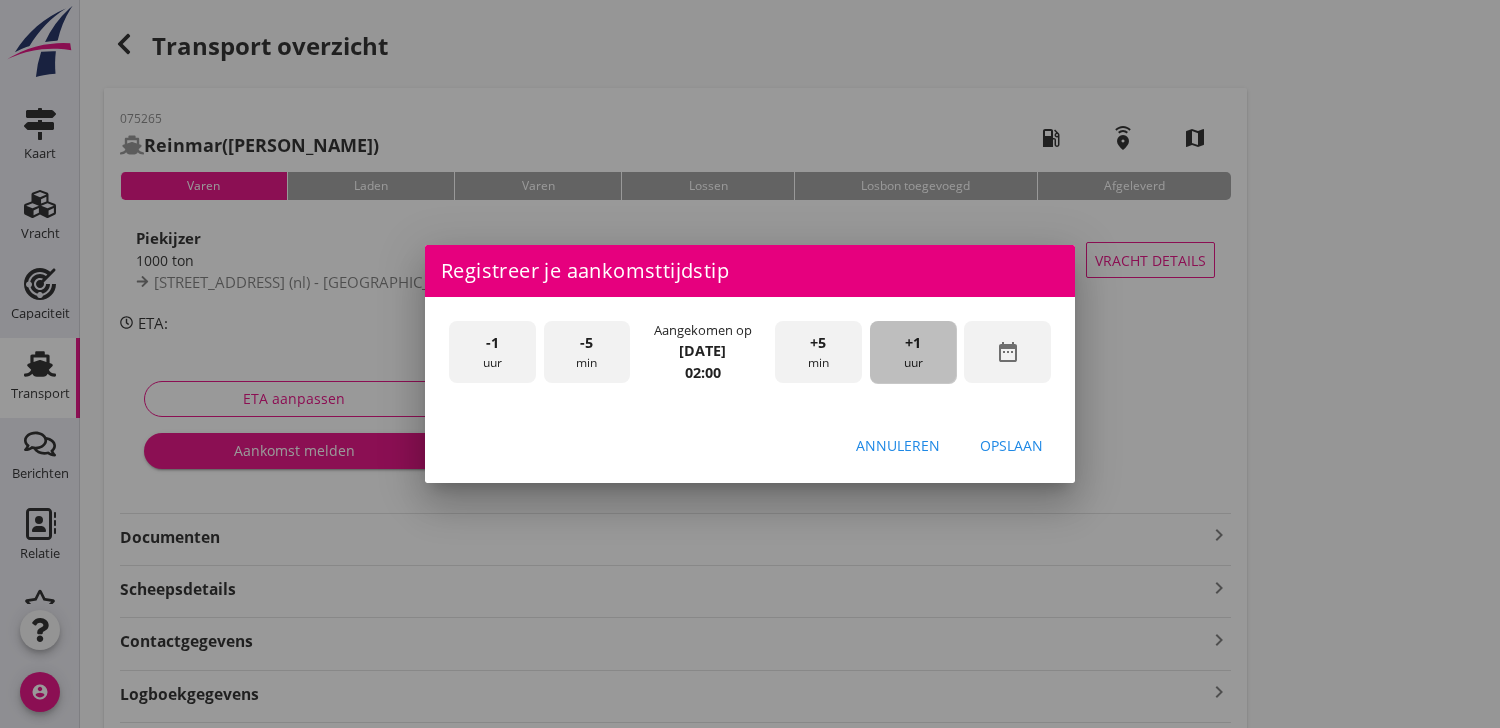 click on "+1  uur" at bounding box center [913, 352] 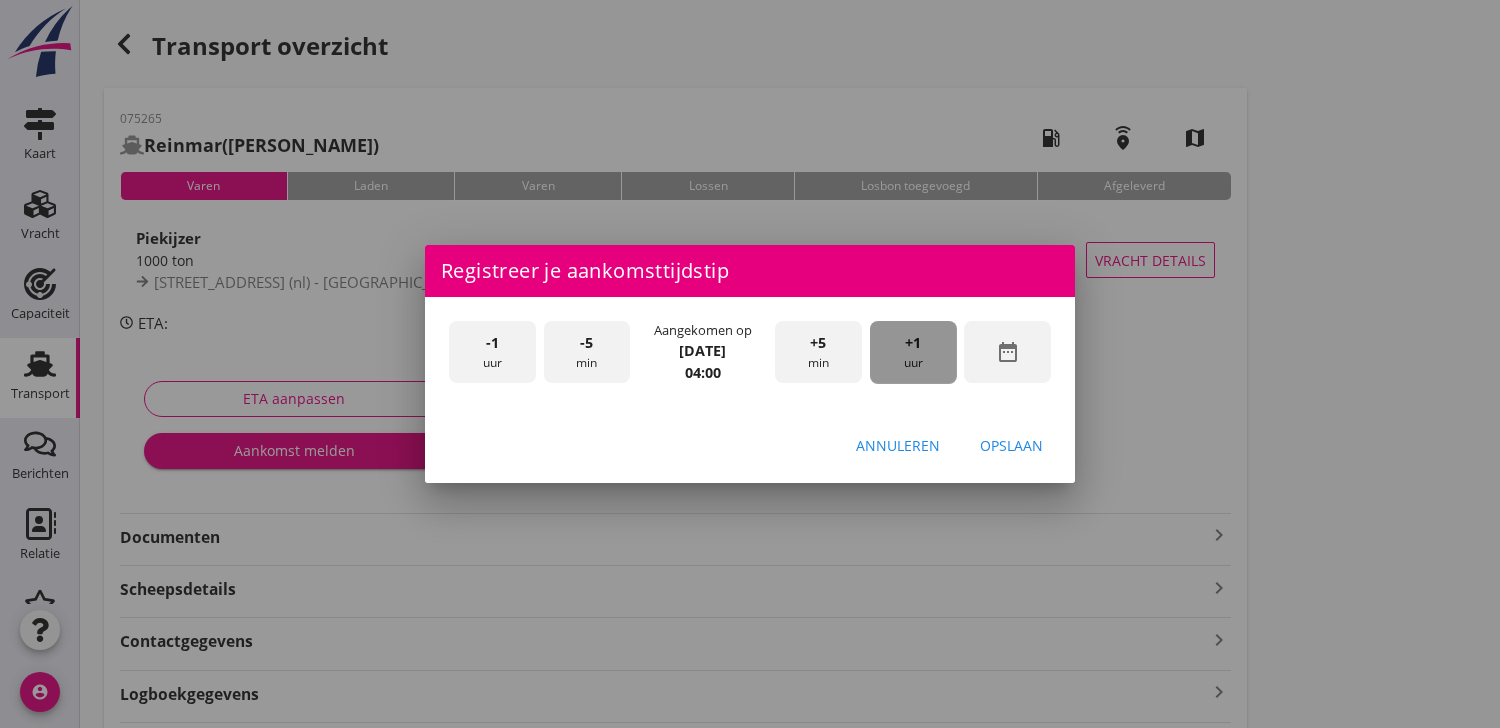 click on "+1  uur" at bounding box center (913, 352) 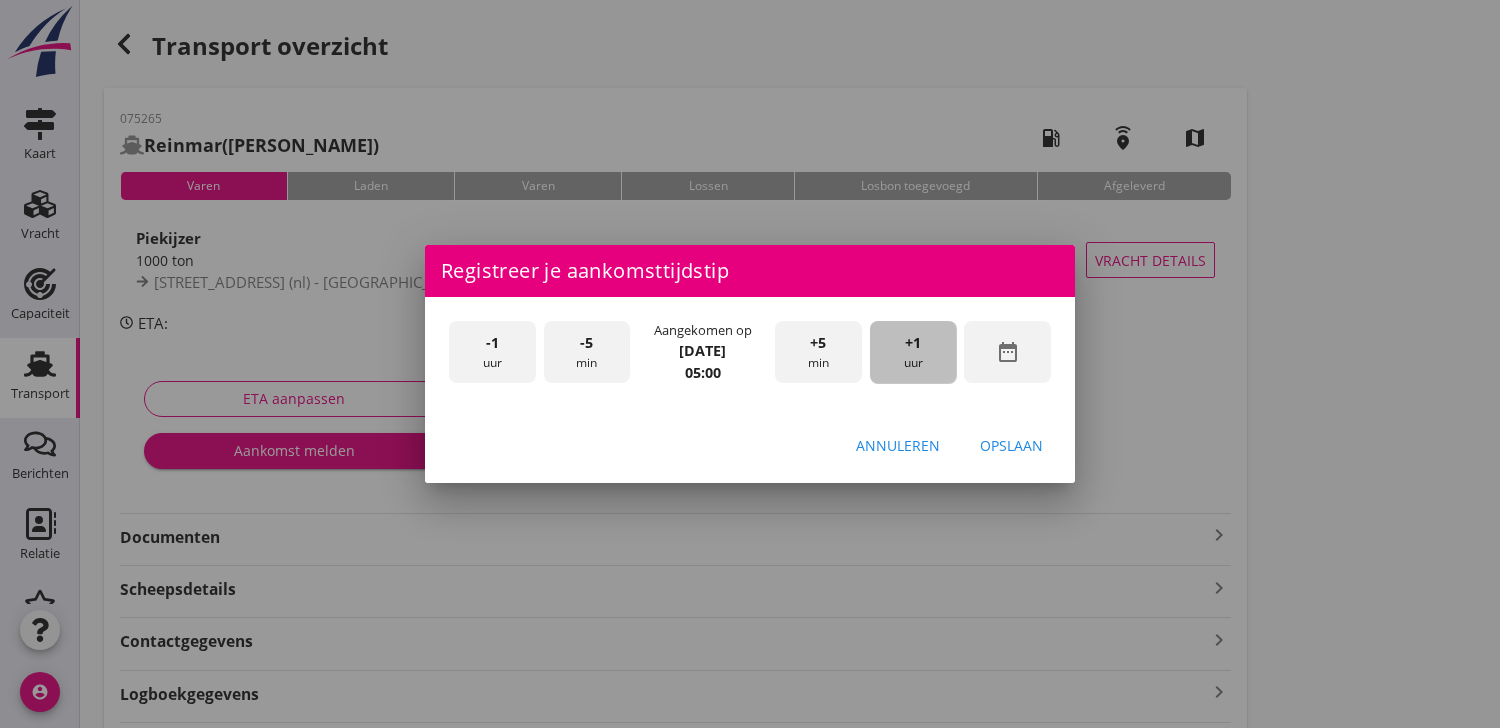 click on "+1  uur" at bounding box center (913, 352) 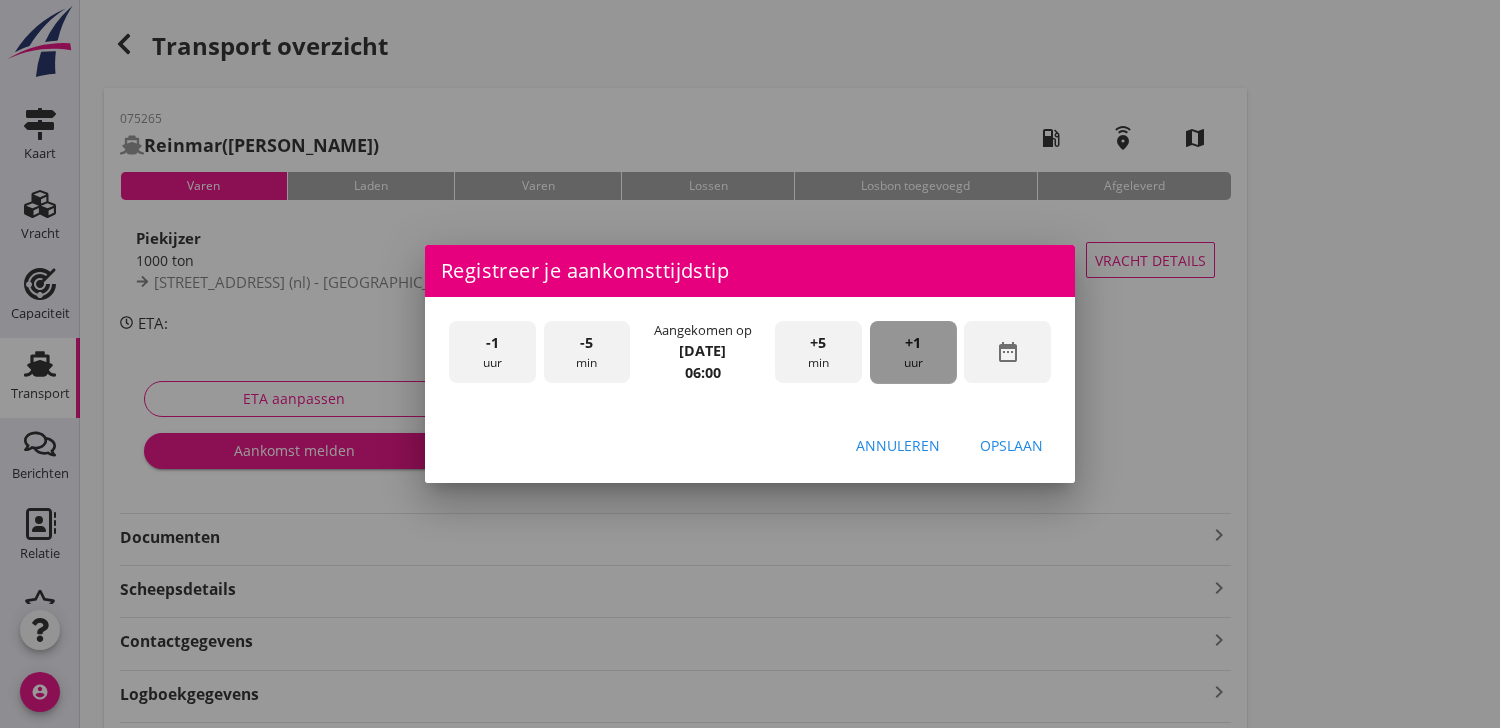 click on "+1  uur" at bounding box center (913, 352) 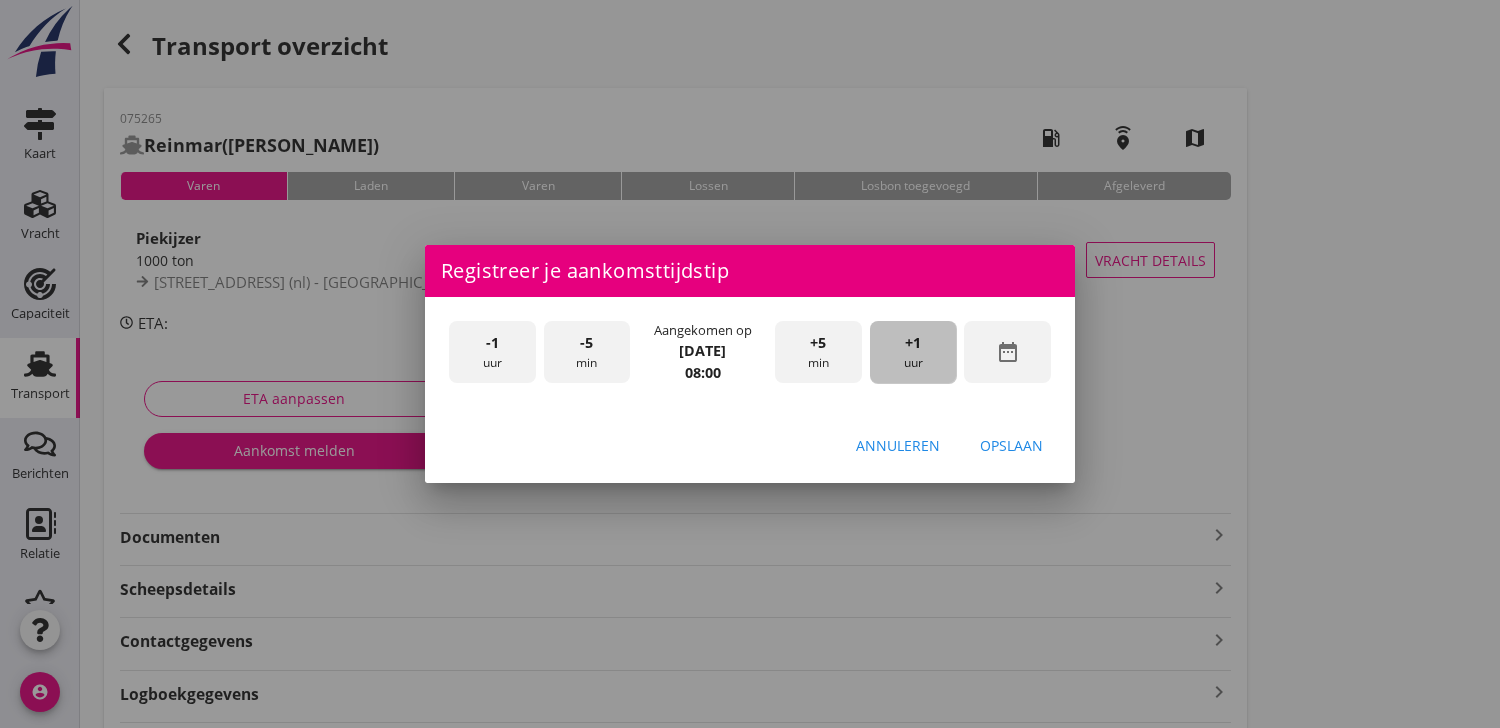 click on "+1  uur" at bounding box center (913, 352) 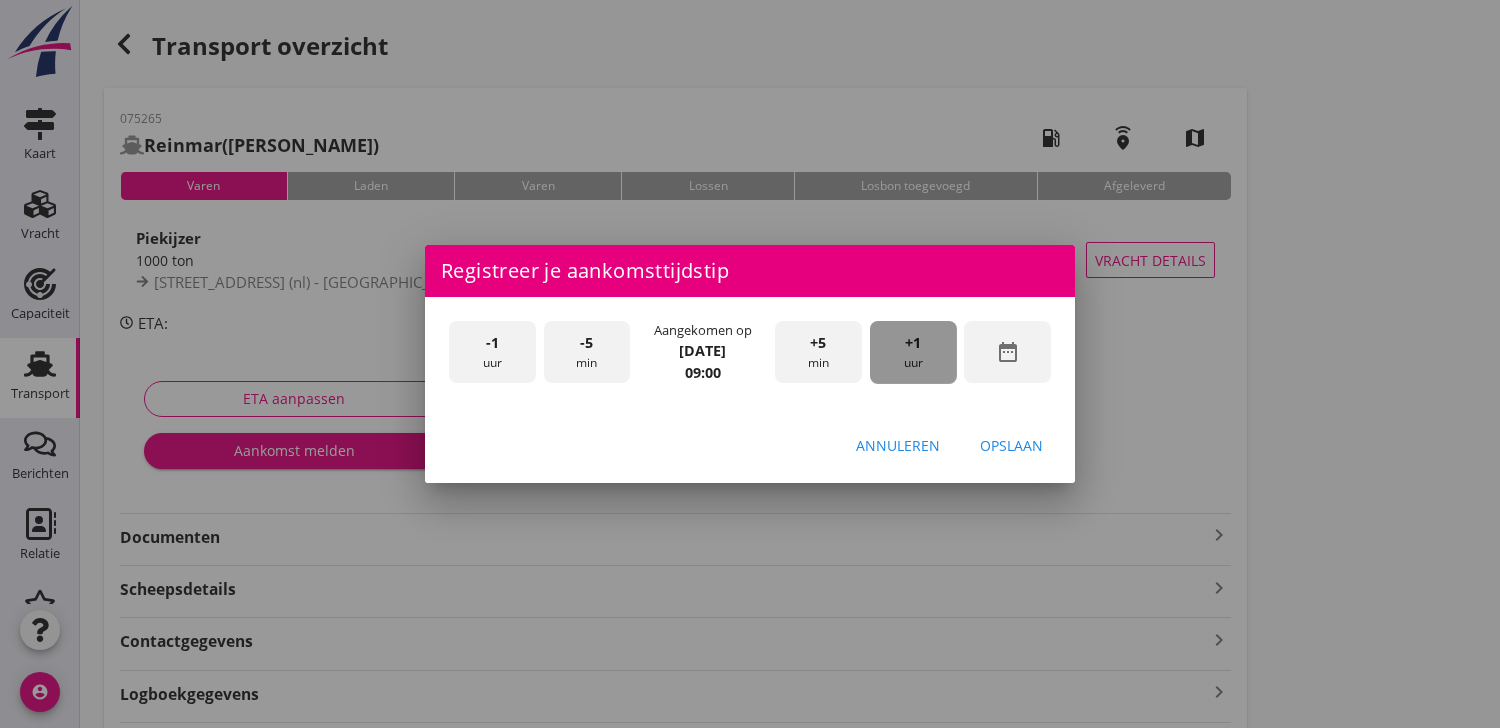 click on "+1  uur" at bounding box center [913, 352] 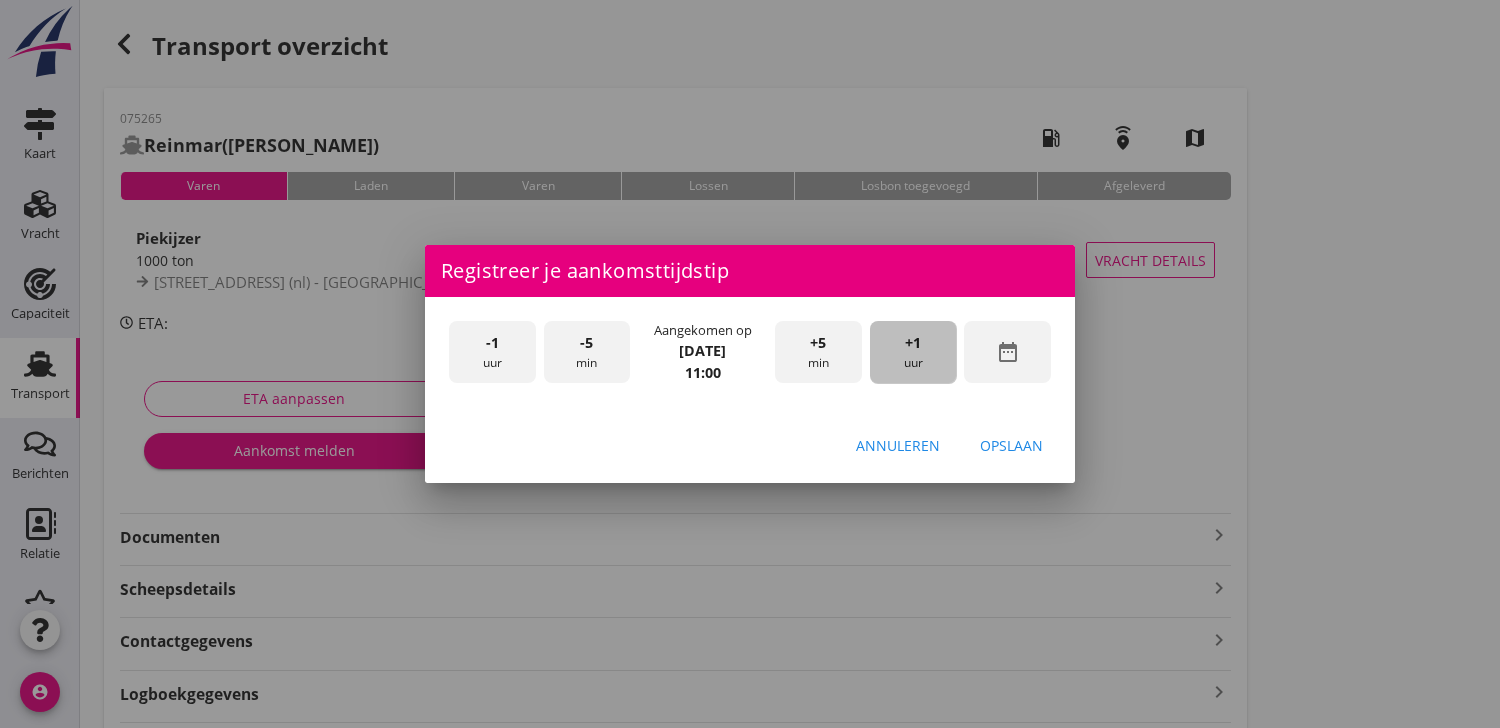 click on "+1  uur" at bounding box center [913, 352] 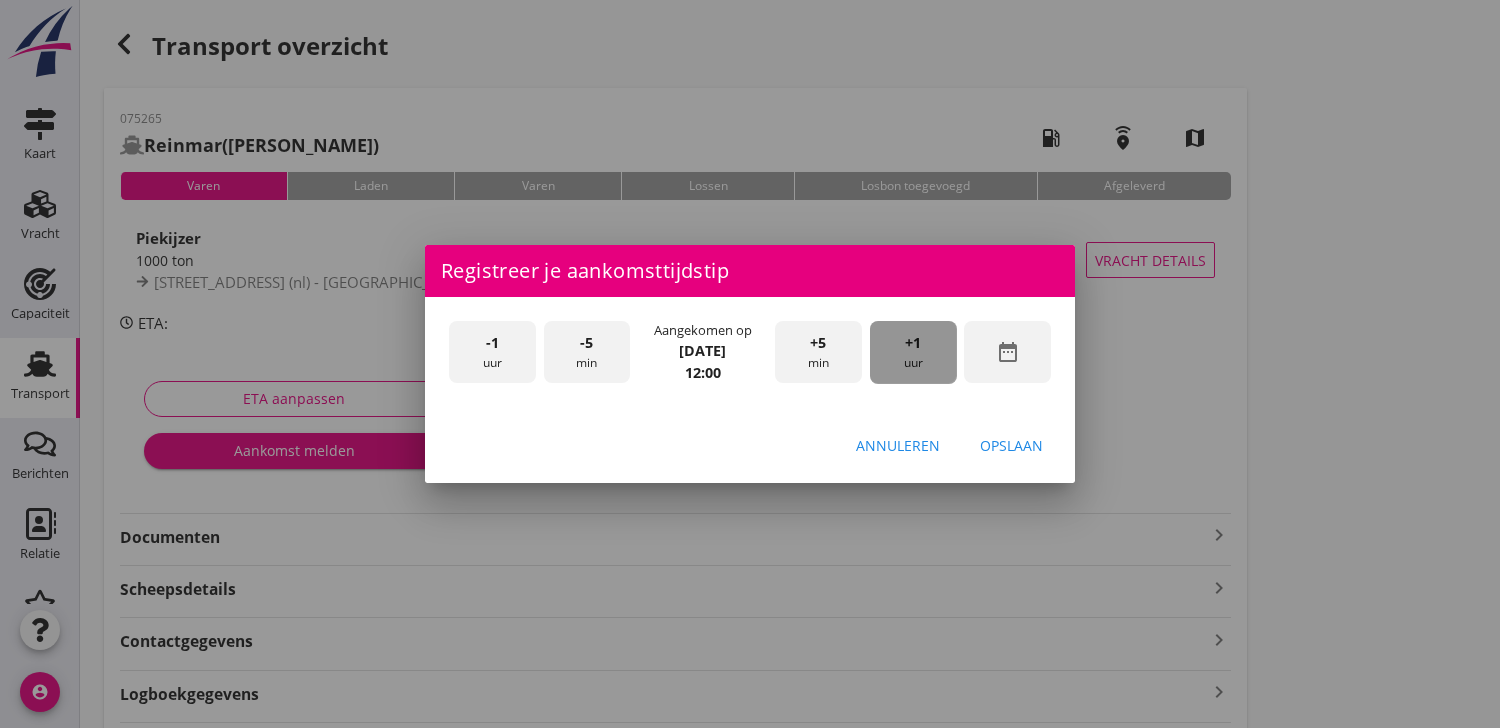 click on "+1  uur" at bounding box center [913, 352] 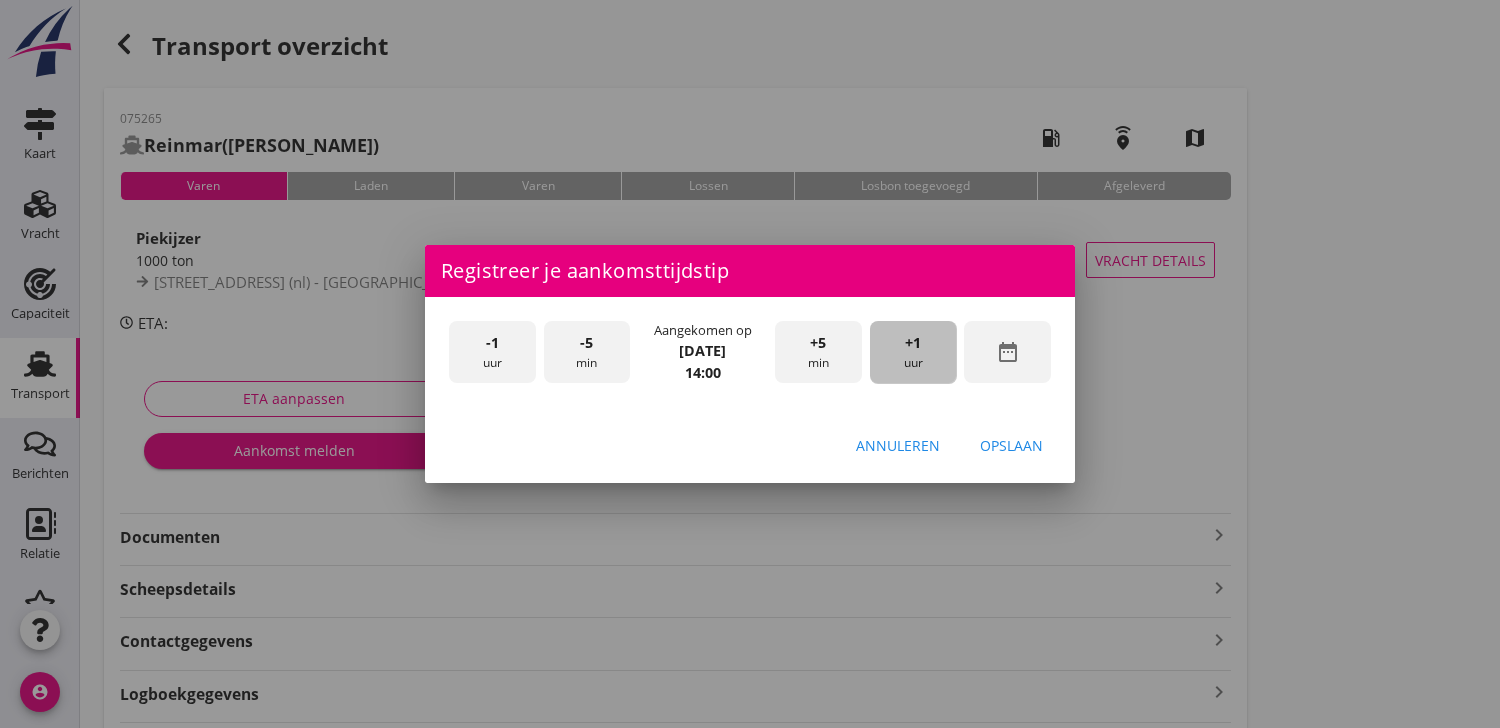 click on "+1  uur" at bounding box center (913, 352) 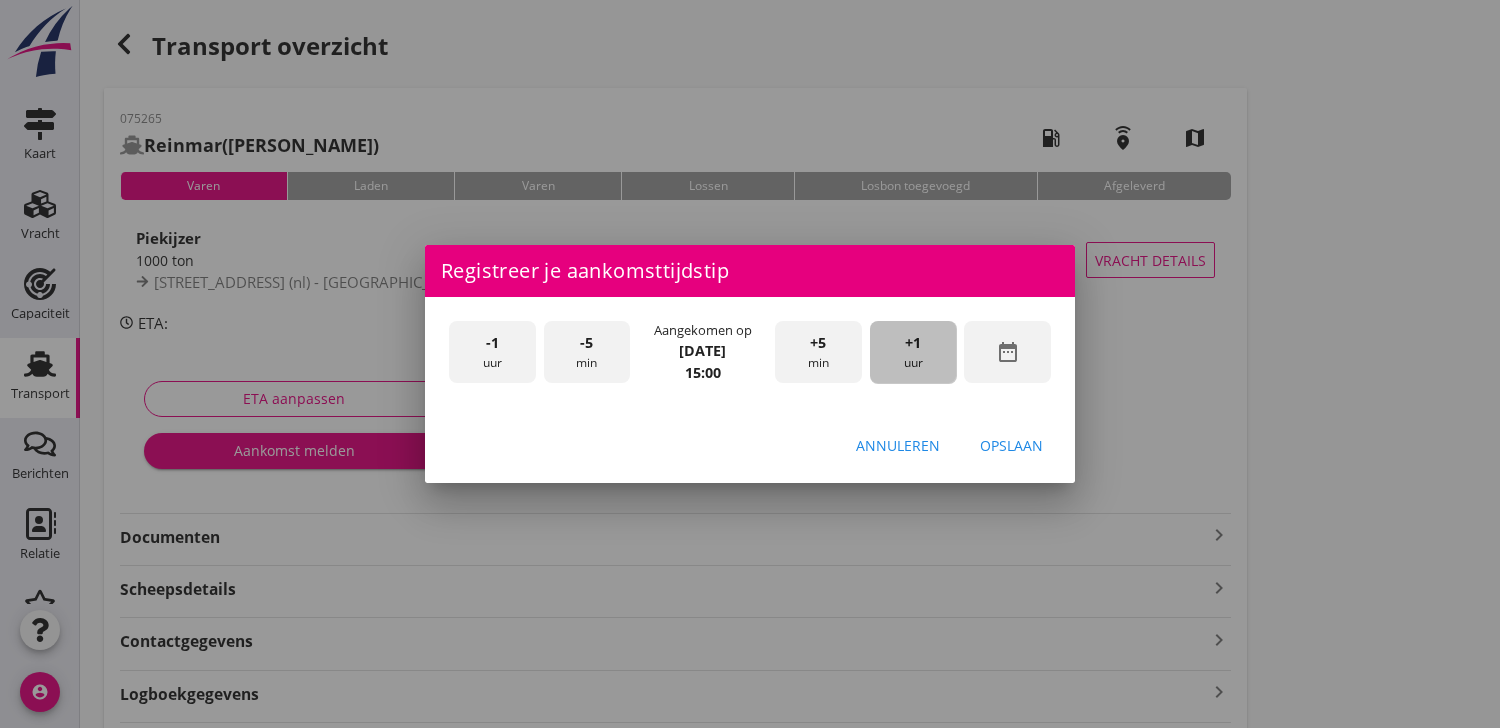 click on "+1  uur" at bounding box center [913, 352] 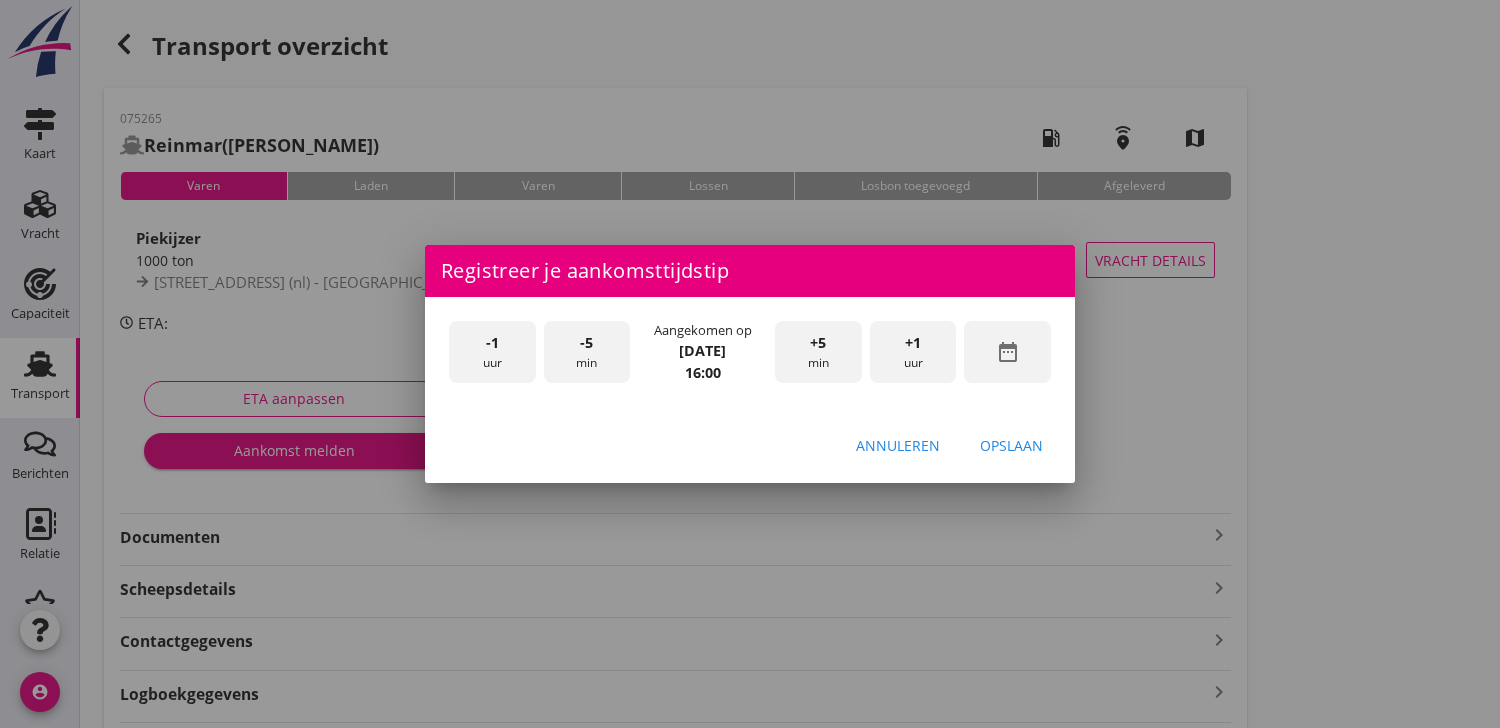 click on "Opslaan" at bounding box center (1011, 445) 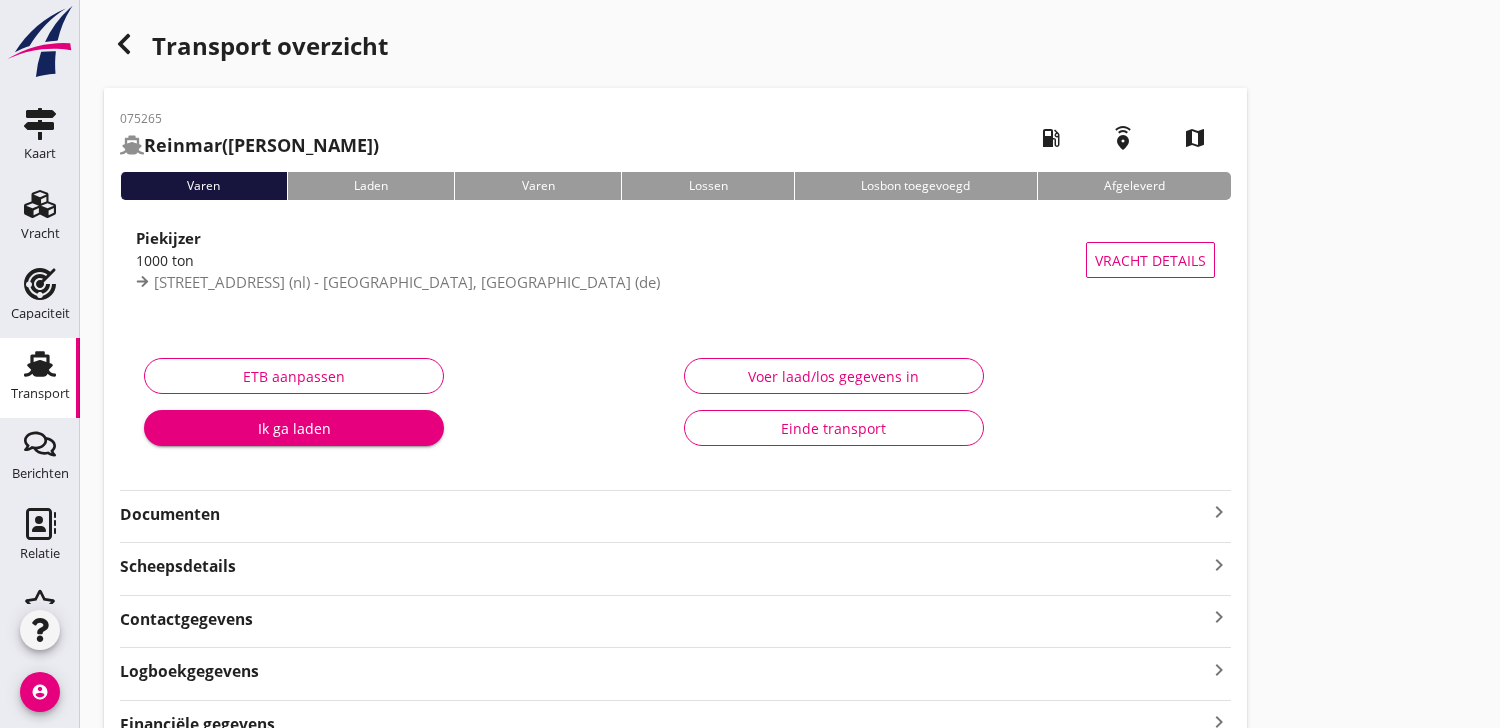 click on "Ik ga laden" at bounding box center [294, 428] 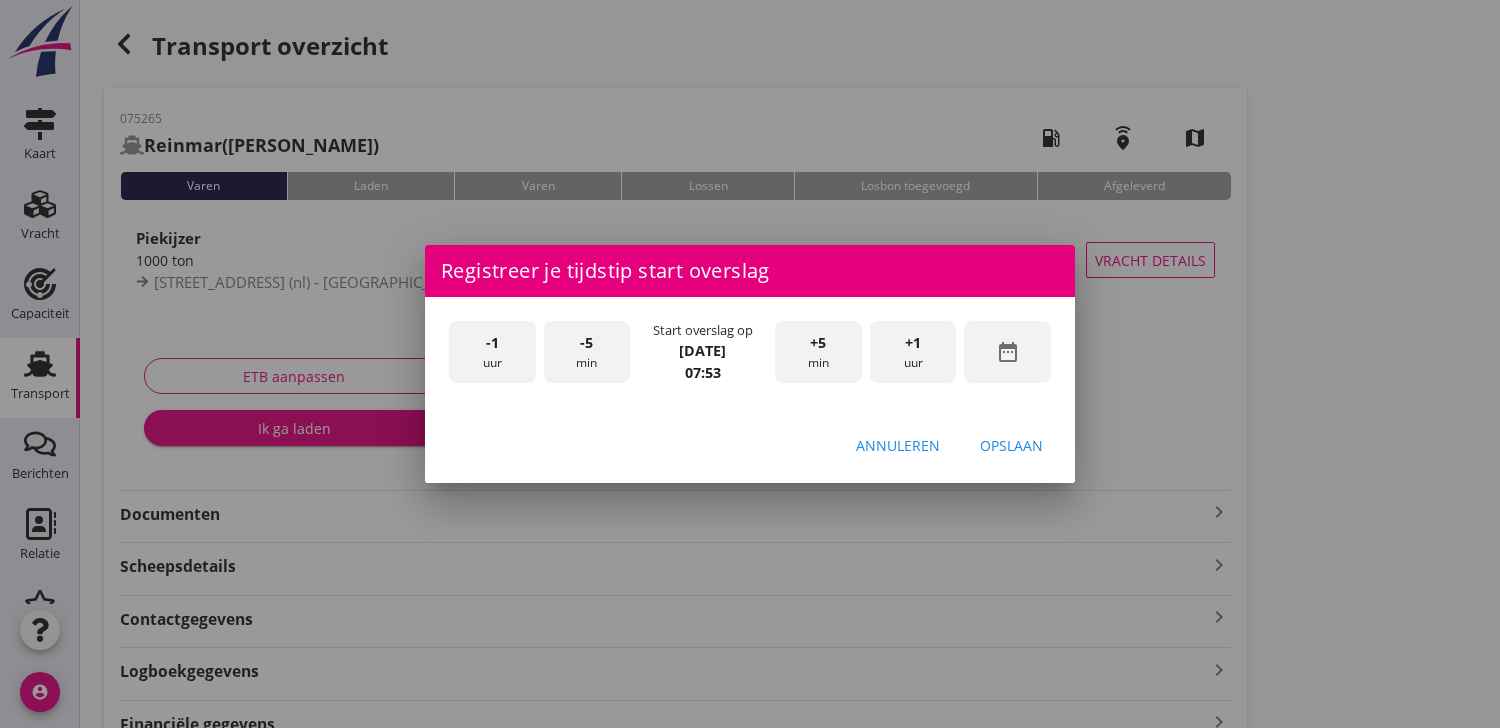 click on "date_range" at bounding box center [1007, 352] 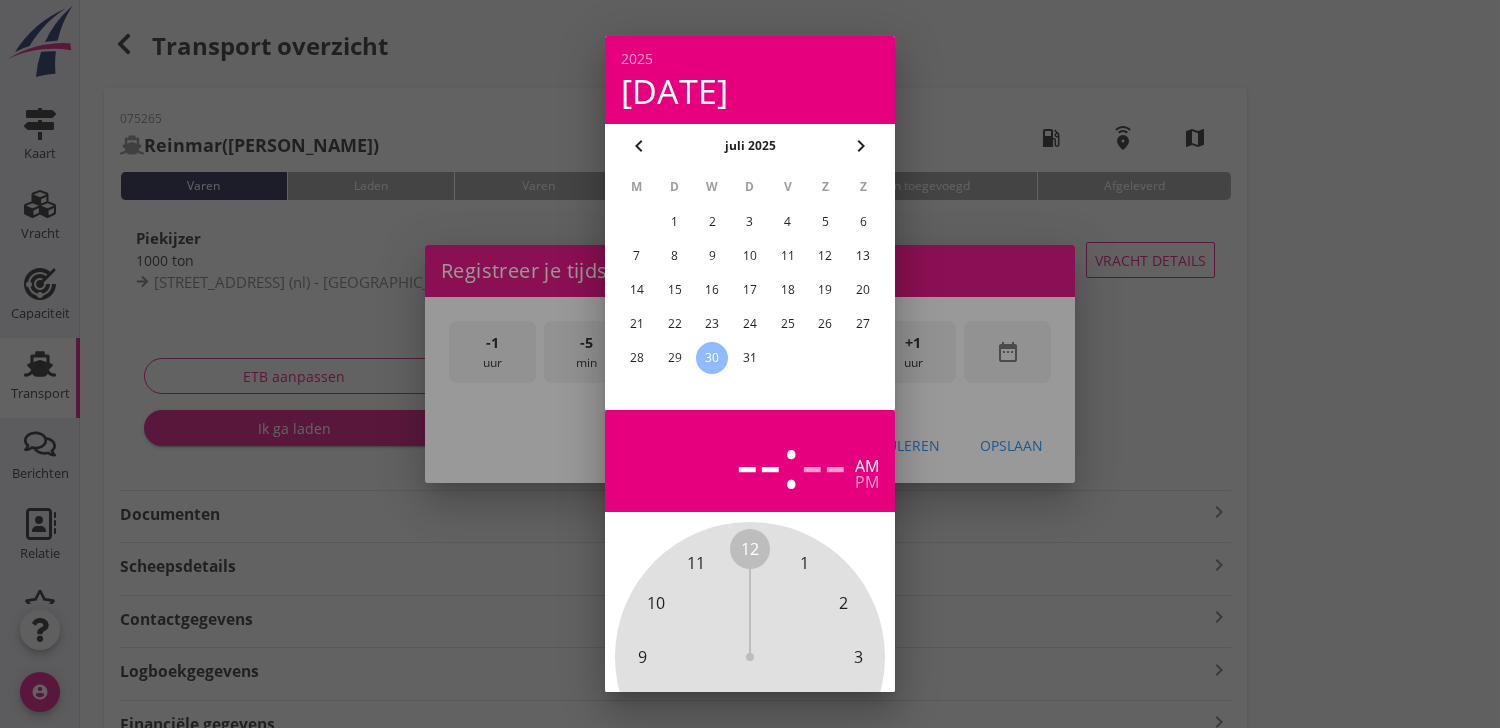 click on "29" at bounding box center [675, 358] 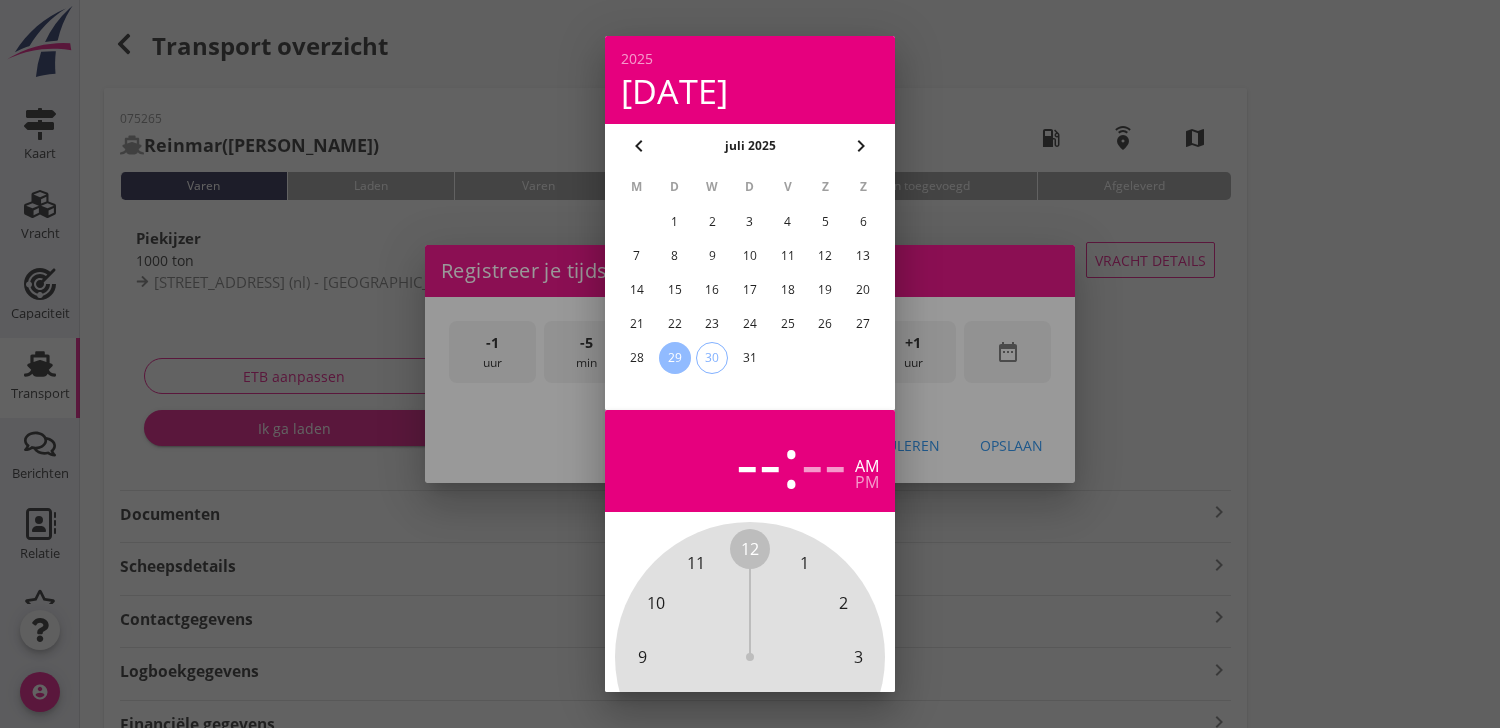 scroll, scrollTop: 196, scrollLeft: 0, axis: vertical 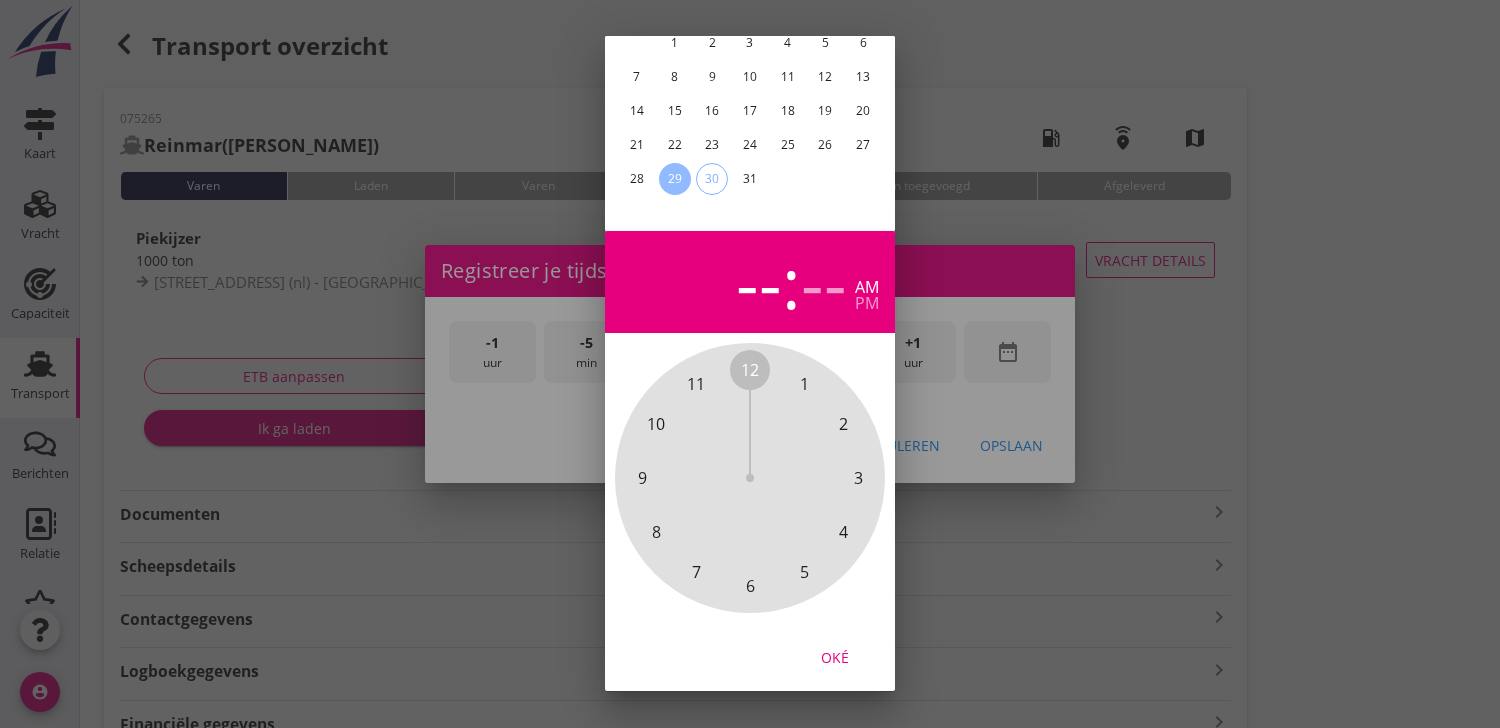 click on "Oké" at bounding box center (835, 657) 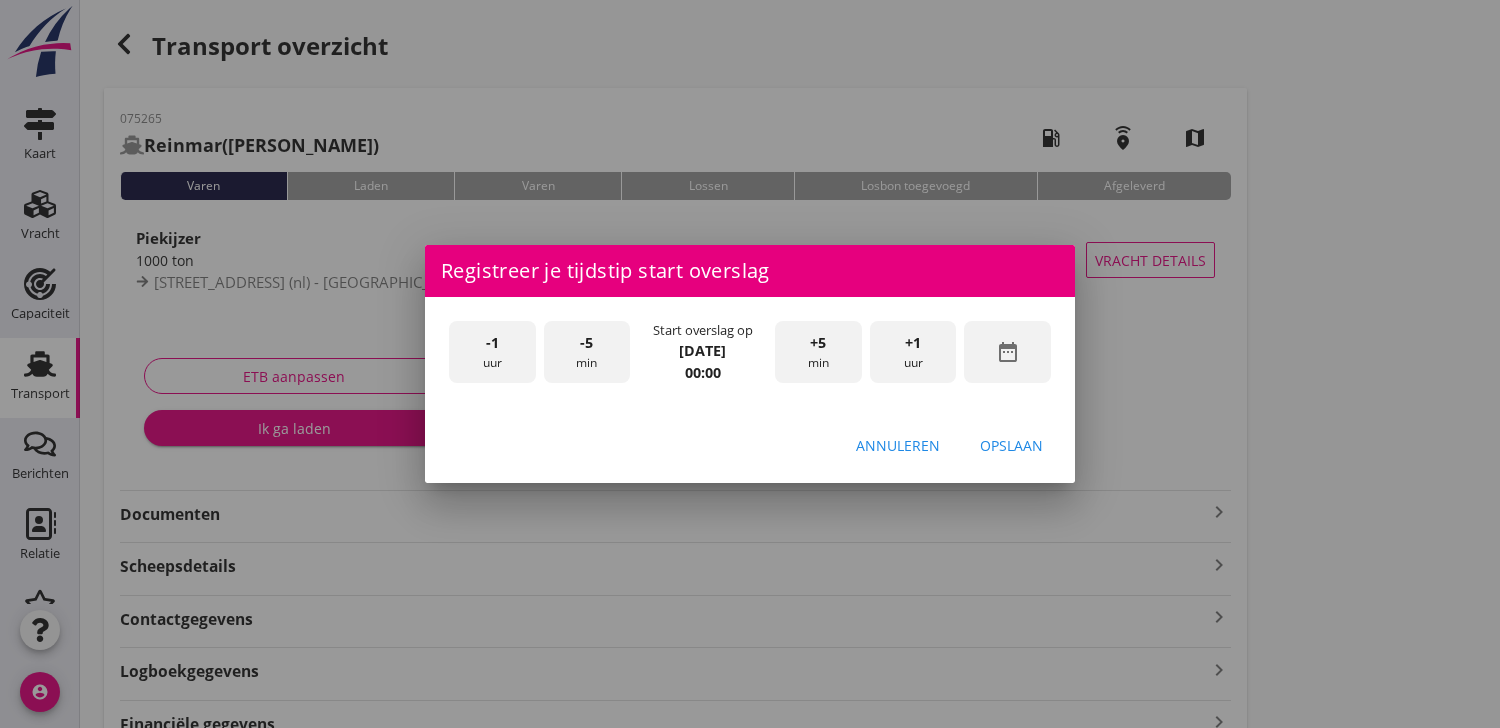 click on "+1  uur" at bounding box center [913, 352] 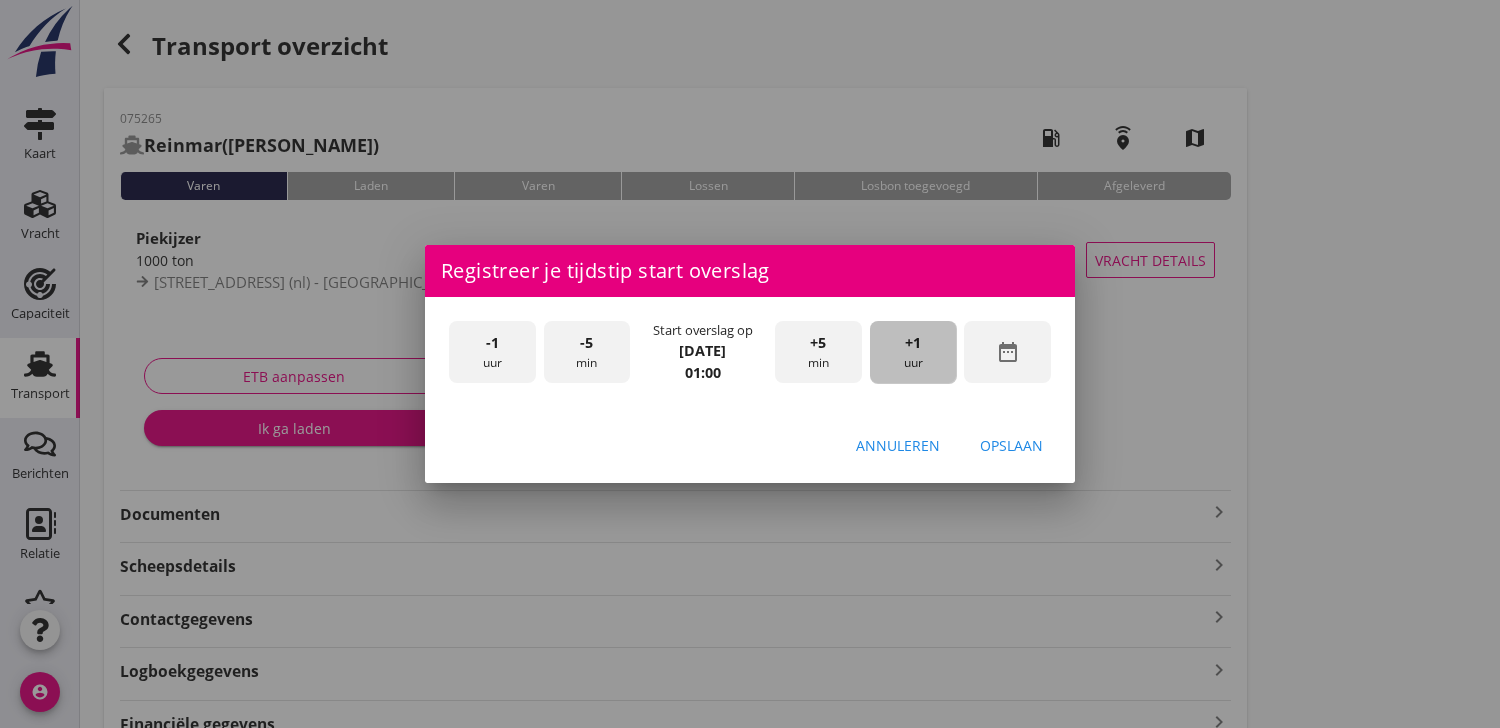 click on "+1  uur" at bounding box center [913, 352] 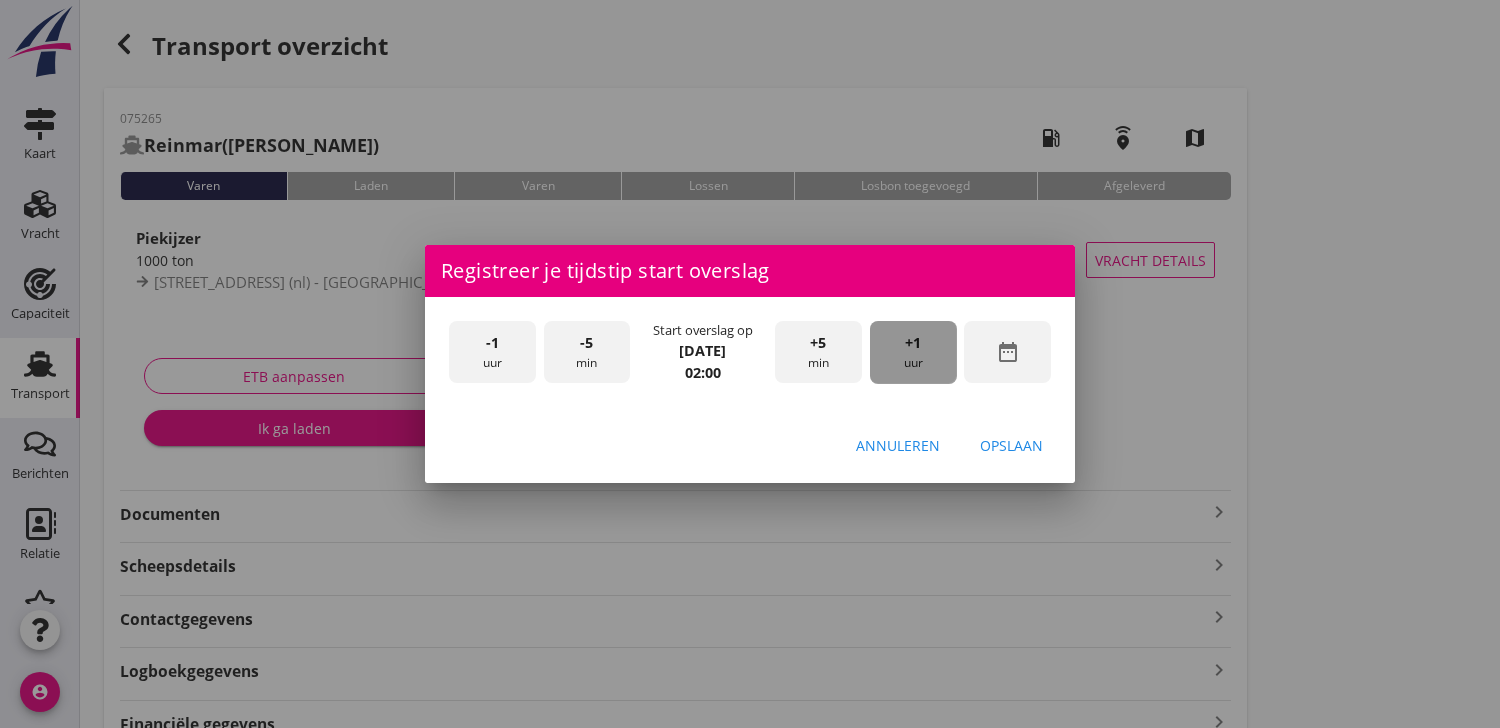 click on "+1  uur" at bounding box center [913, 352] 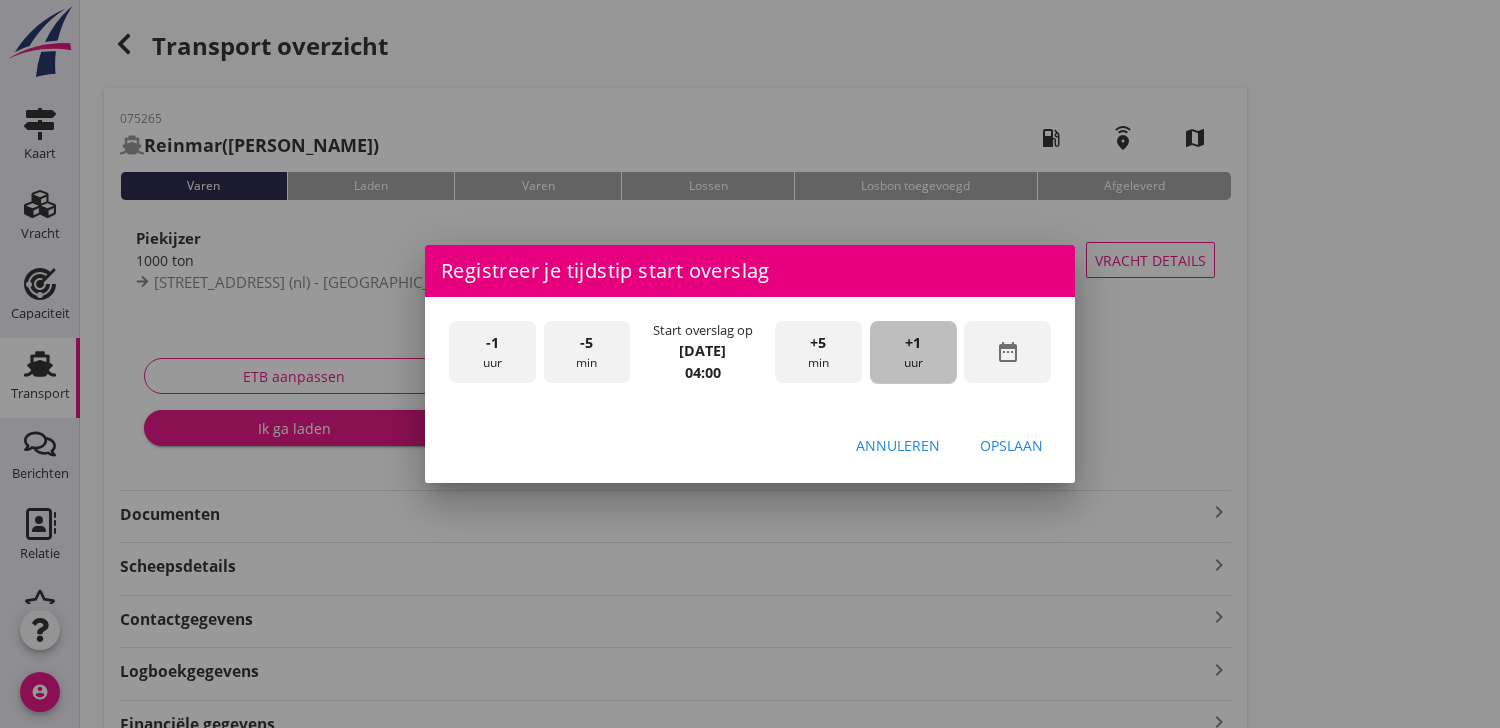 click on "+1  uur" at bounding box center [913, 352] 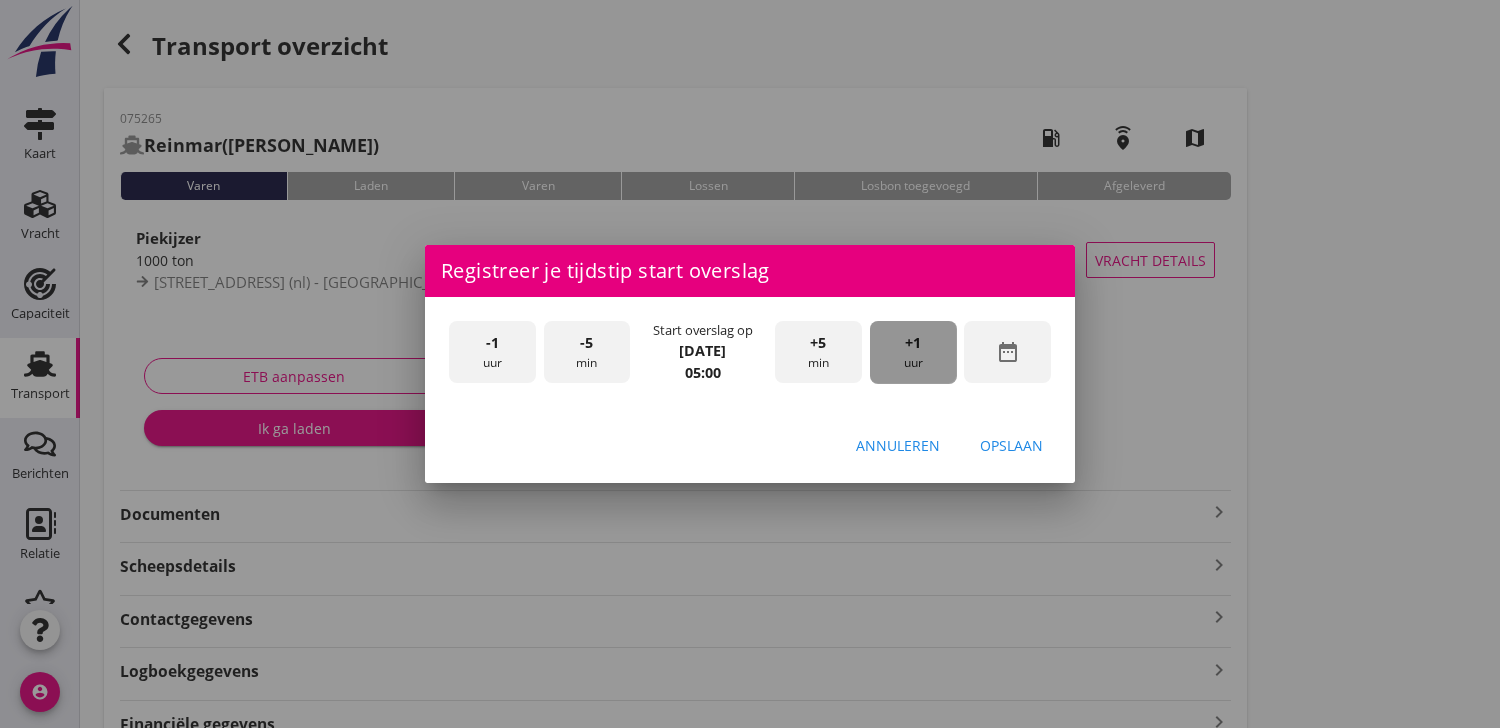 click on "+1  uur" at bounding box center (913, 352) 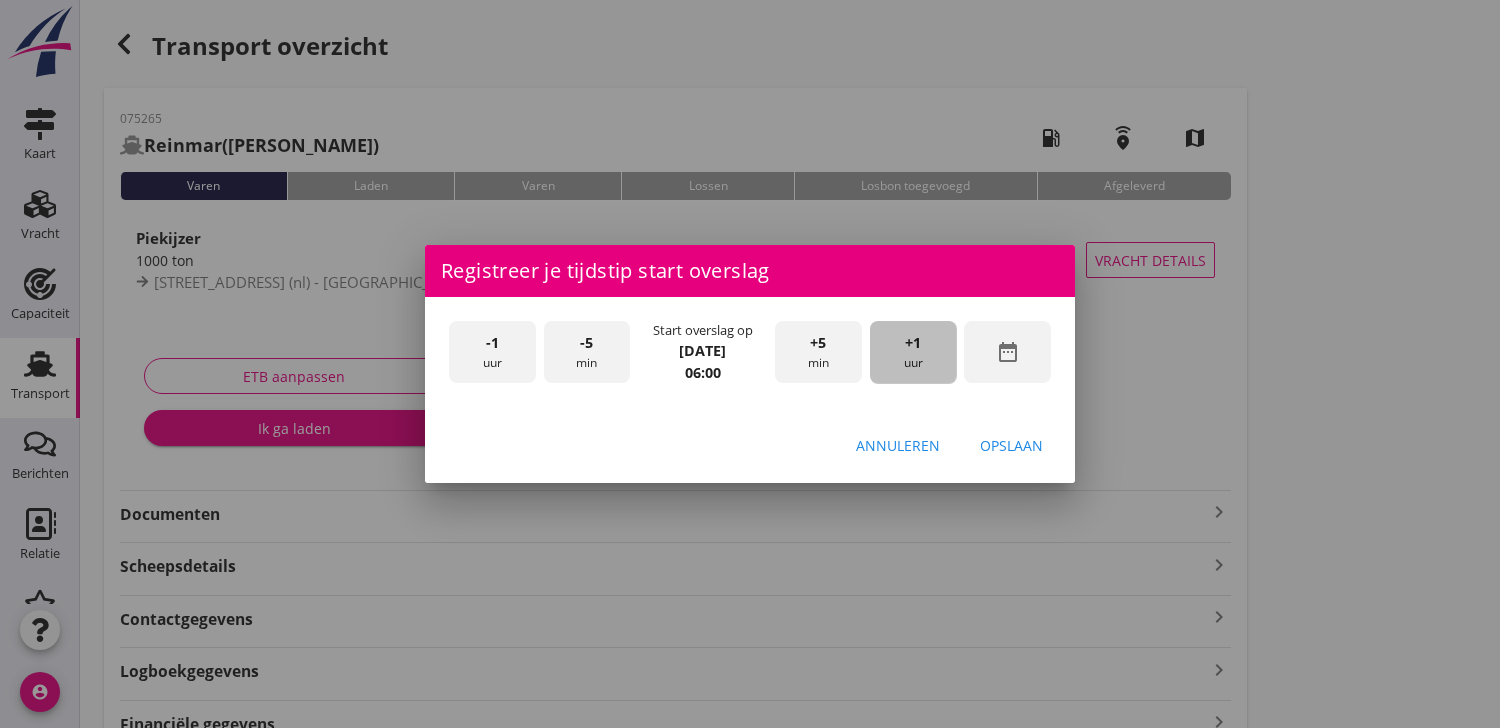 click on "+1  uur" at bounding box center [913, 352] 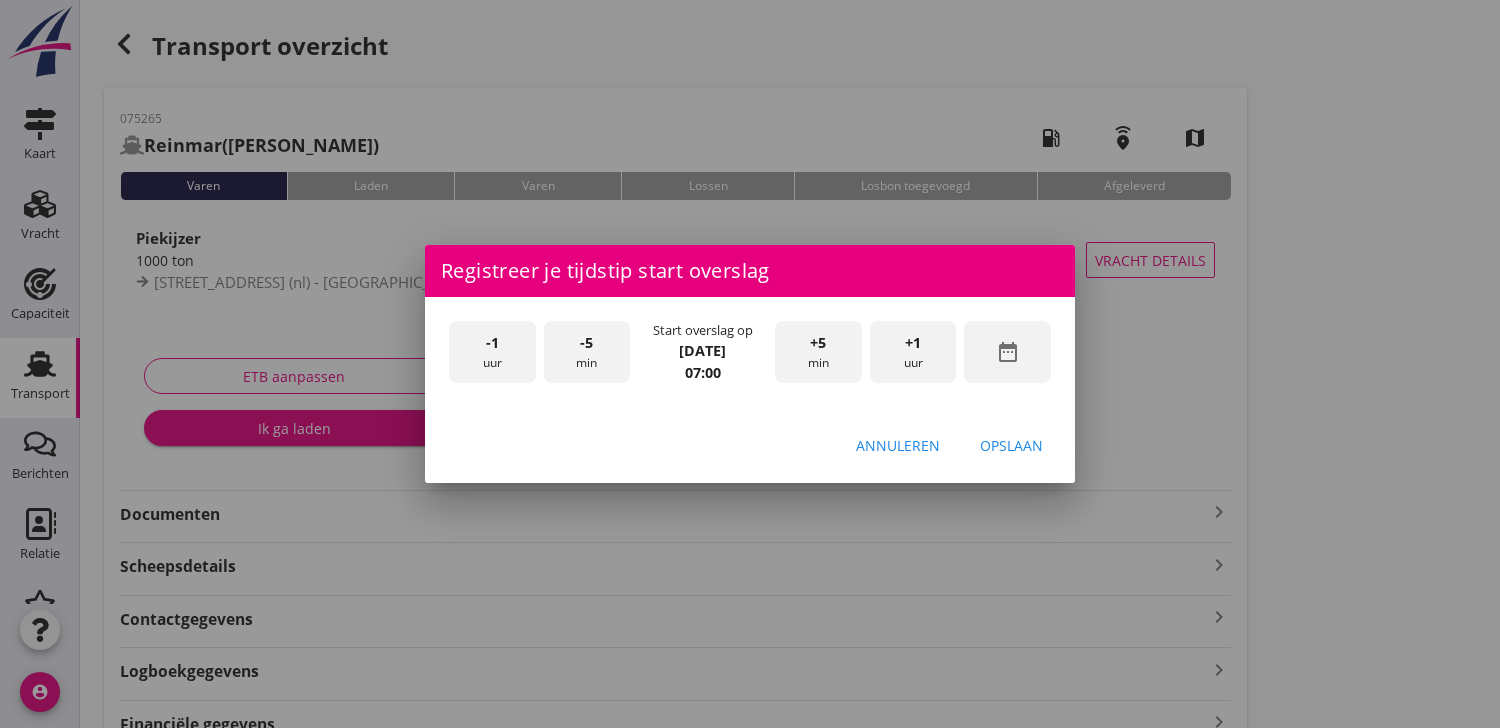 click on "+1  uur" at bounding box center [913, 352] 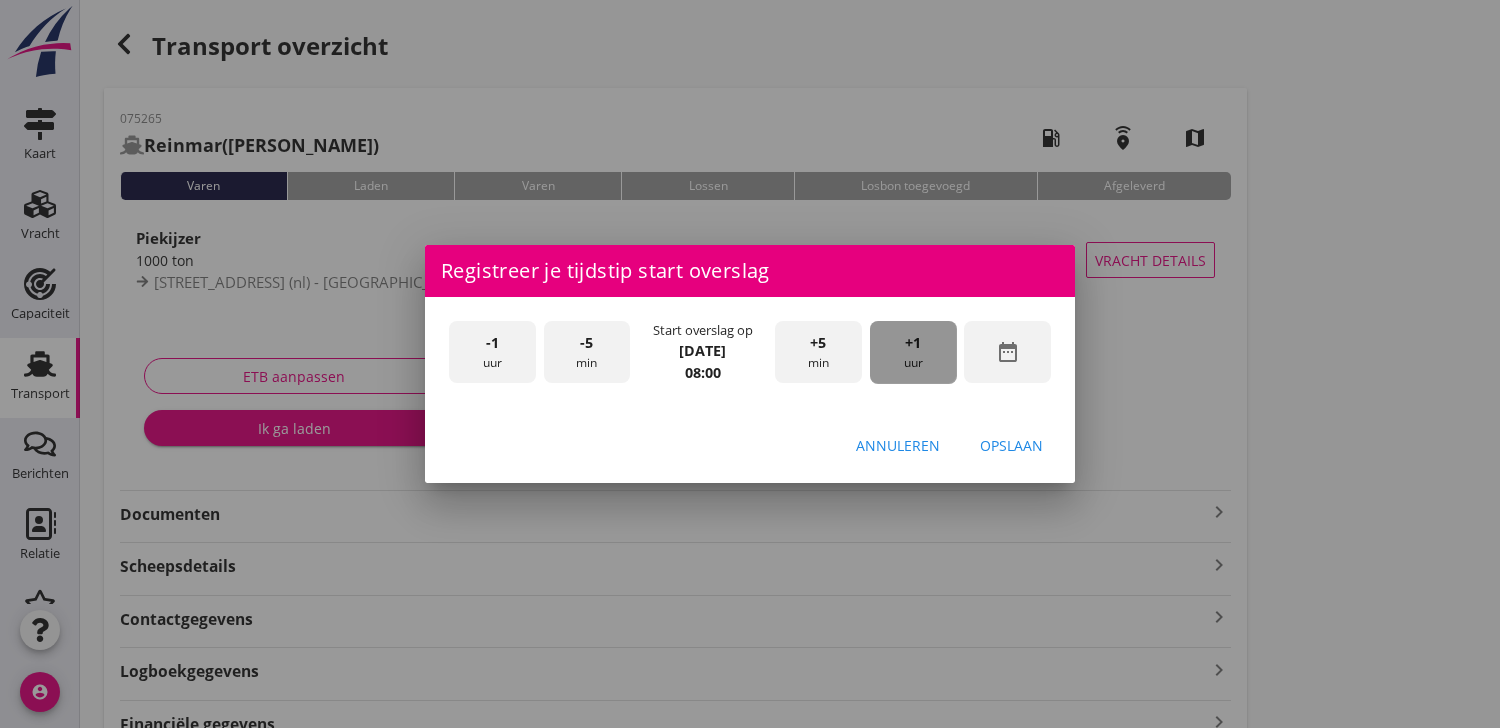 click on "+1  uur" at bounding box center (913, 352) 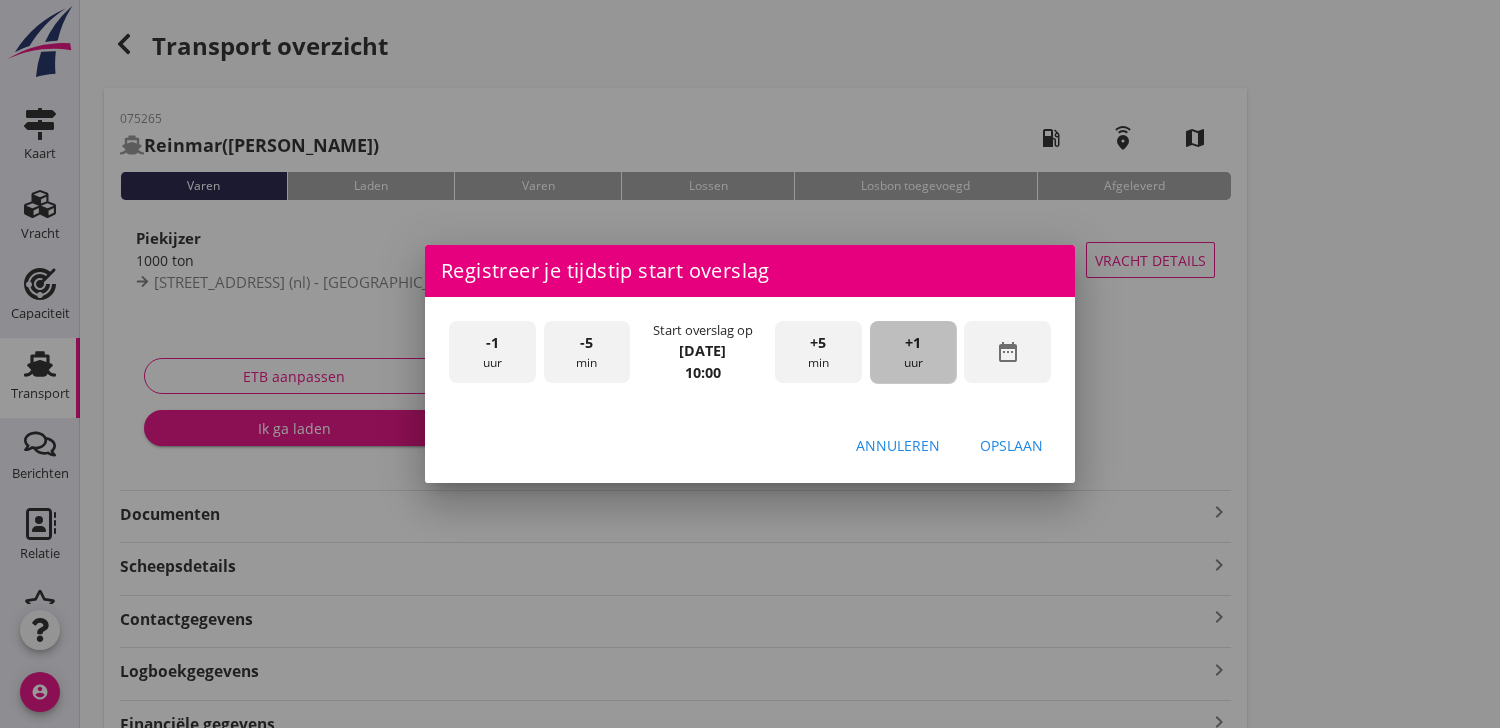 click on "+1  uur" at bounding box center [913, 352] 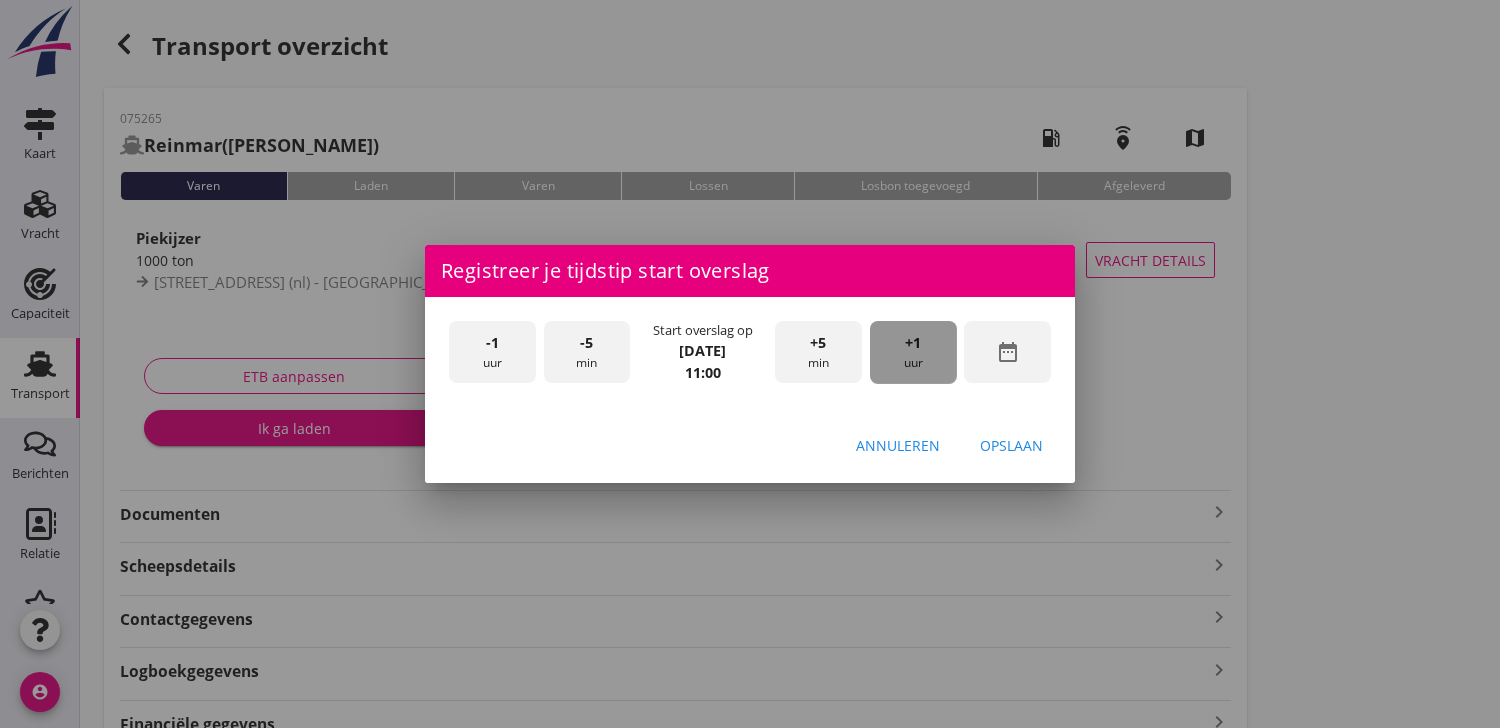 click on "+1  uur" at bounding box center [913, 352] 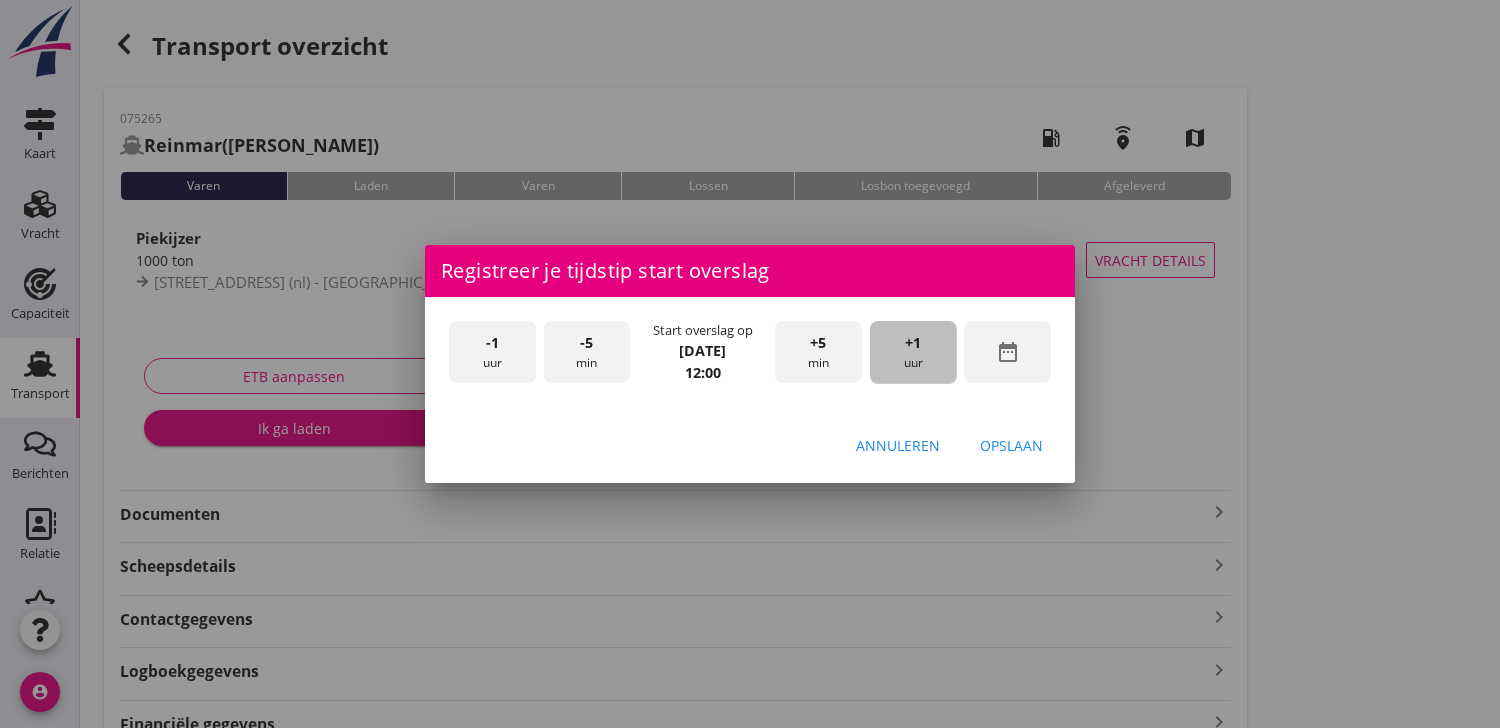 click on "+1  uur" at bounding box center [913, 352] 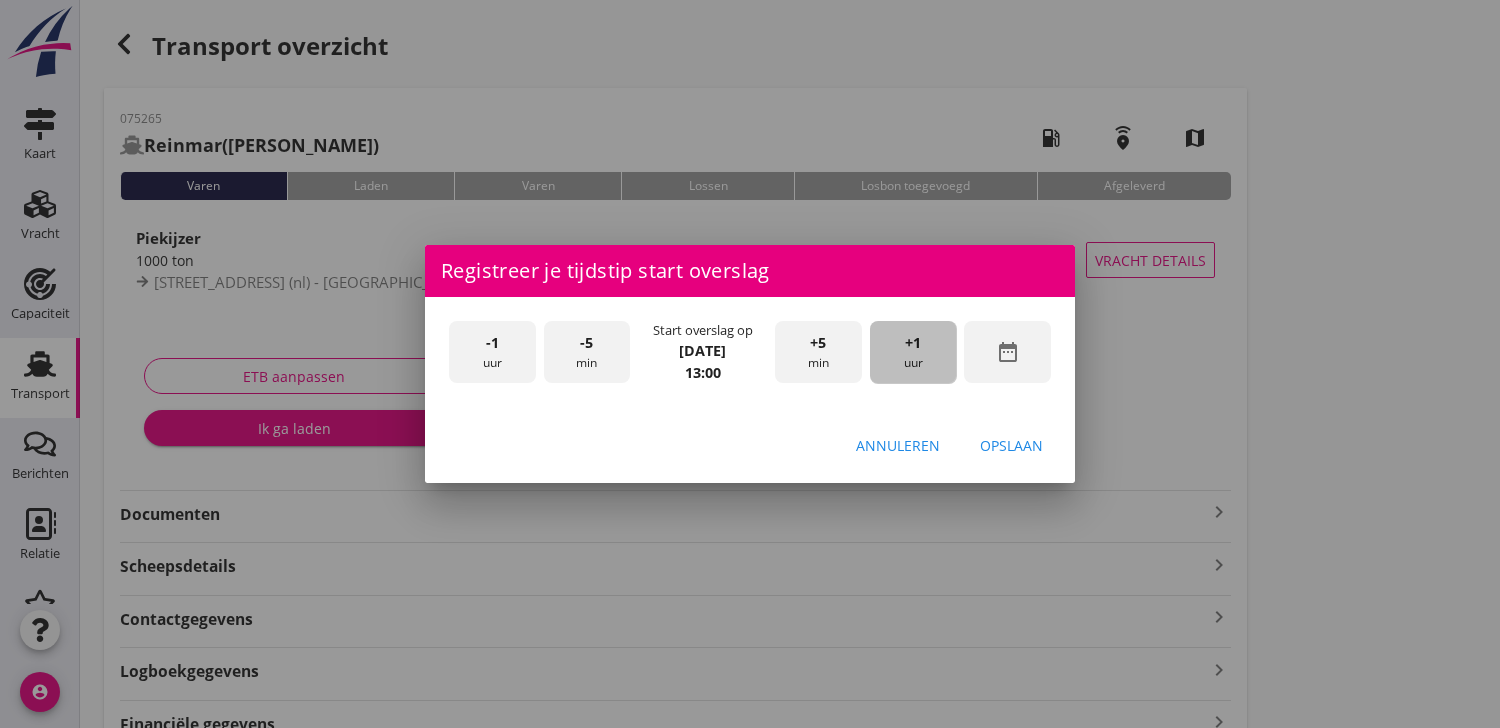 click on "+1  uur" at bounding box center (913, 352) 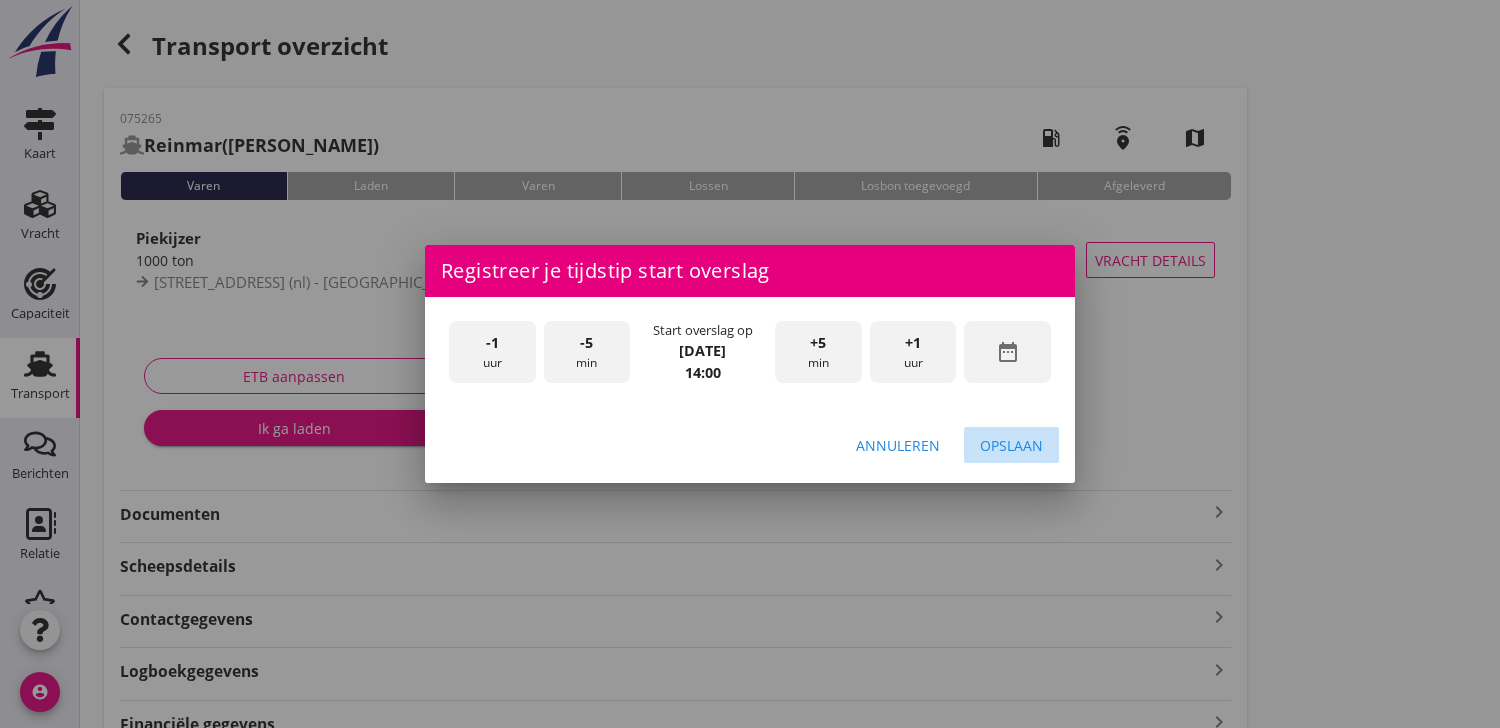click on "Opslaan" at bounding box center [1011, 445] 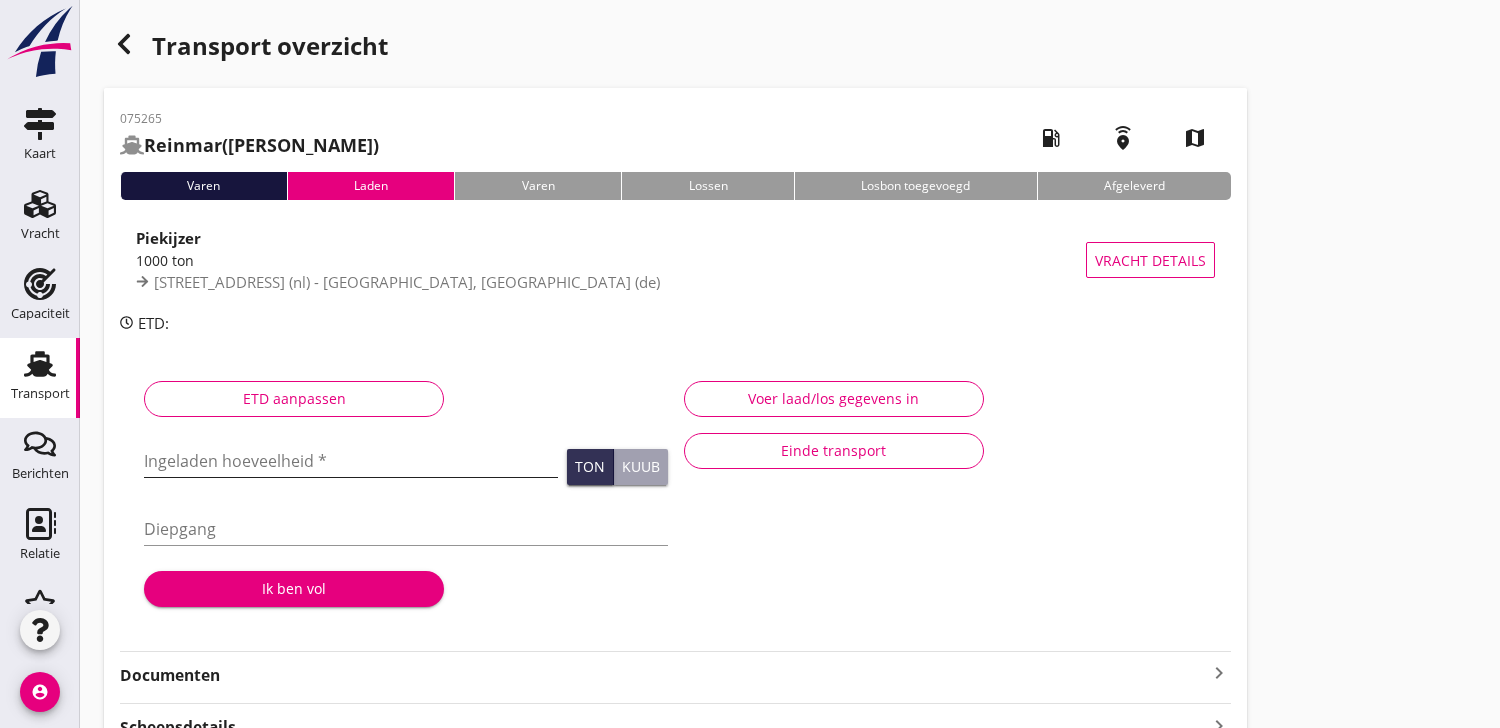 click at bounding box center [351, 461] 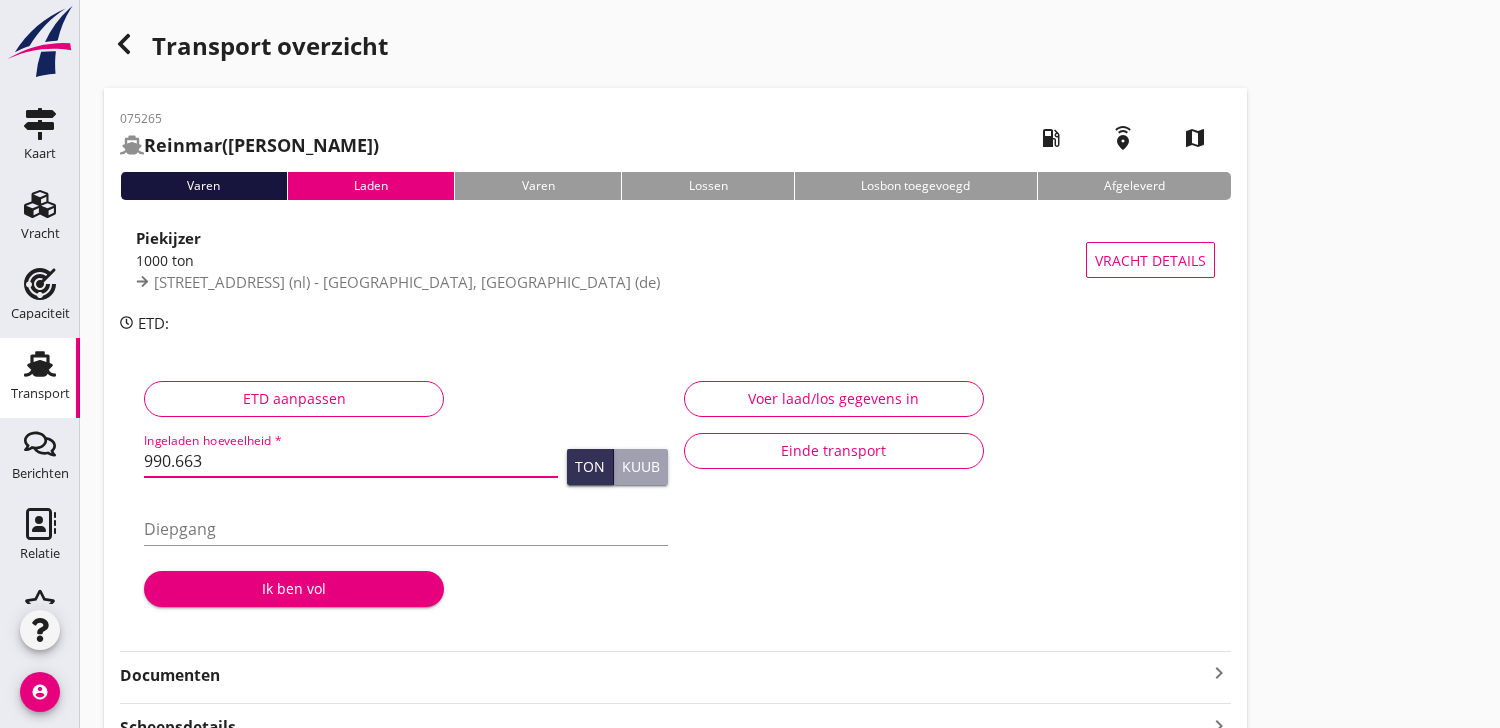 type on "990.663" 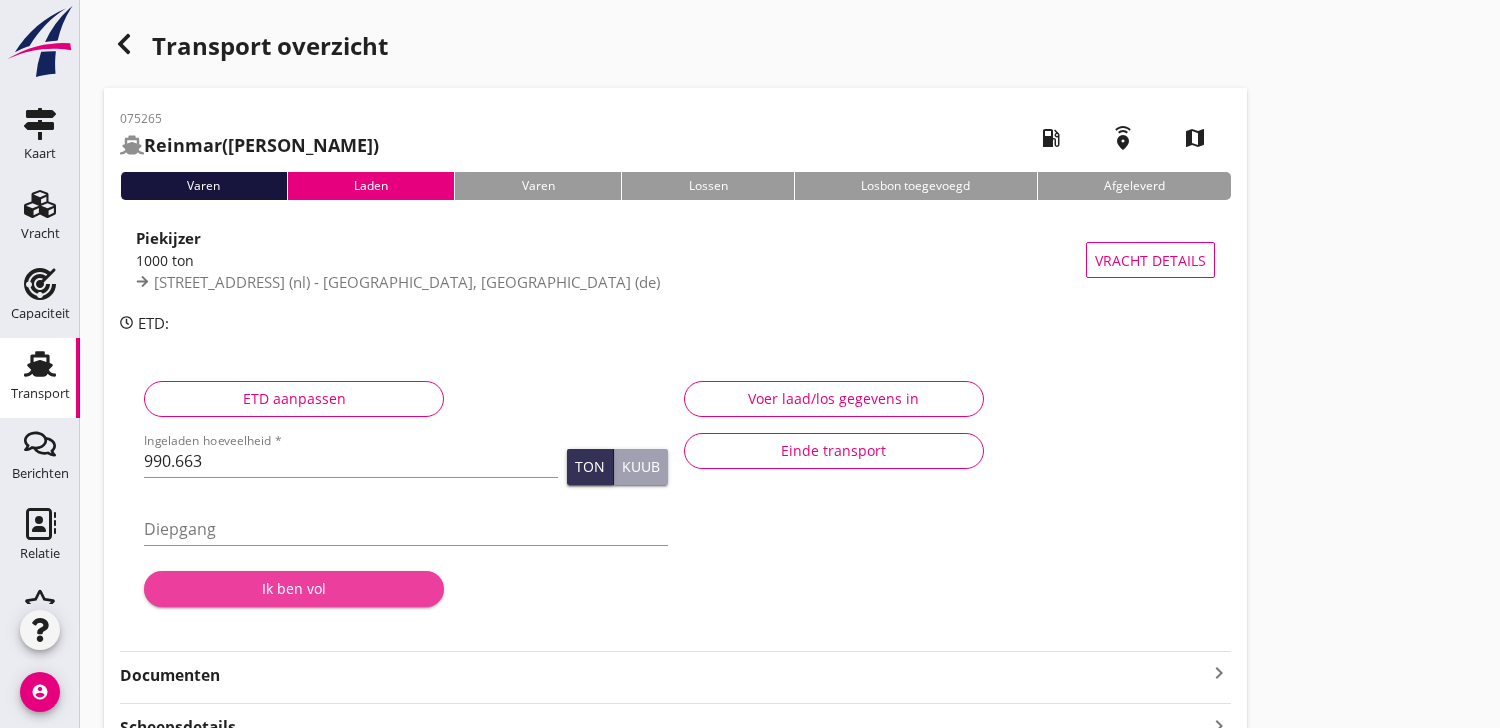 click on "Ik ben vol" at bounding box center (294, 588) 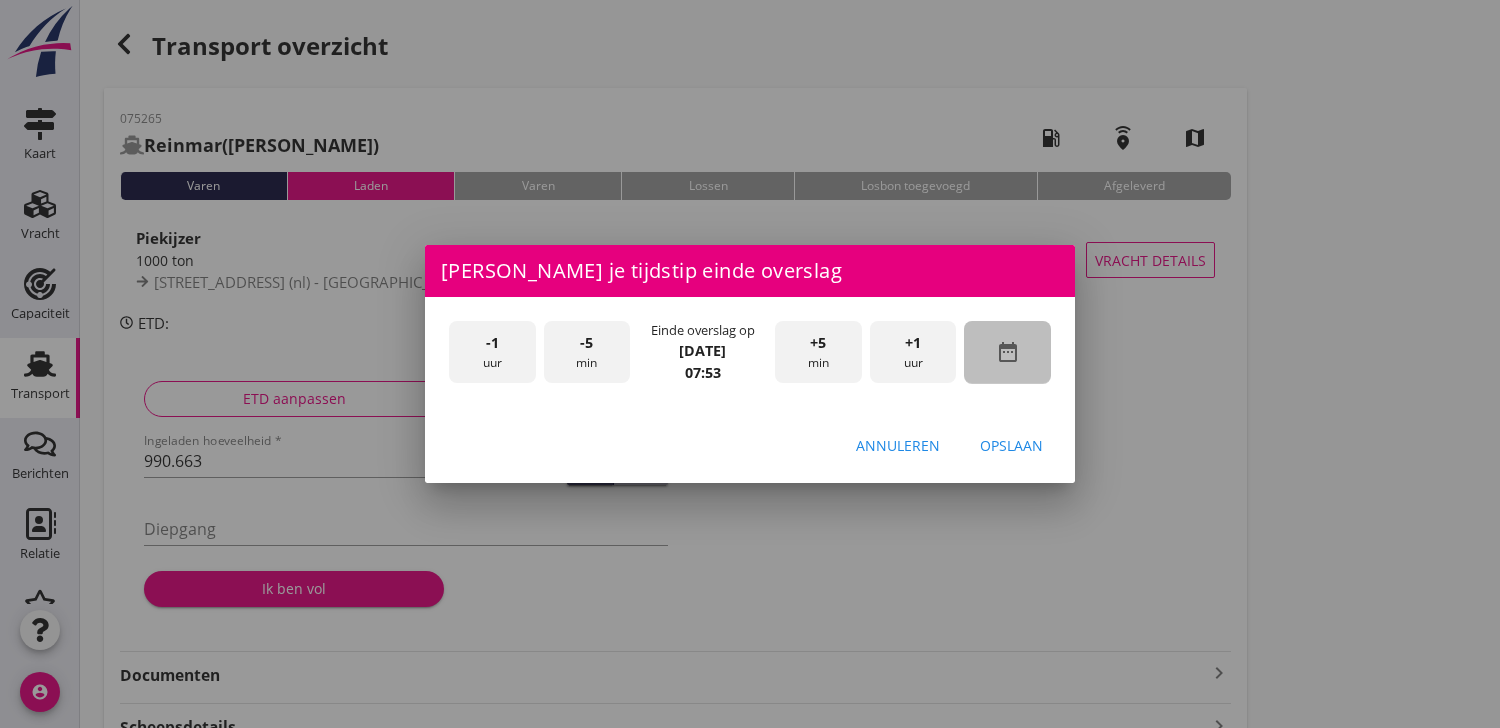 click on "date_range" at bounding box center [1007, 352] 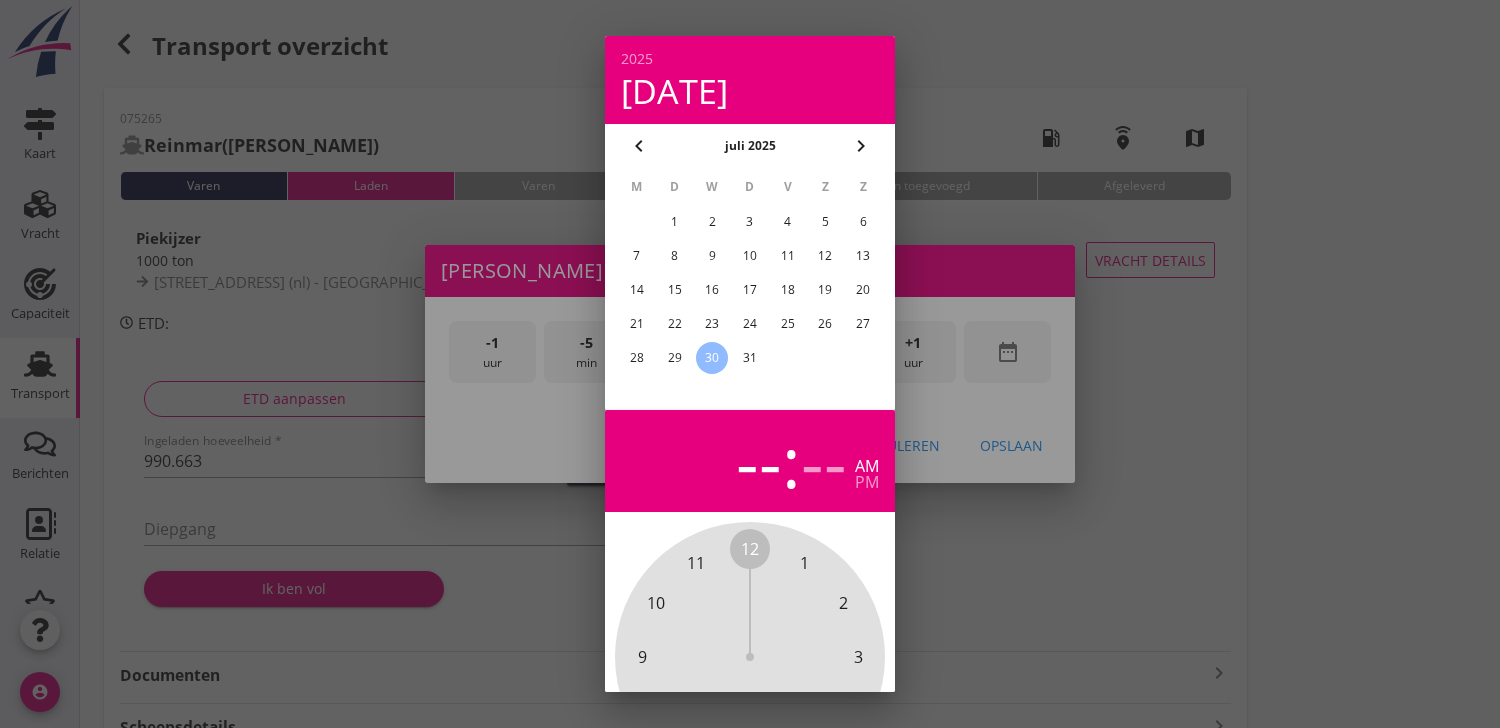 click on "29" at bounding box center [675, 358] 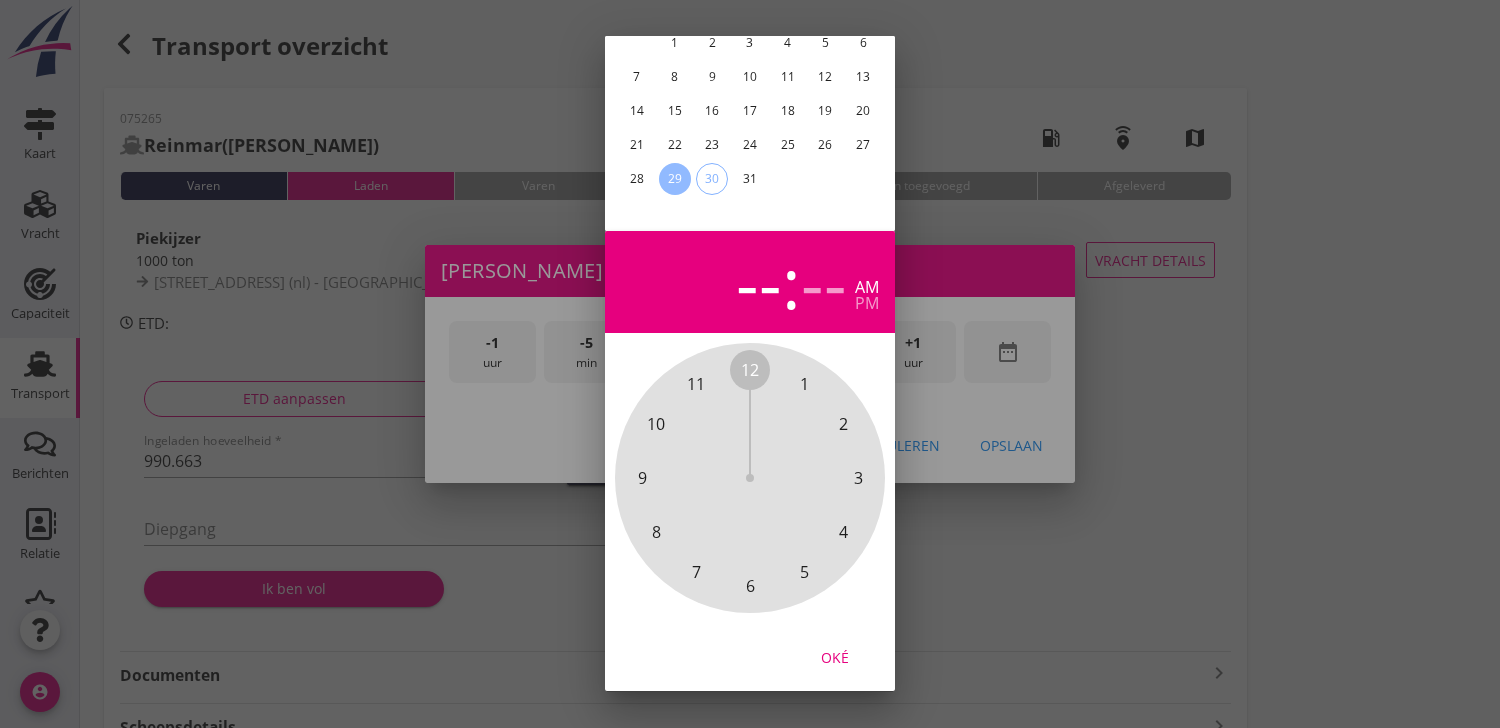scroll, scrollTop: 196, scrollLeft: 0, axis: vertical 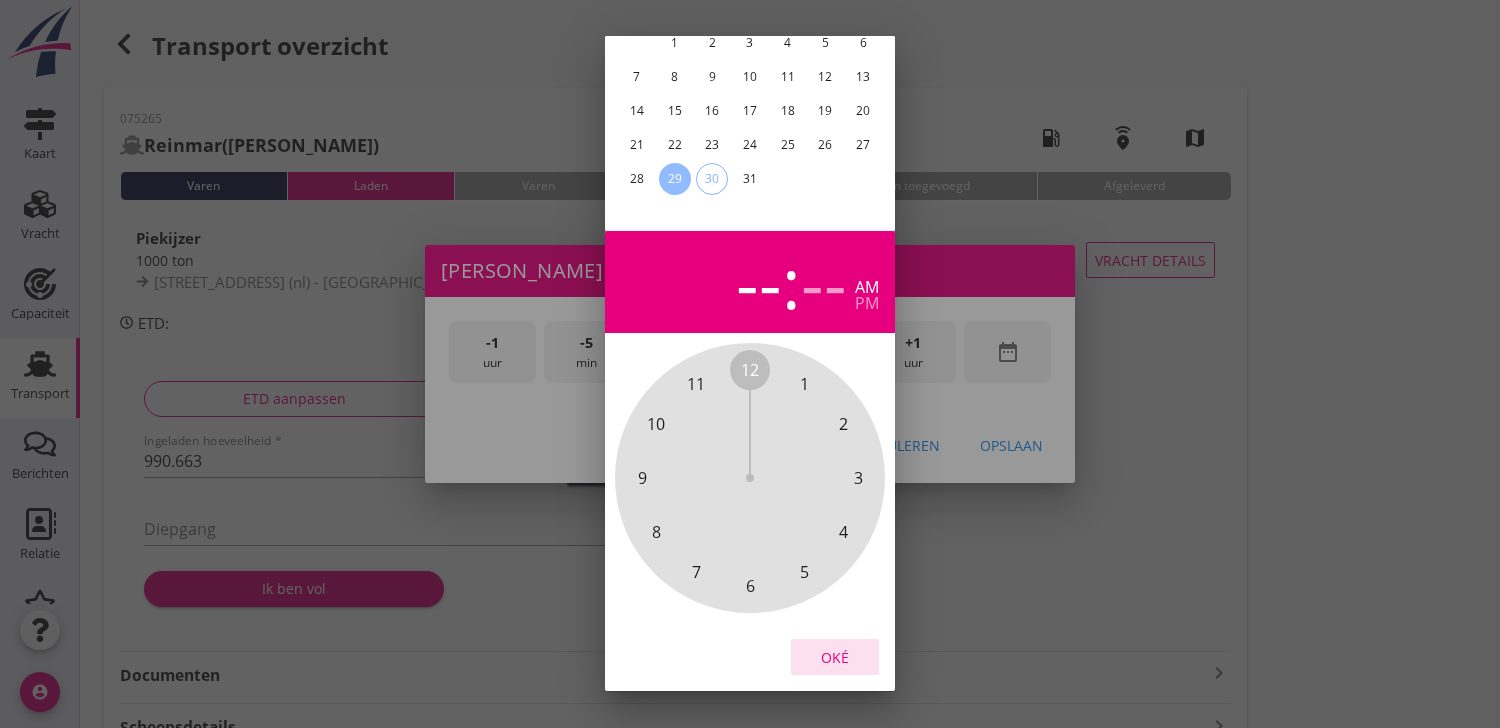 drag, startPoint x: 836, startPoint y: 635, endPoint x: 876, endPoint y: 512, distance: 129.34064 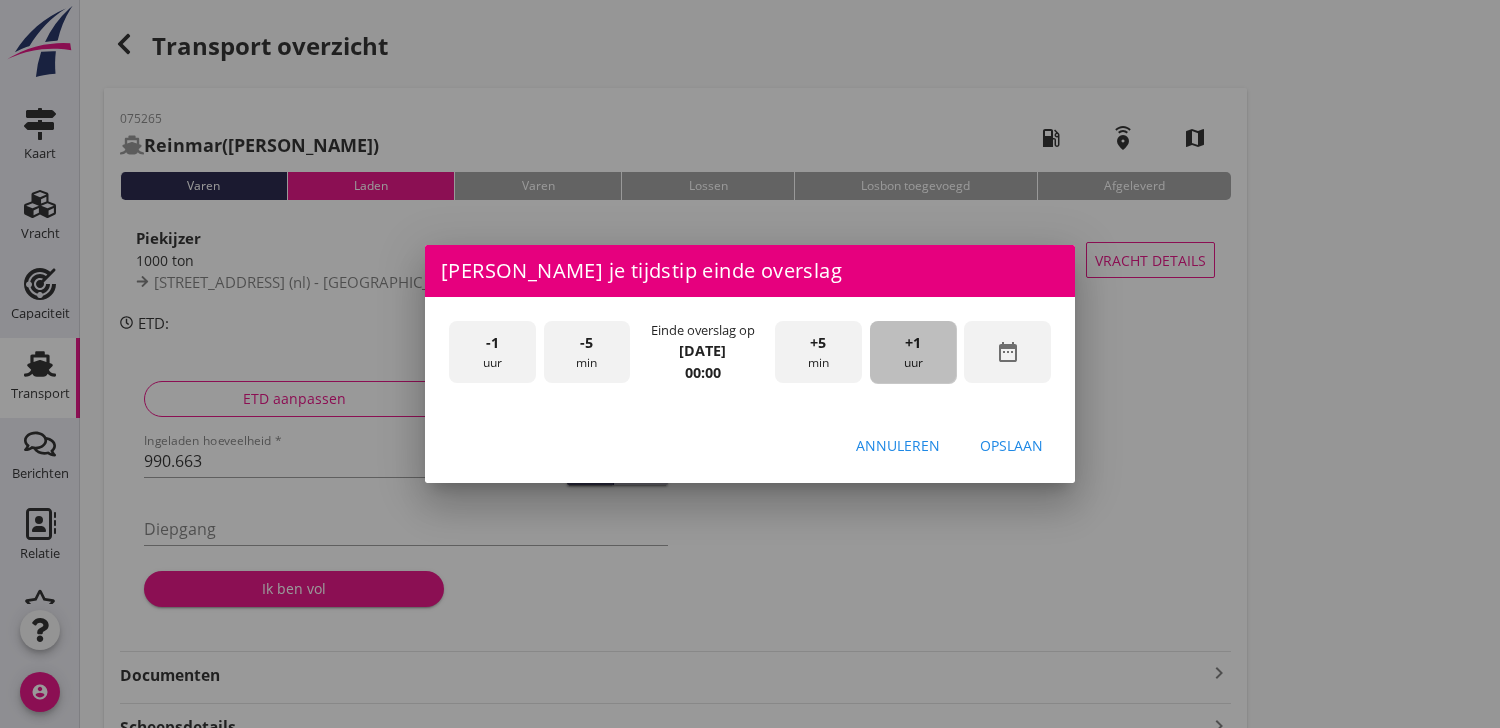 click on "+1  uur" at bounding box center [913, 352] 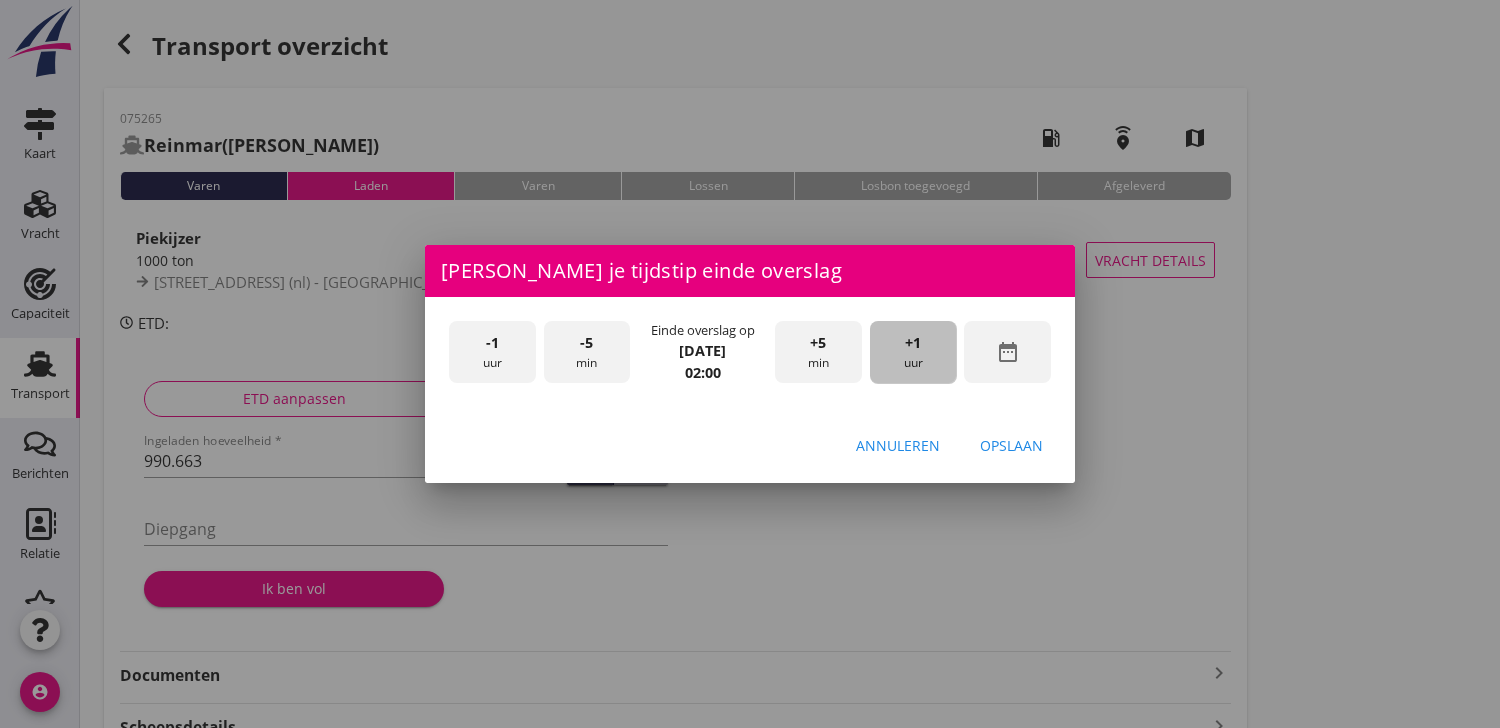 click on "+1  uur" at bounding box center (913, 352) 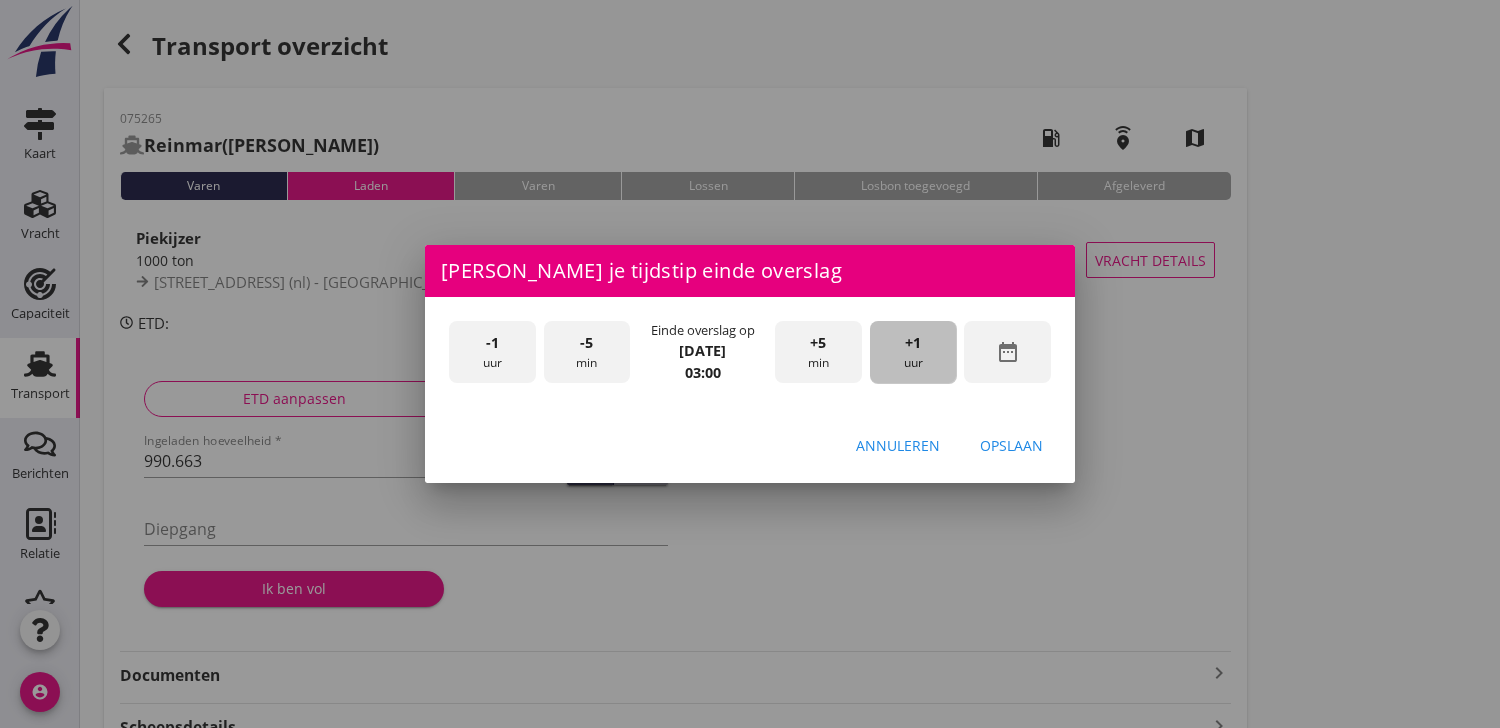 click on "+1  uur" at bounding box center [913, 352] 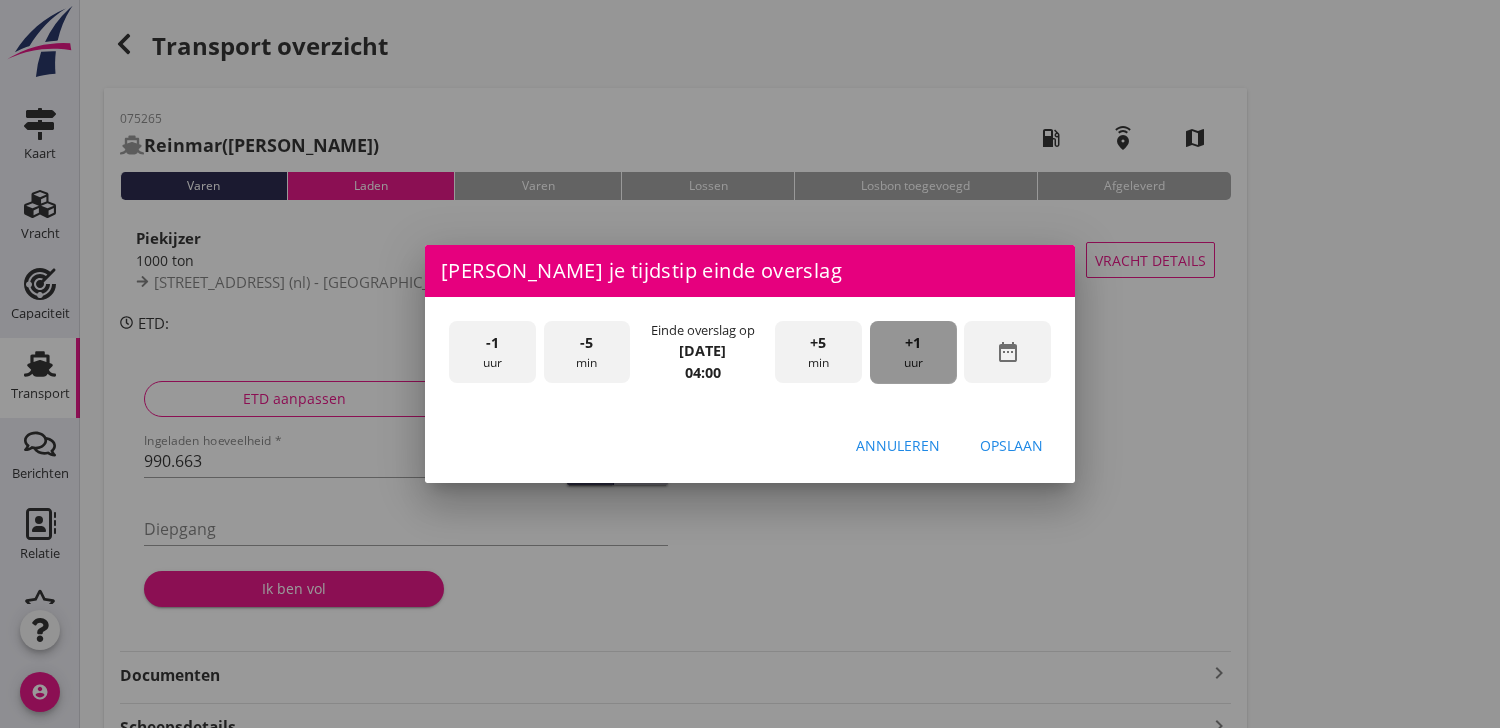 click on "+1  uur" at bounding box center (913, 352) 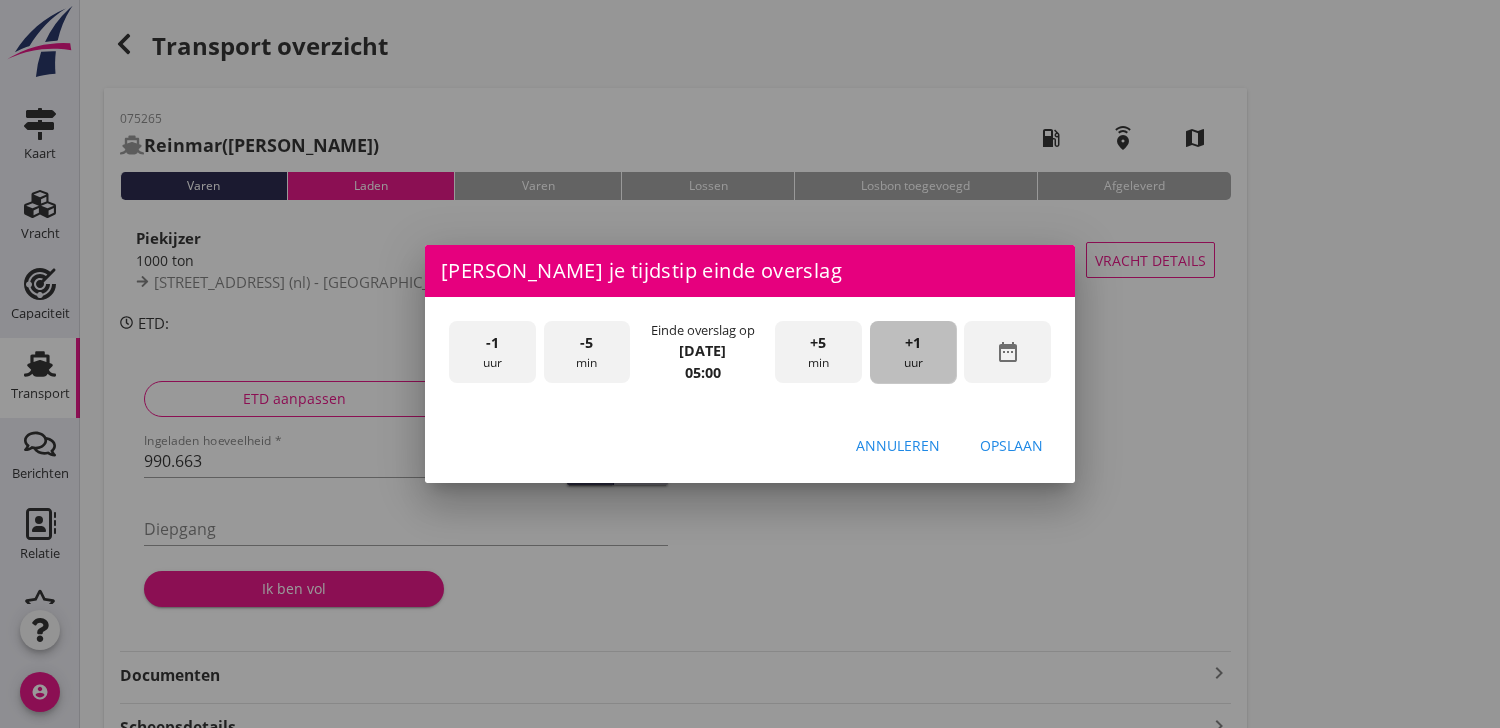 click on "+1  uur" at bounding box center [913, 352] 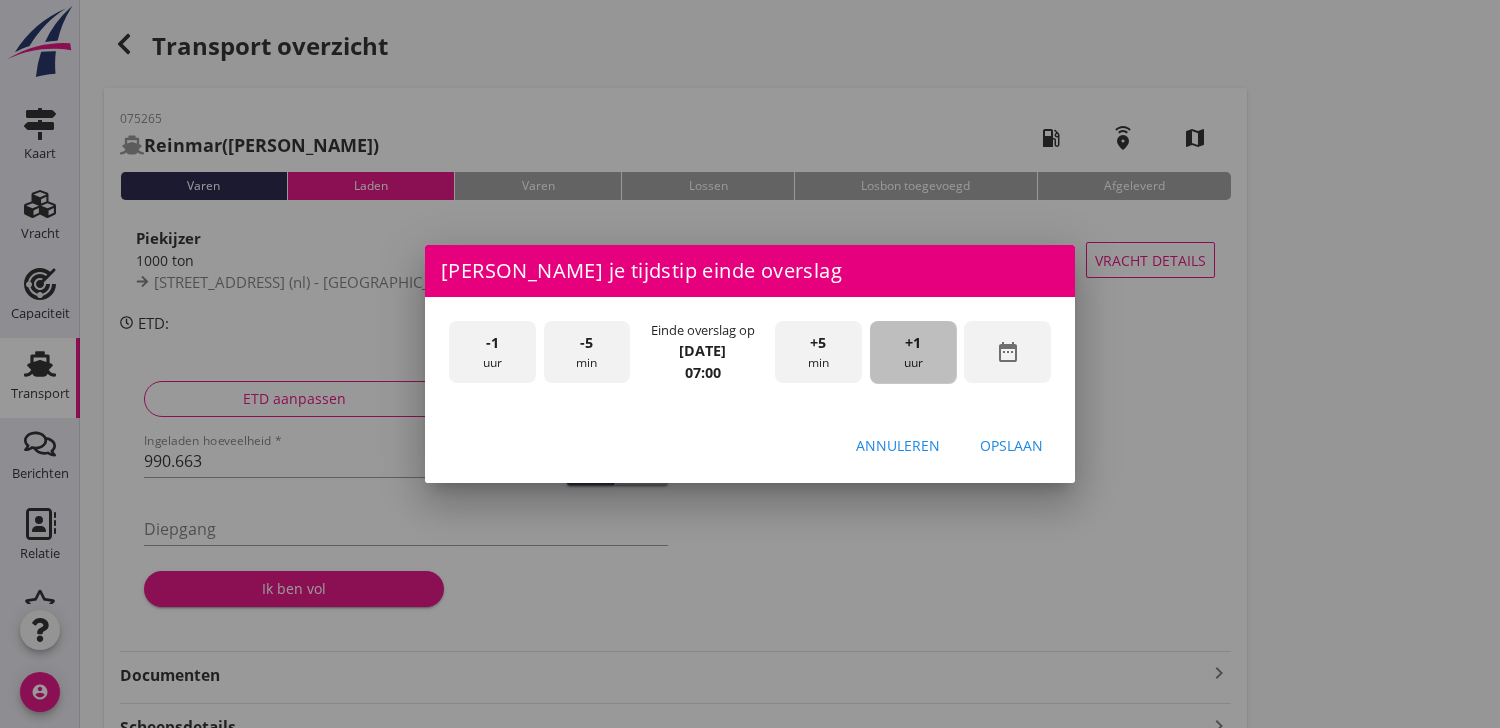 click on "+1  uur" at bounding box center (913, 352) 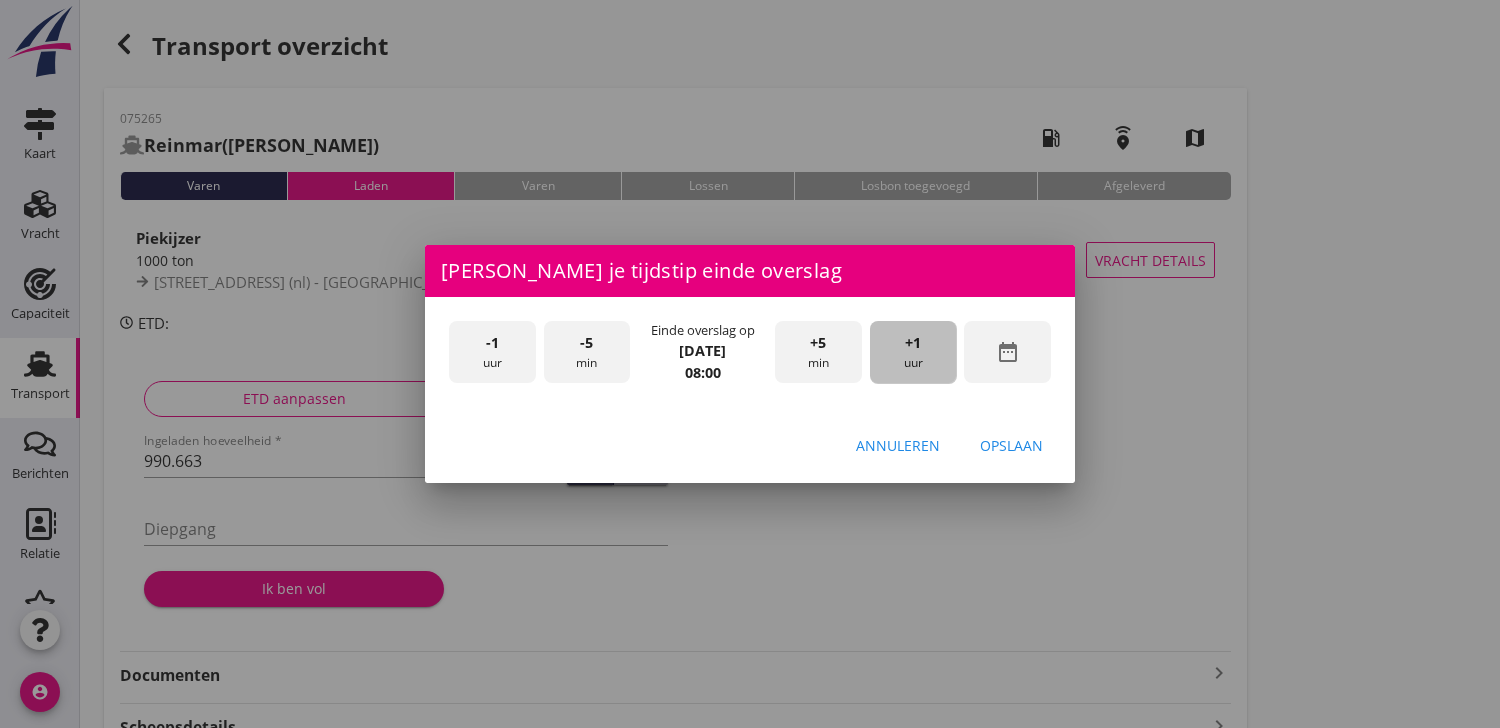 click on "+1  uur" at bounding box center (913, 352) 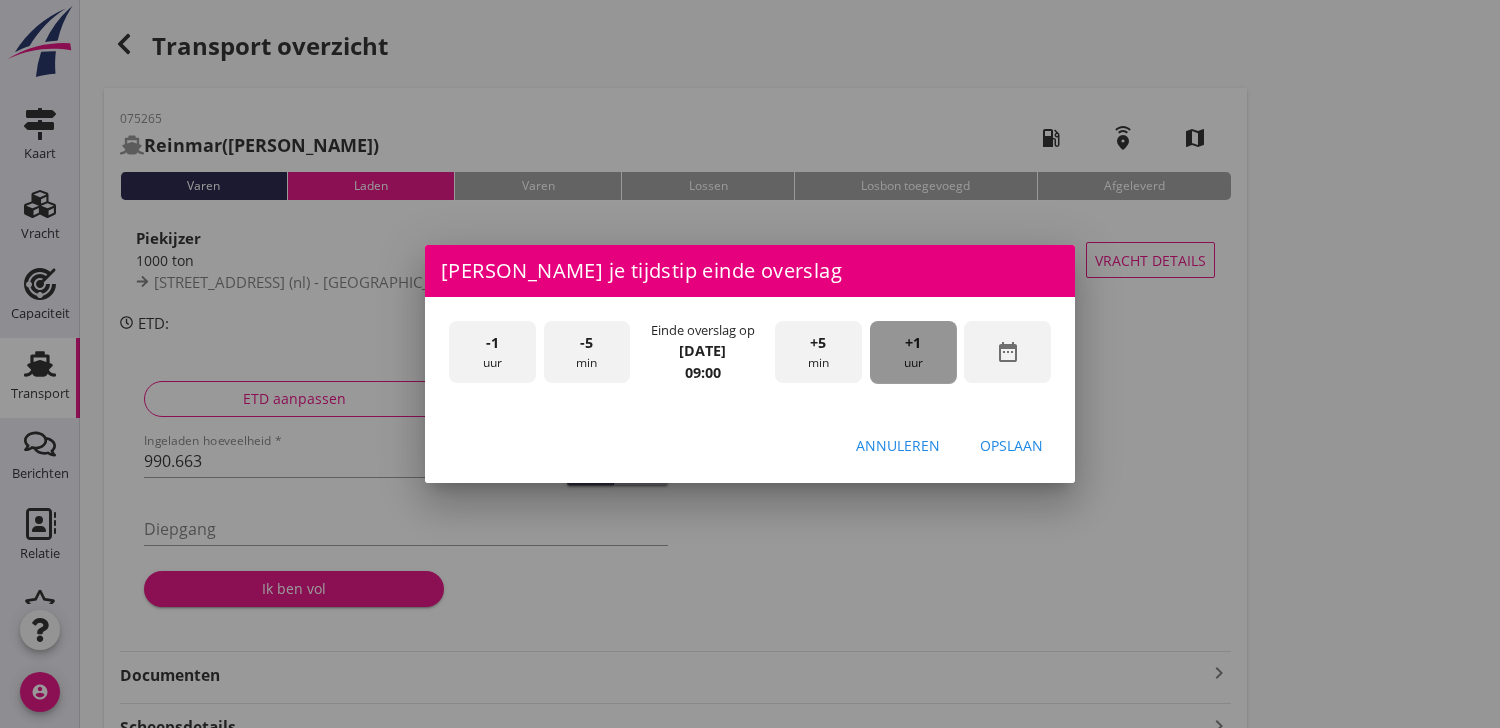 click on "+1  uur" at bounding box center (913, 352) 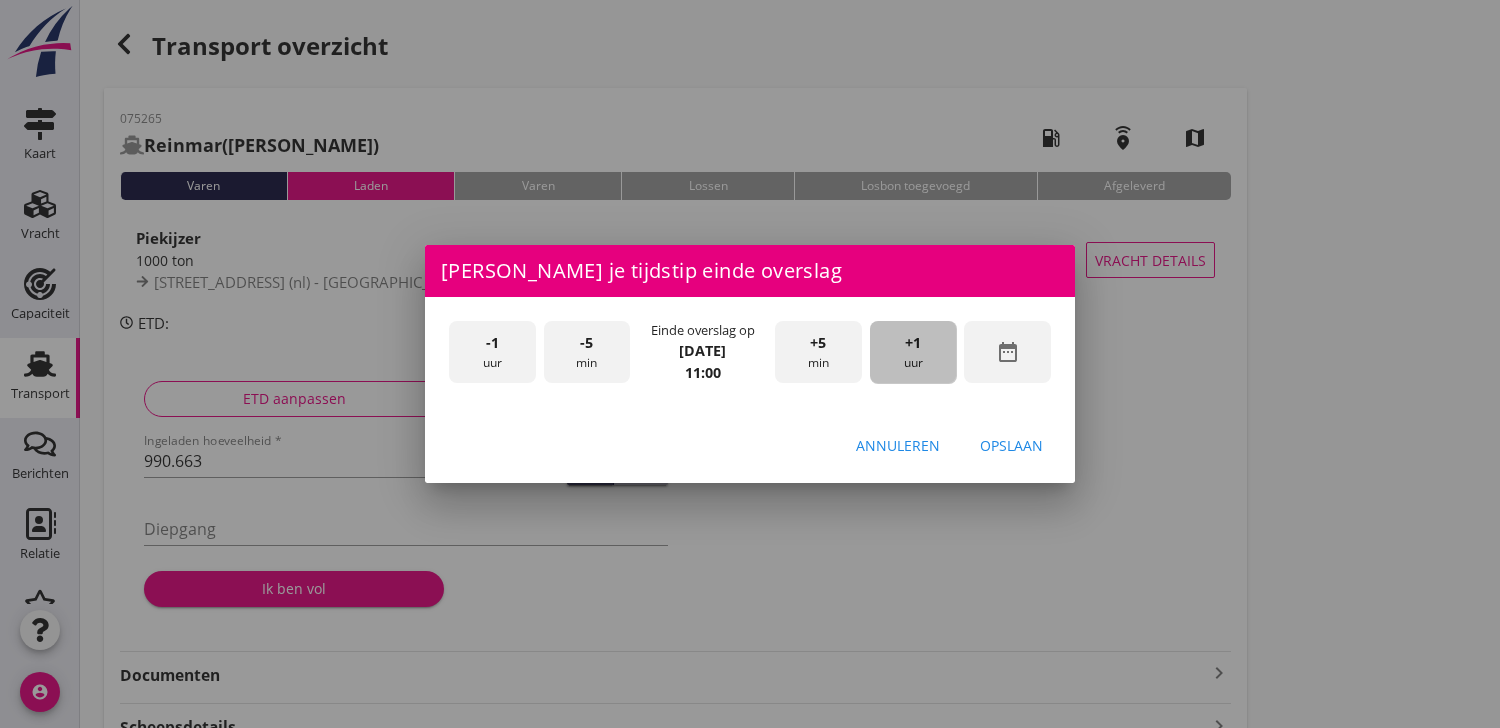 click on "+1  uur" at bounding box center (913, 352) 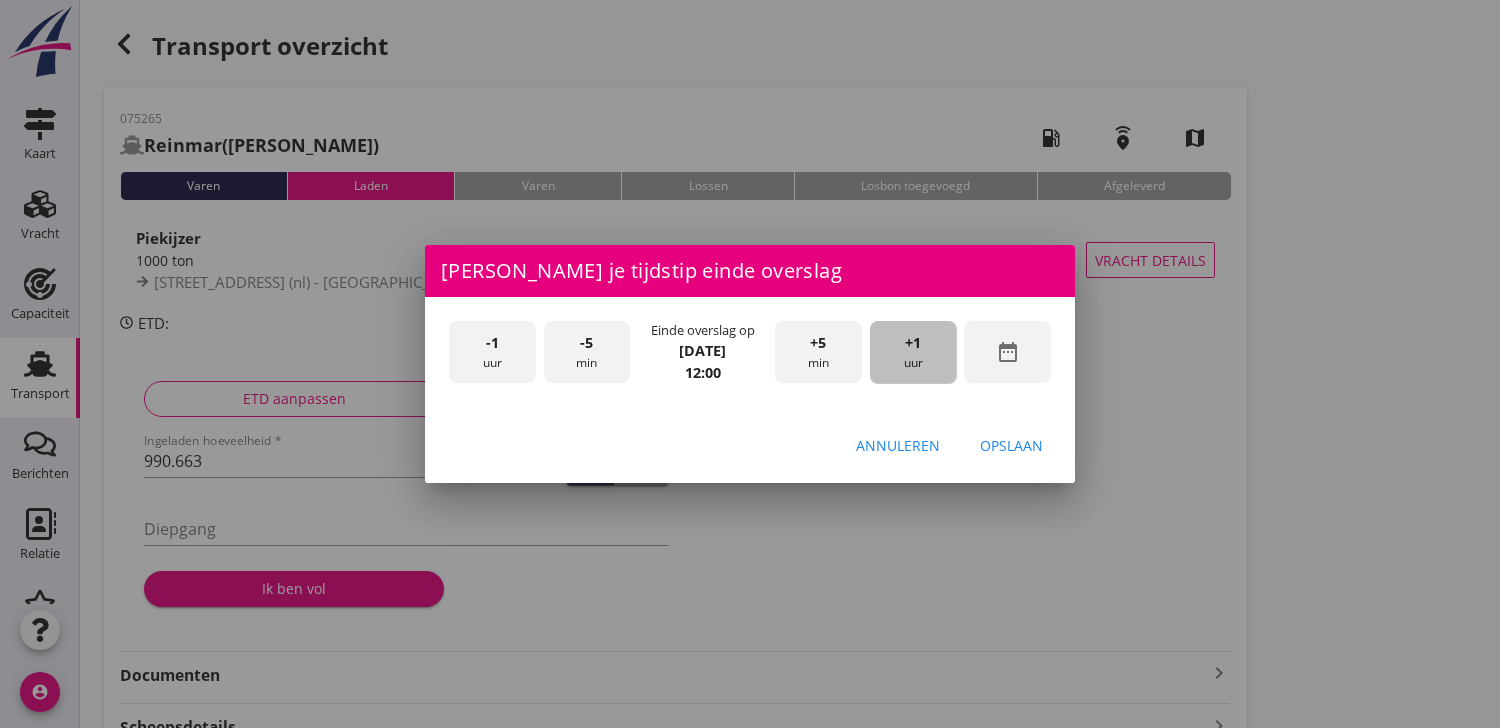 click on "+1  uur" at bounding box center [913, 352] 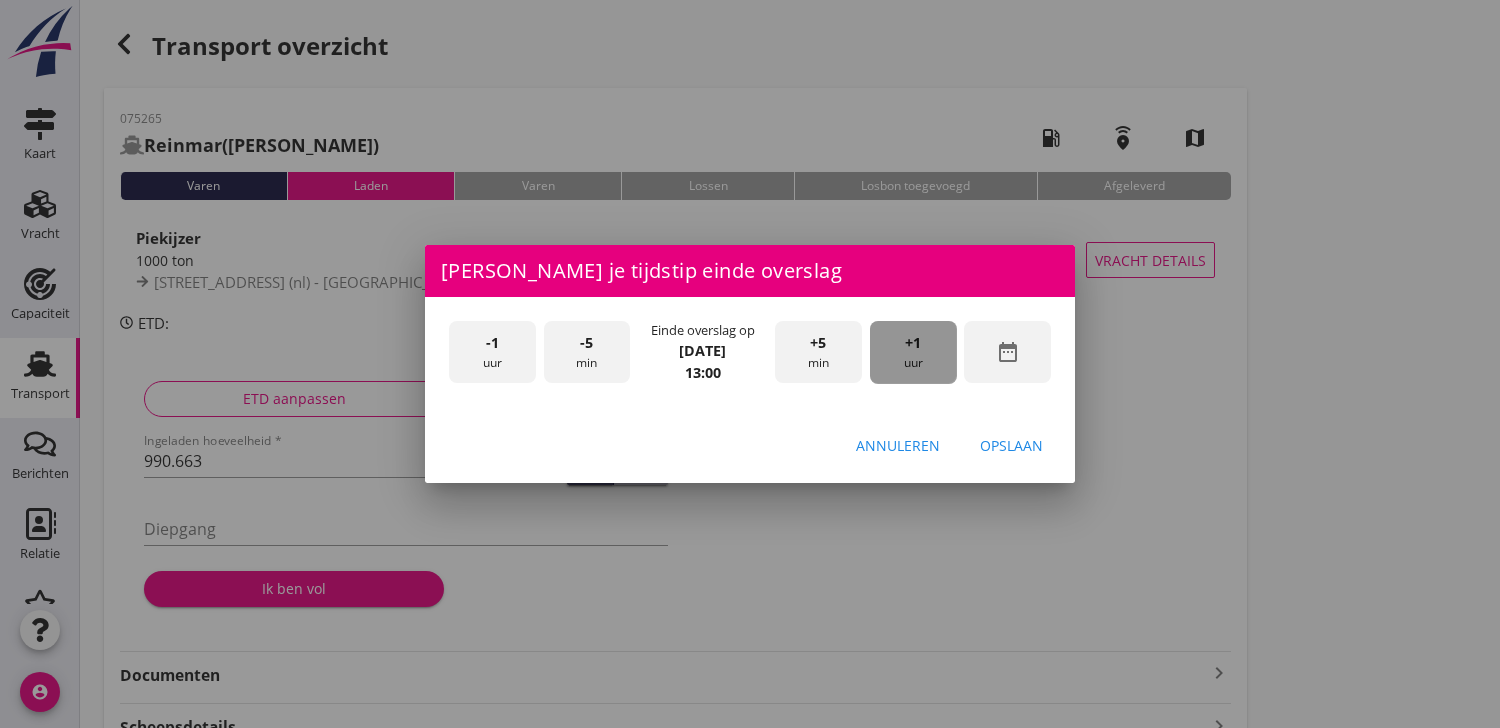 click on "+1  uur" at bounding box center [913, 352] 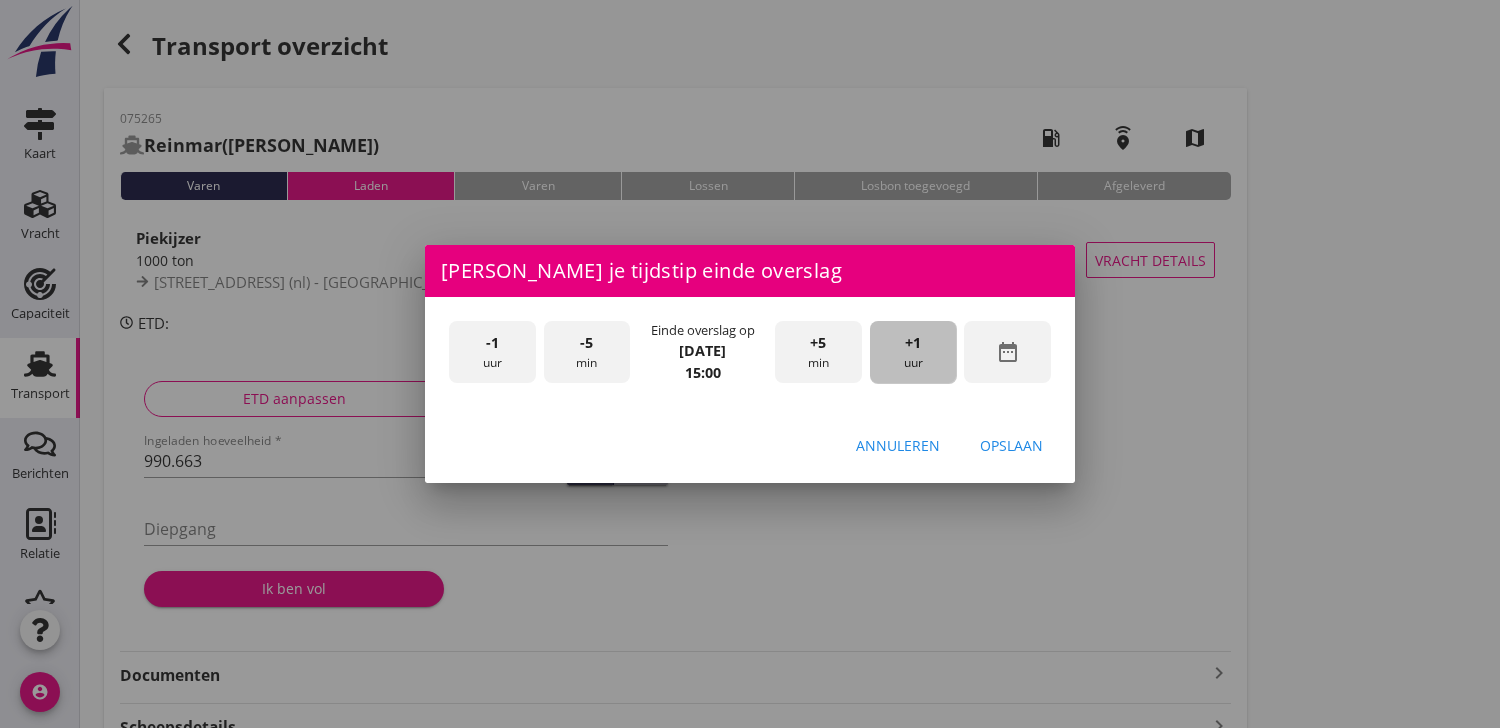click on "+1  uur" at bounding box center [913, 352] 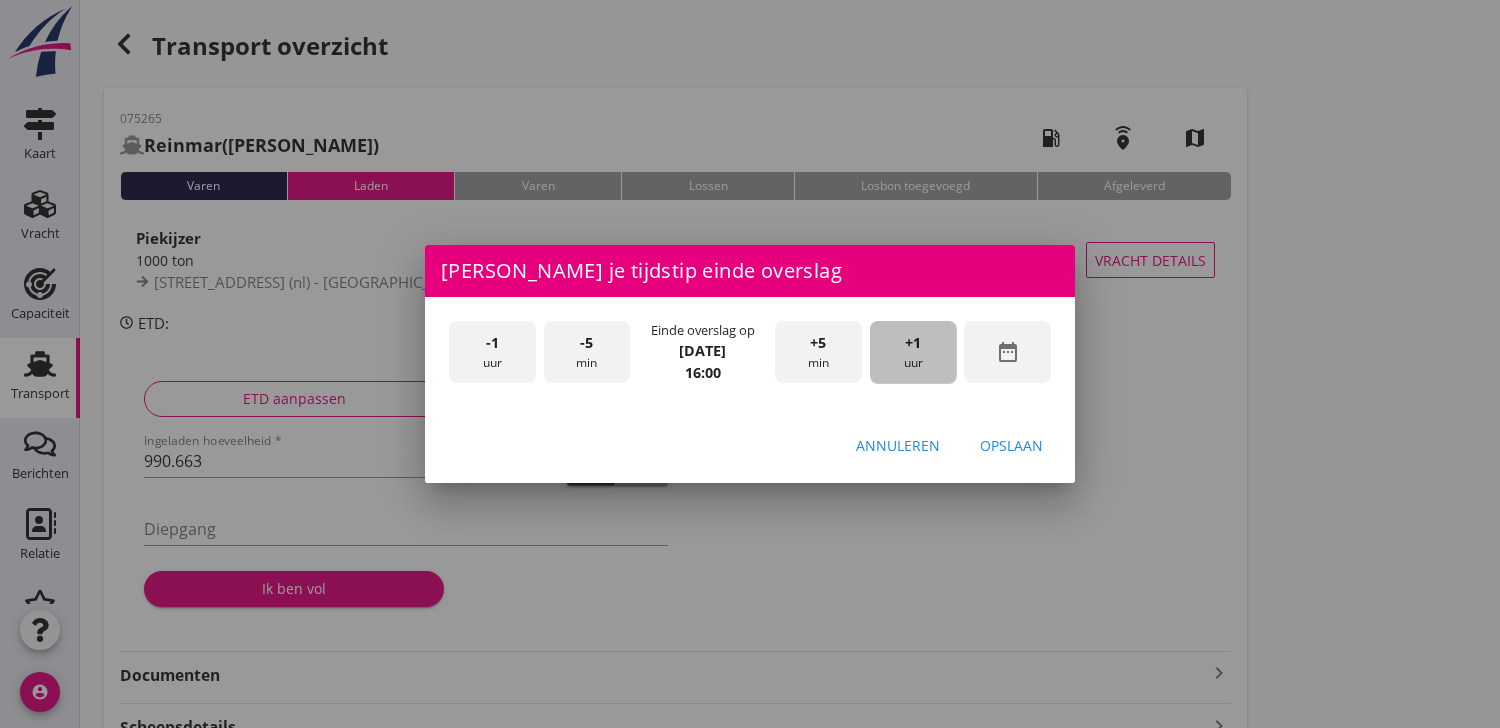 click on "+1  uur" at bounding box center (913, 352) 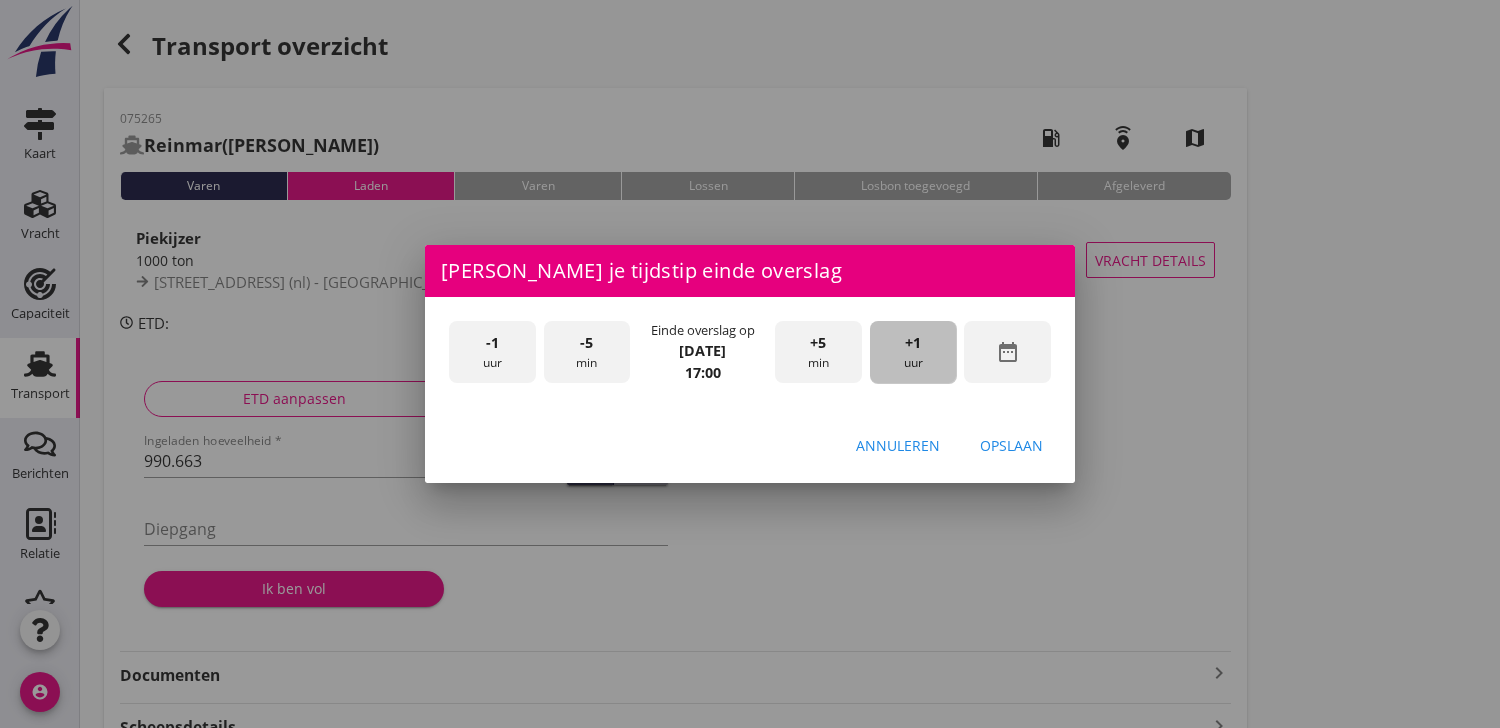 click on "+1  uur" at bounding box center [913, 352] 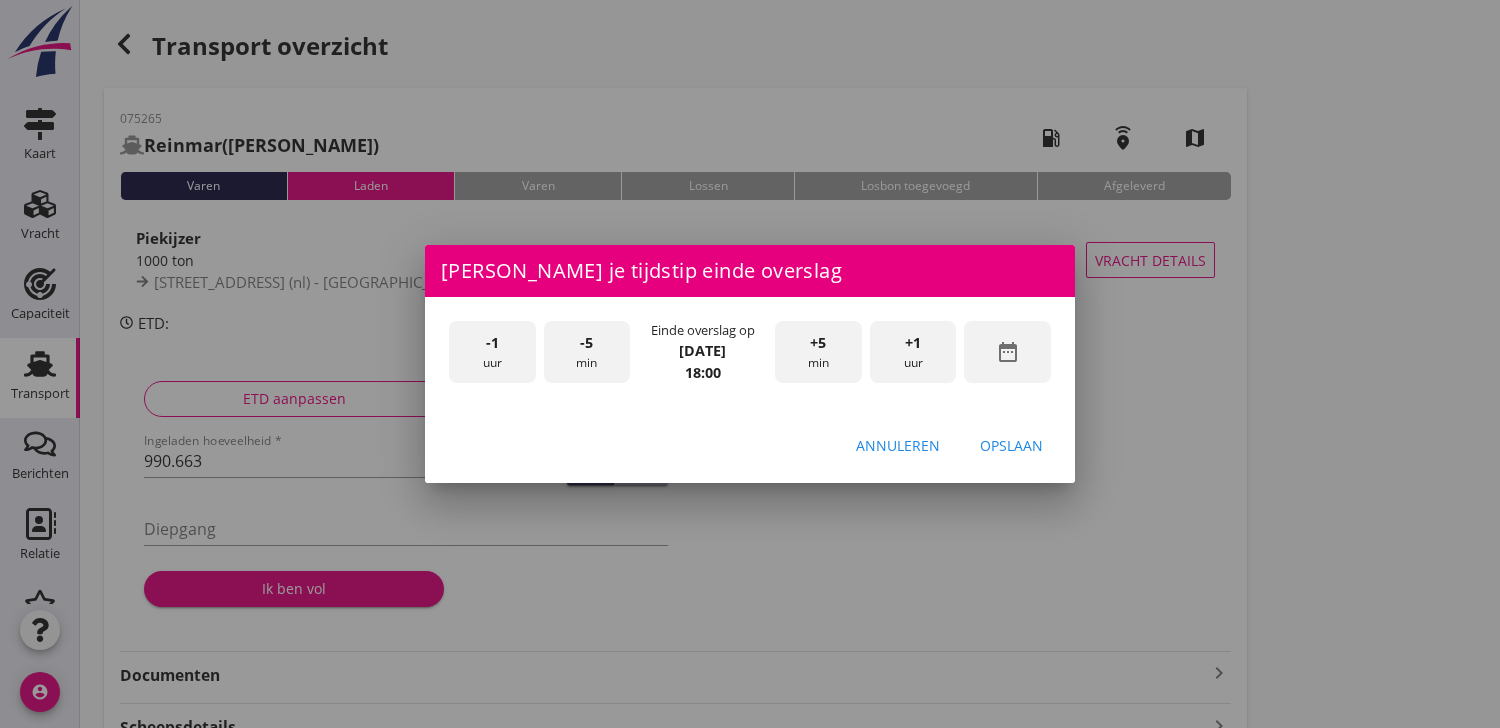click on "+1  uur" at bounding box center (913, 352) 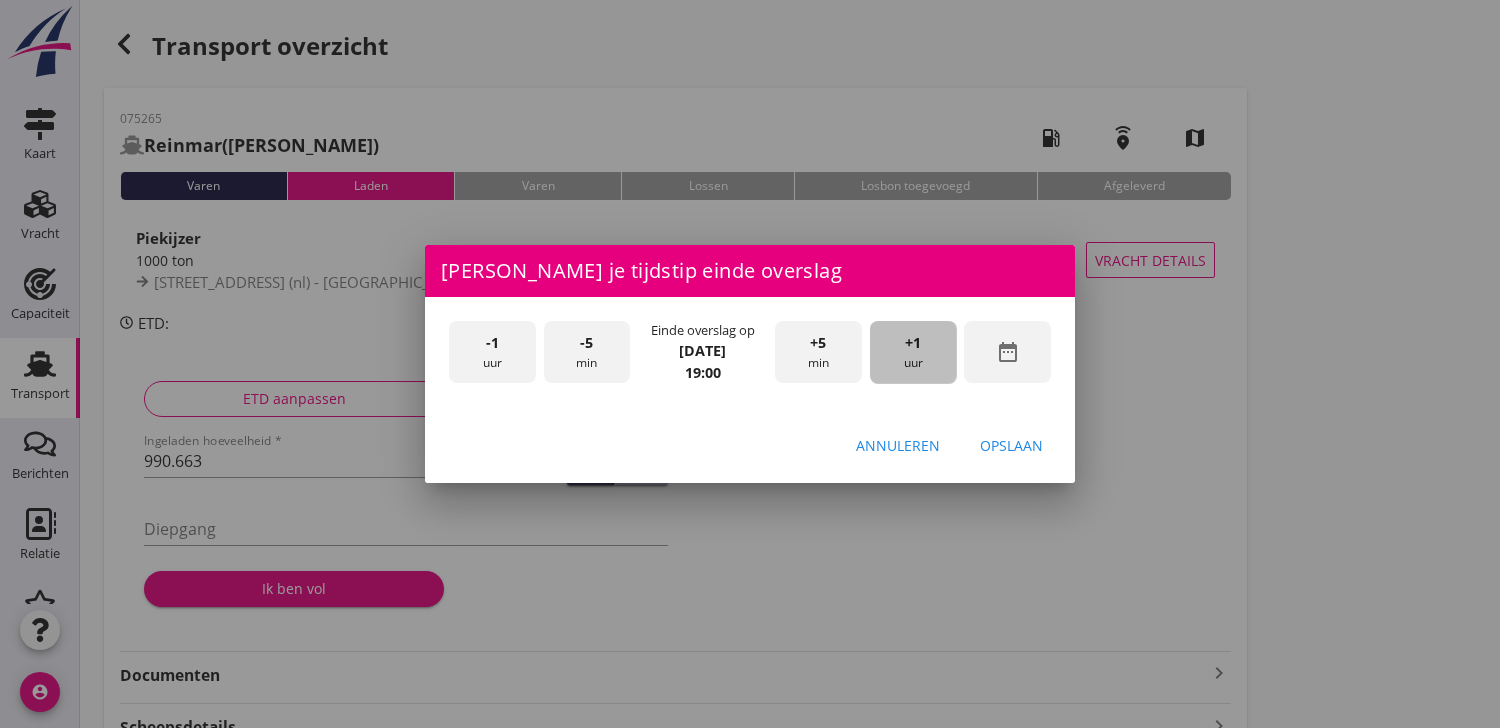 click on "+1  uur" at bounding box center [913, 352] 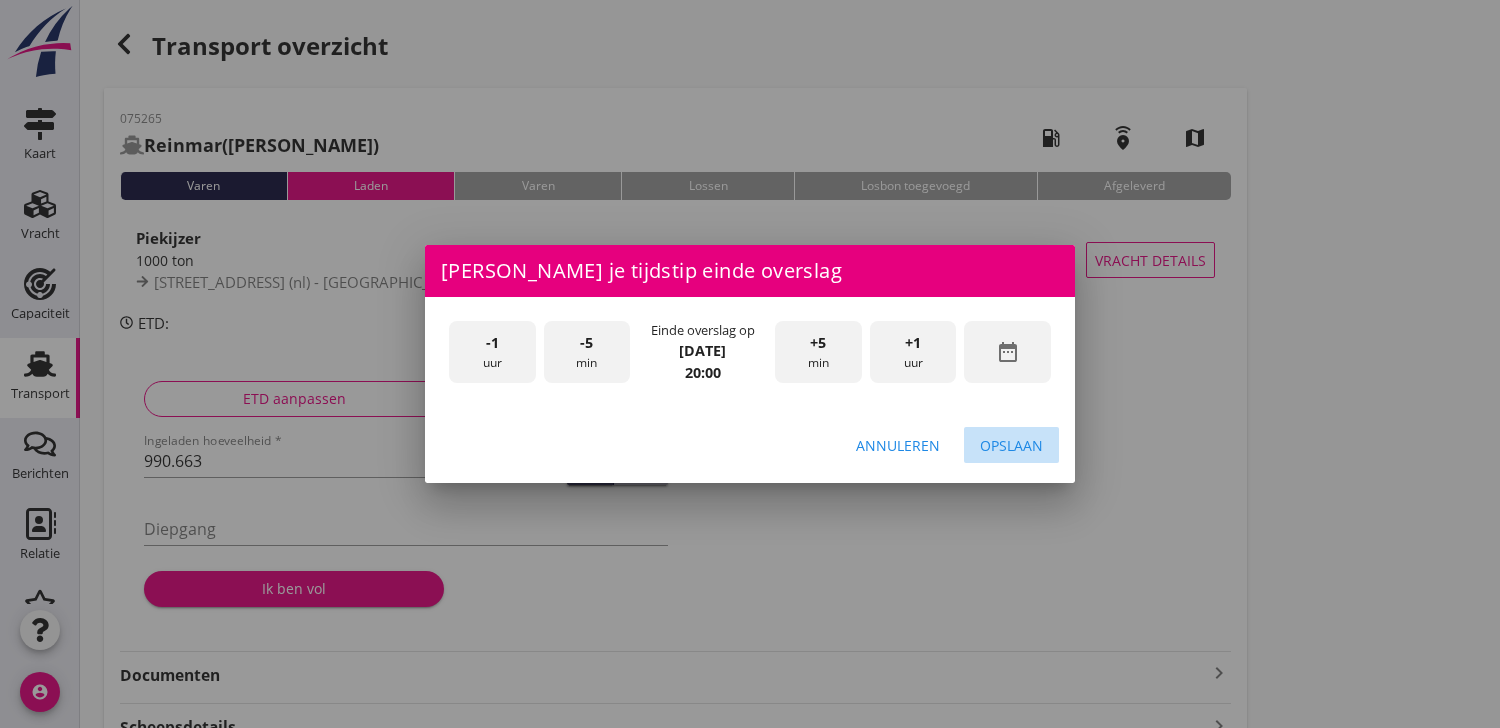 click on "Opslaan" at bounding box center [1011, 445] 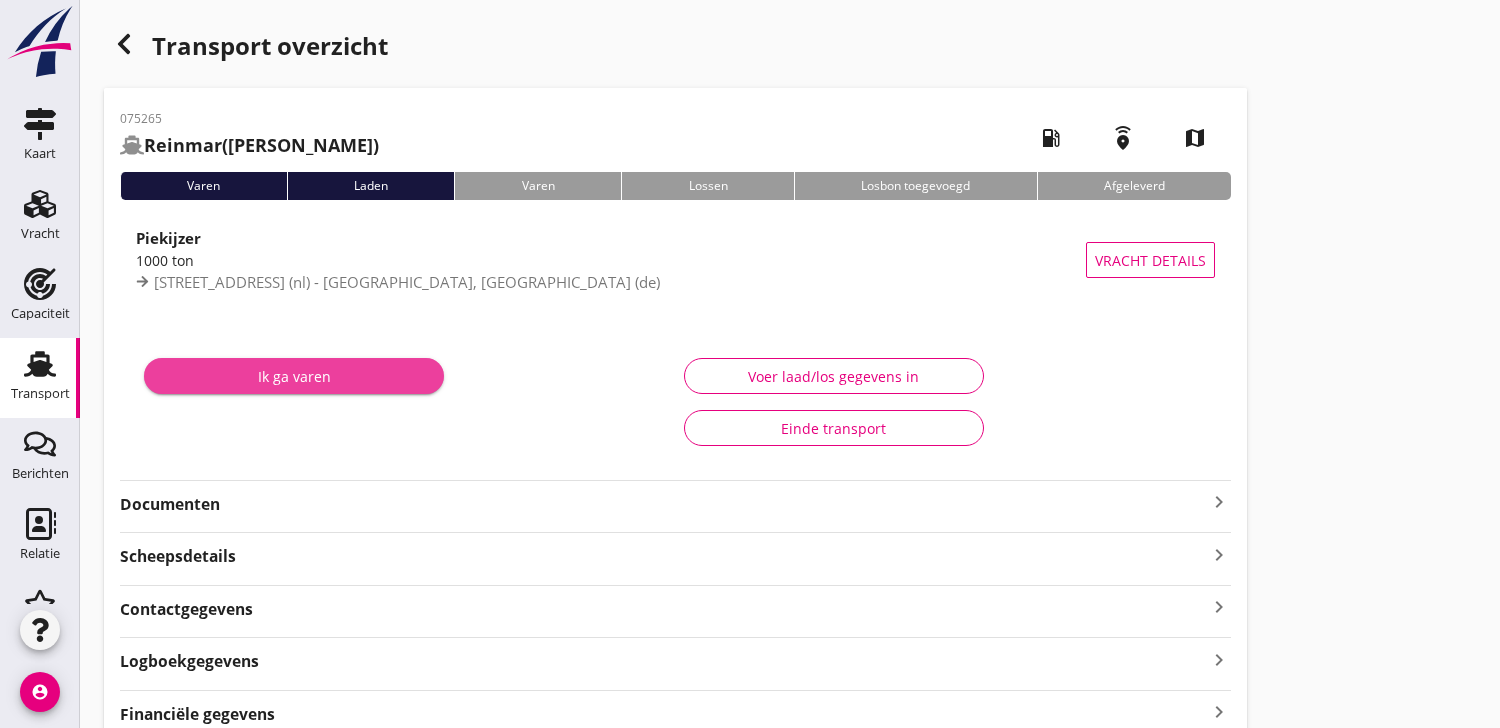 click on "Ik ga varen" at bounding box center (294, 376) 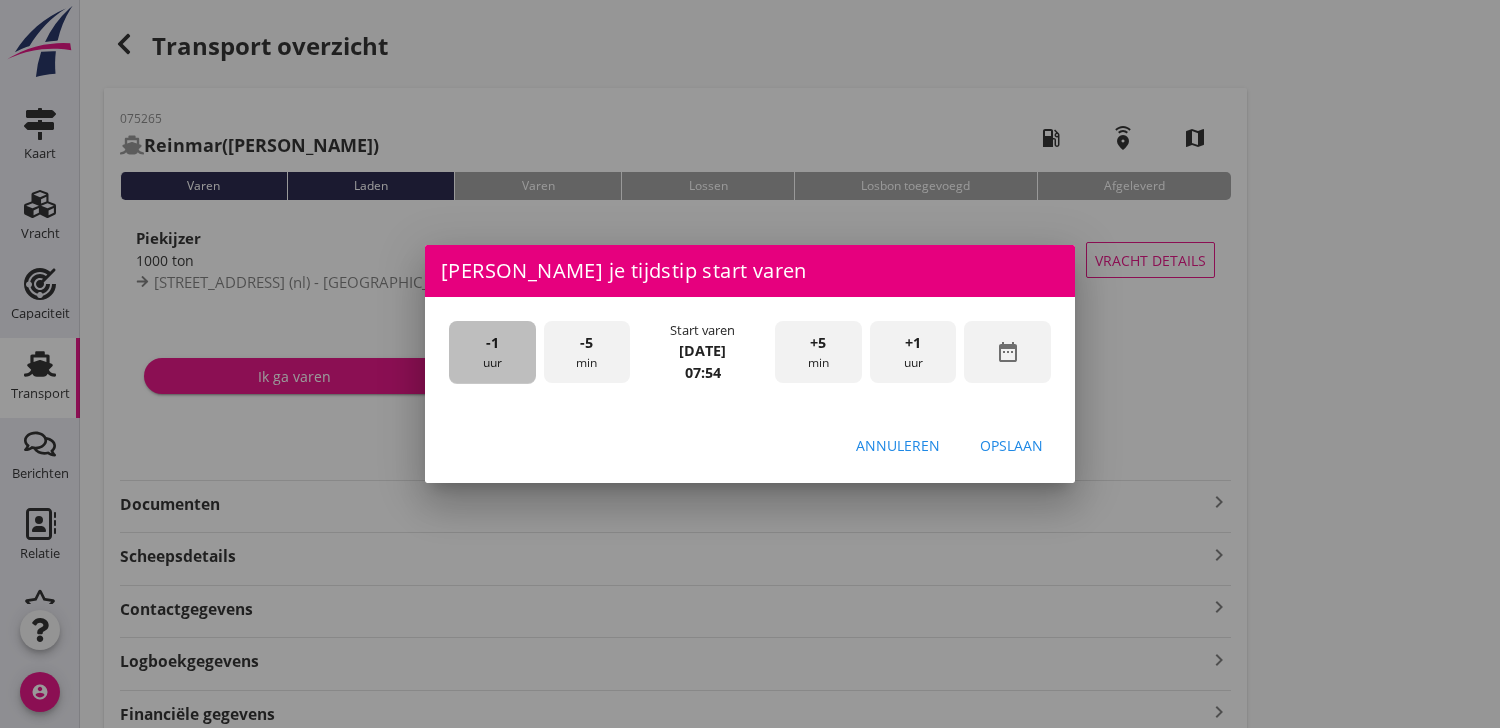 click on "-1  uur" at bounding box center (492, 352) 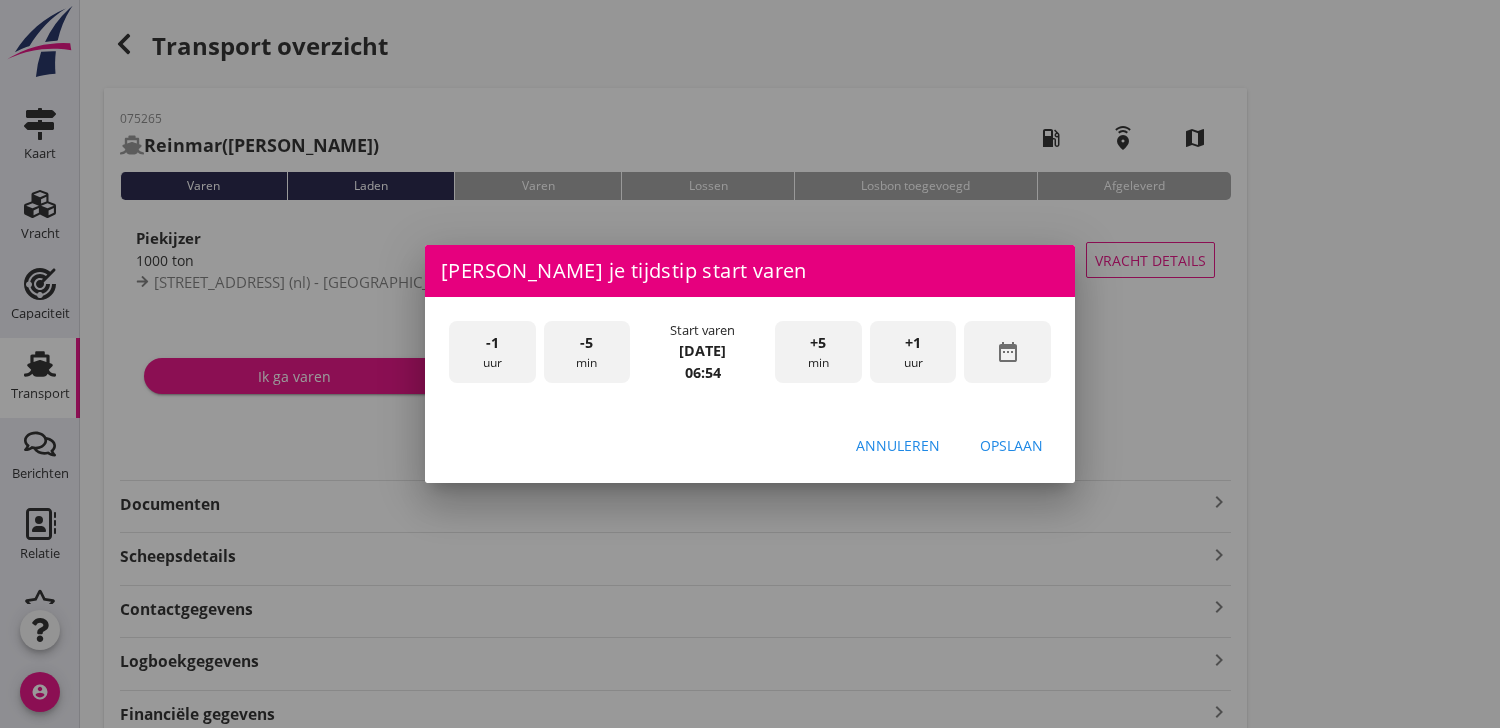 click on "-1  uur" at bounding box center (492, 352) 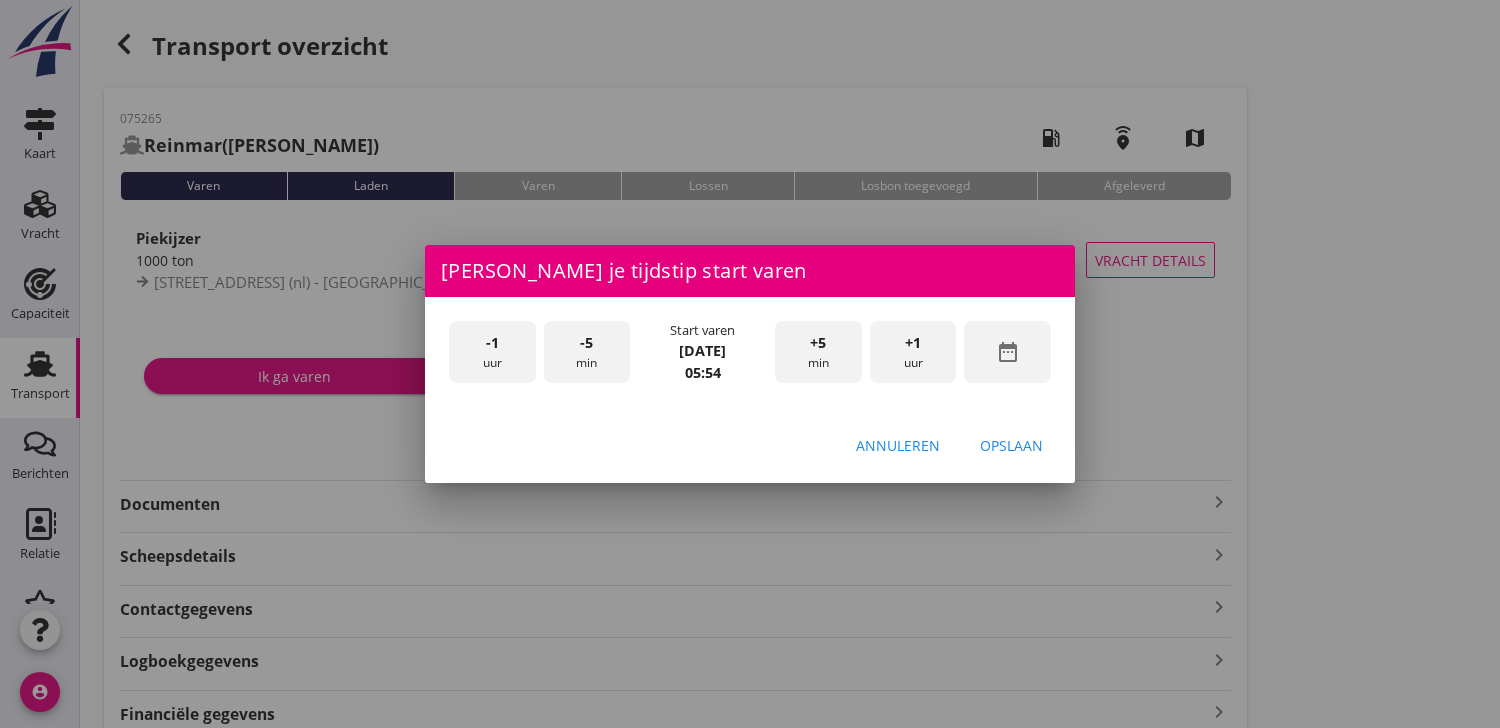 click on "+5  min" at bounding box center [818, 352] 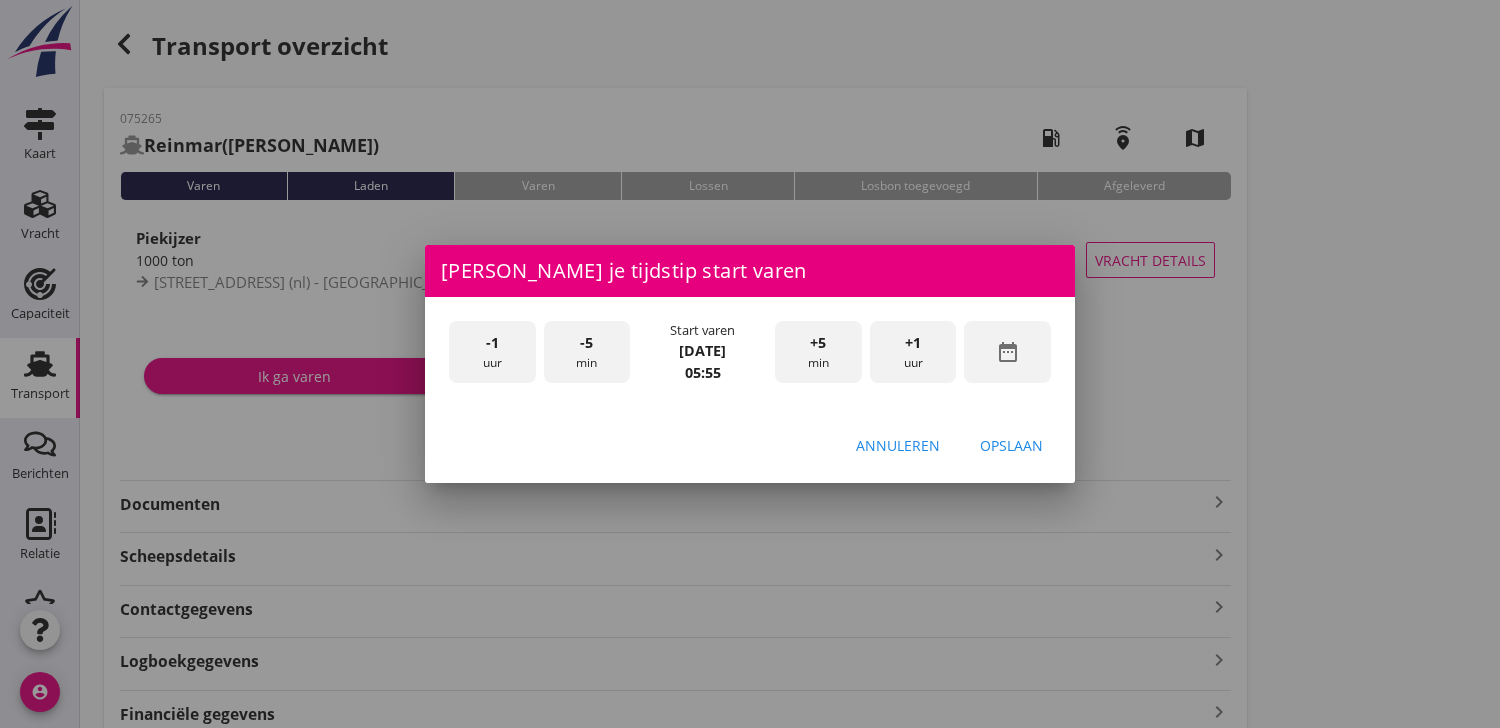 click on "+5  min" at bounding box center [818, 352] 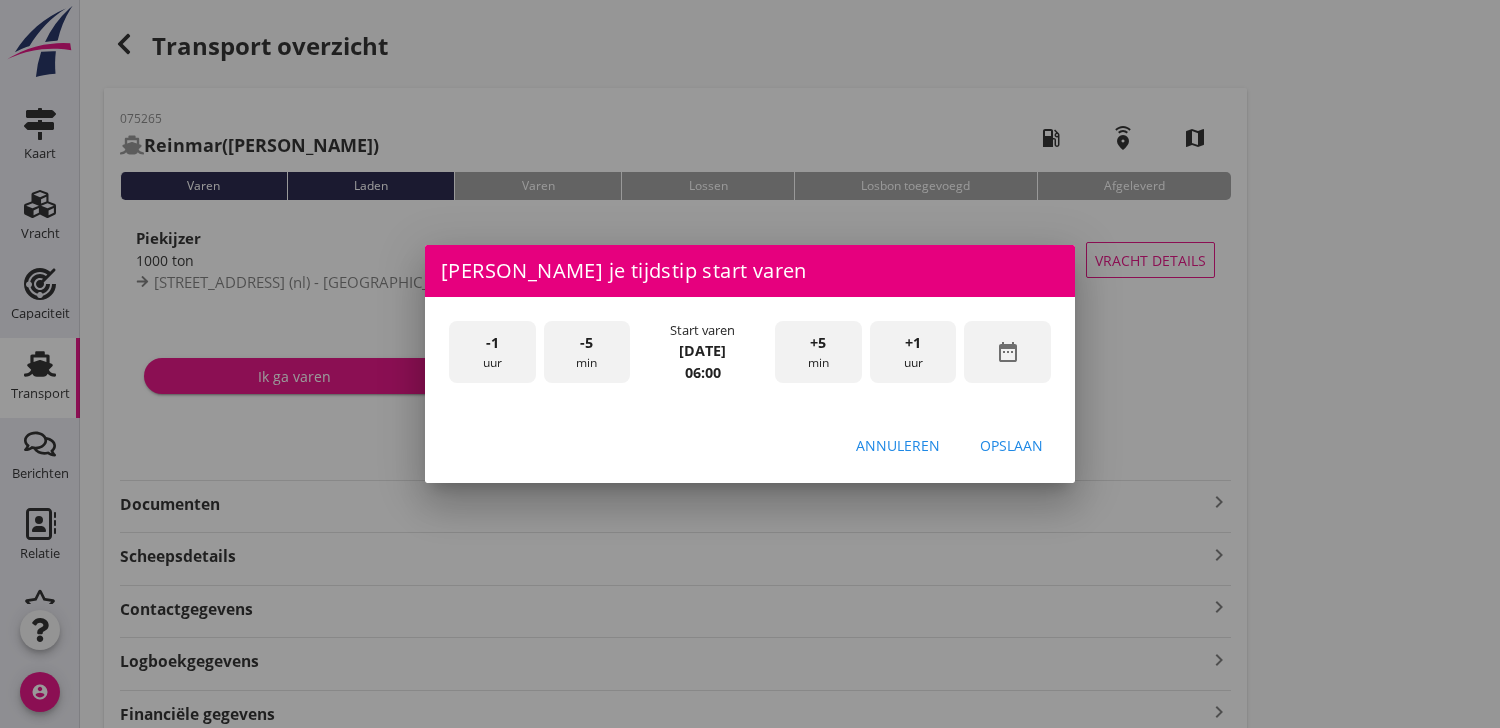 click on "Opslaan" at bounding box center (1011, 445) 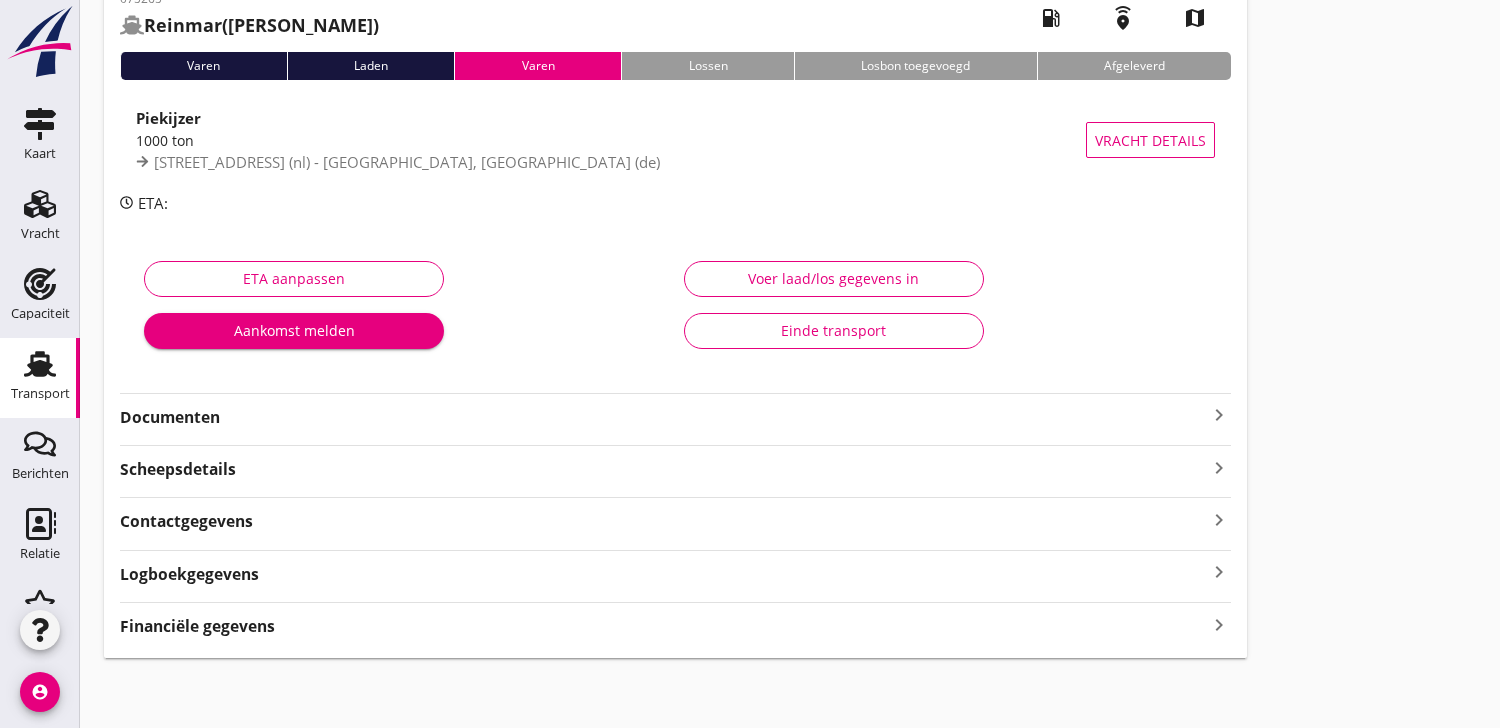 scroll, scrollTop: 121, scrollLeft: 0, axis: vertical 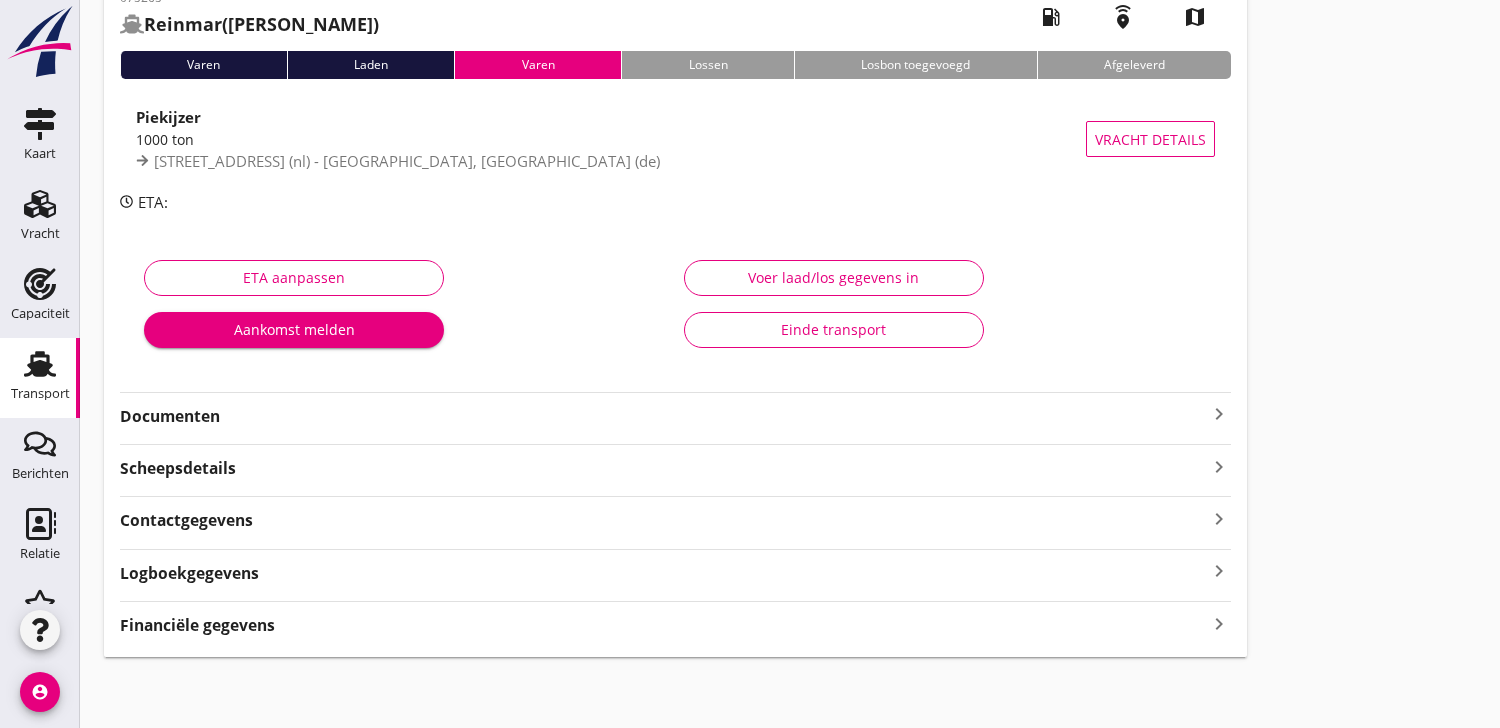 click on "Documenten" at bounding box center [663, 416] 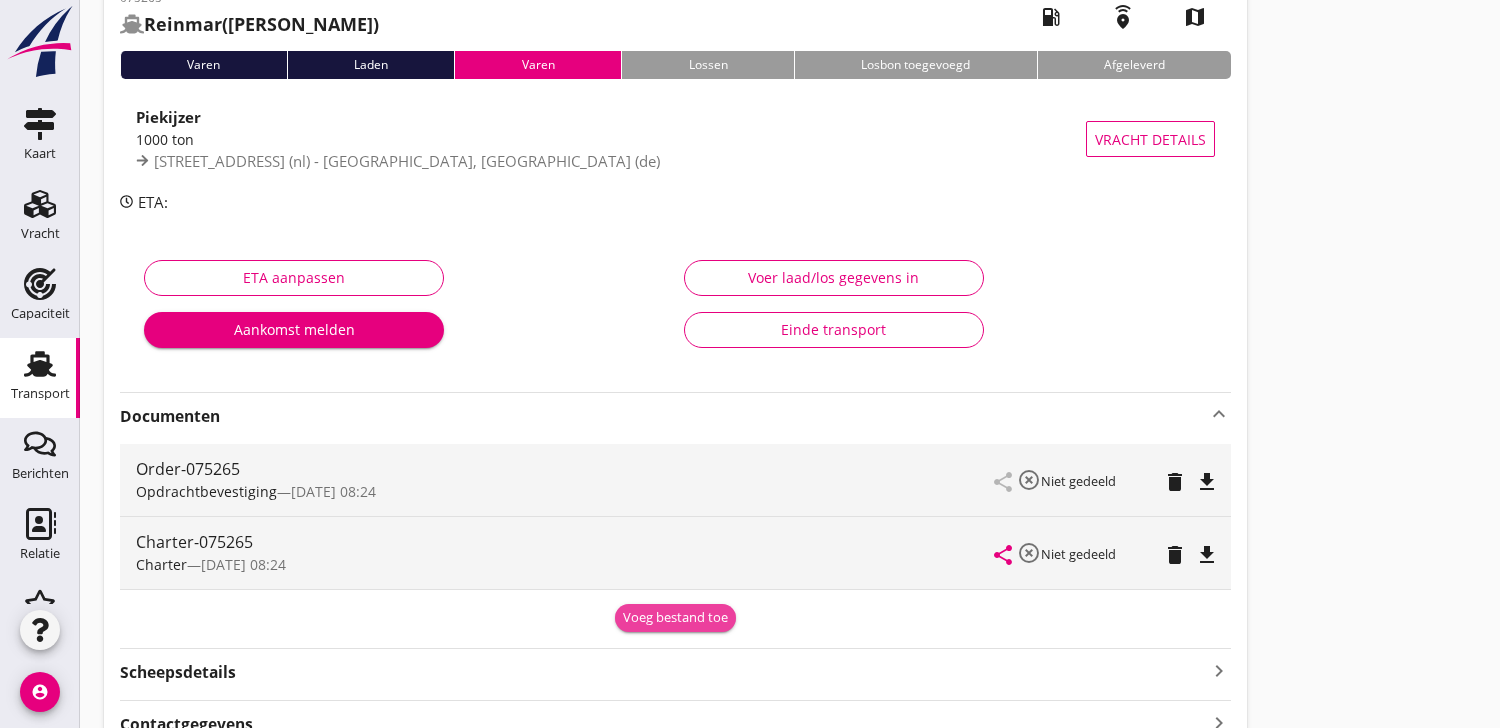 click on "Voeg bestand toe" at bounding box center (675, 618) 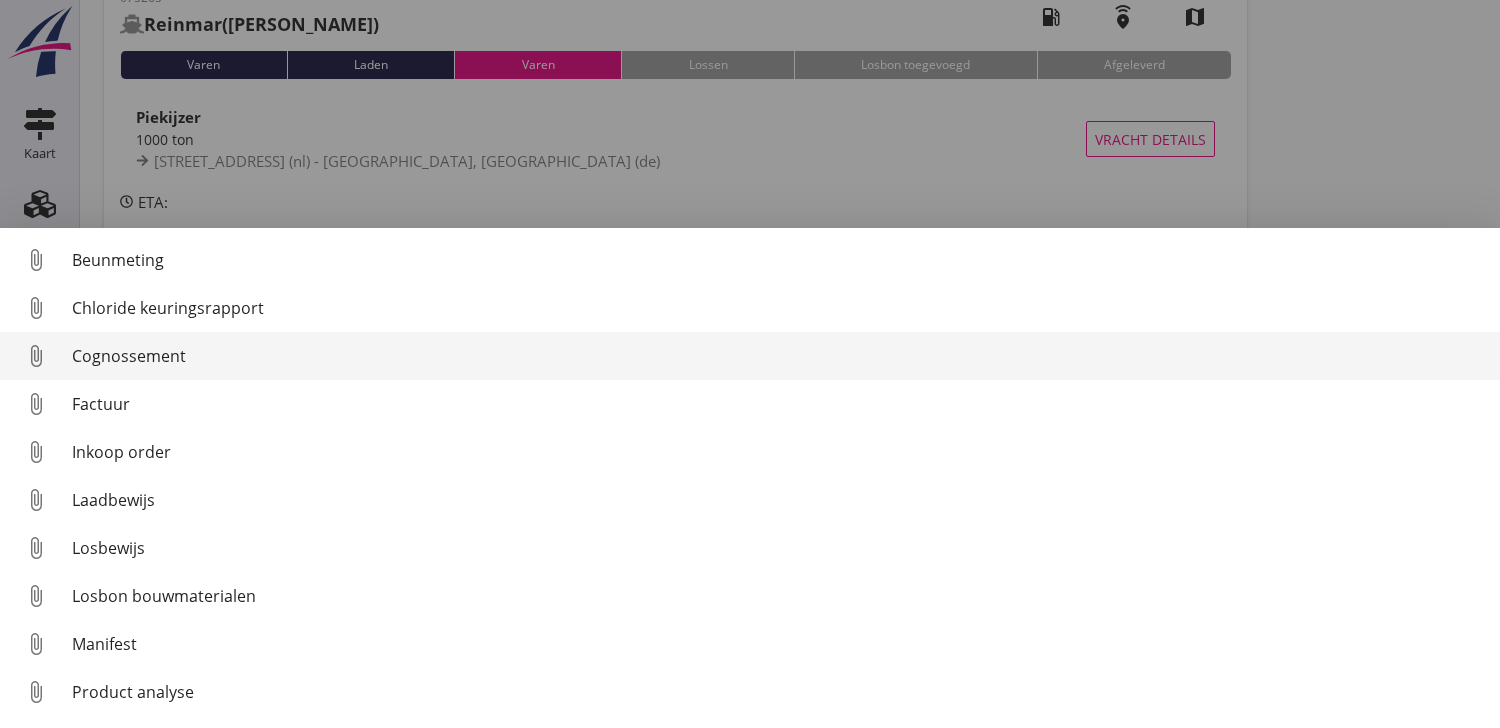 click on "Cognossement" at bounding box center [778, 356] 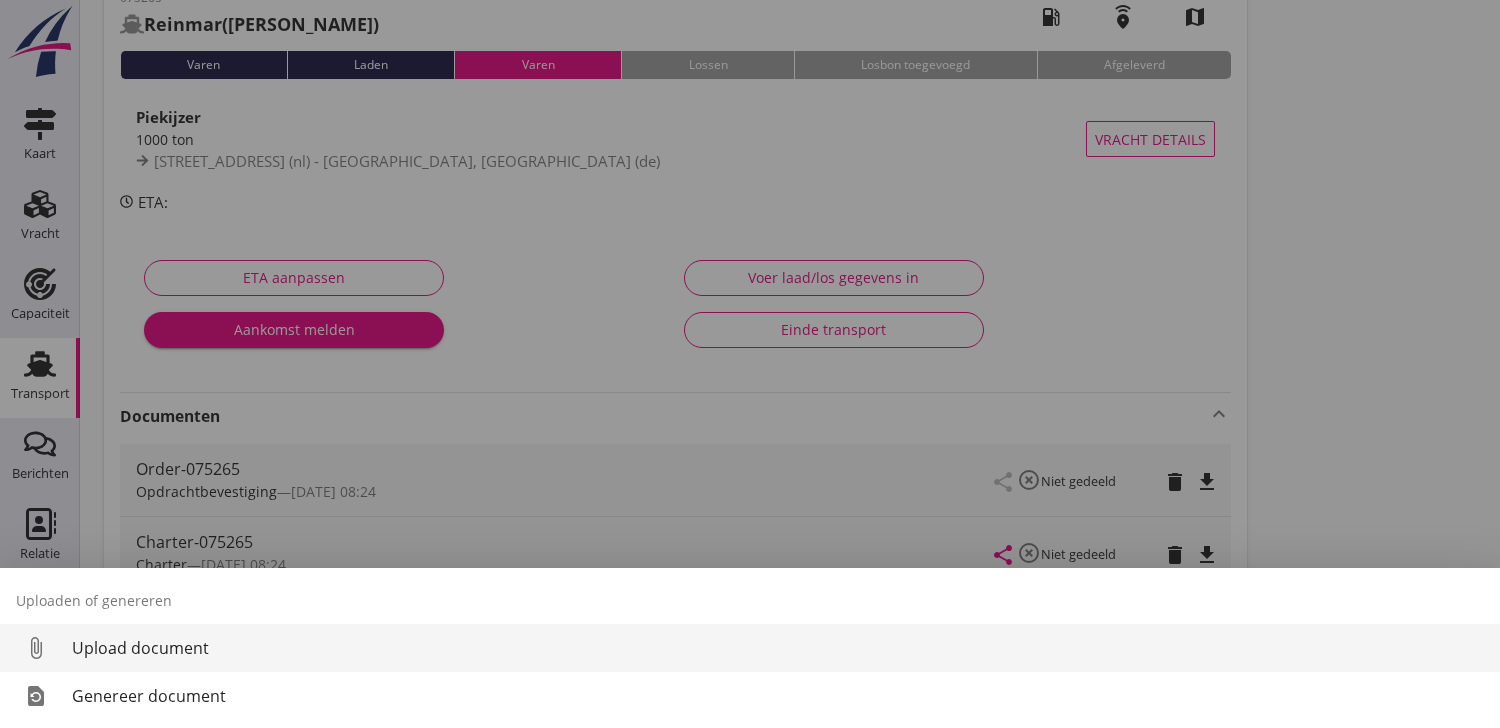click on "Upload document" at bounding box center (778, 648) 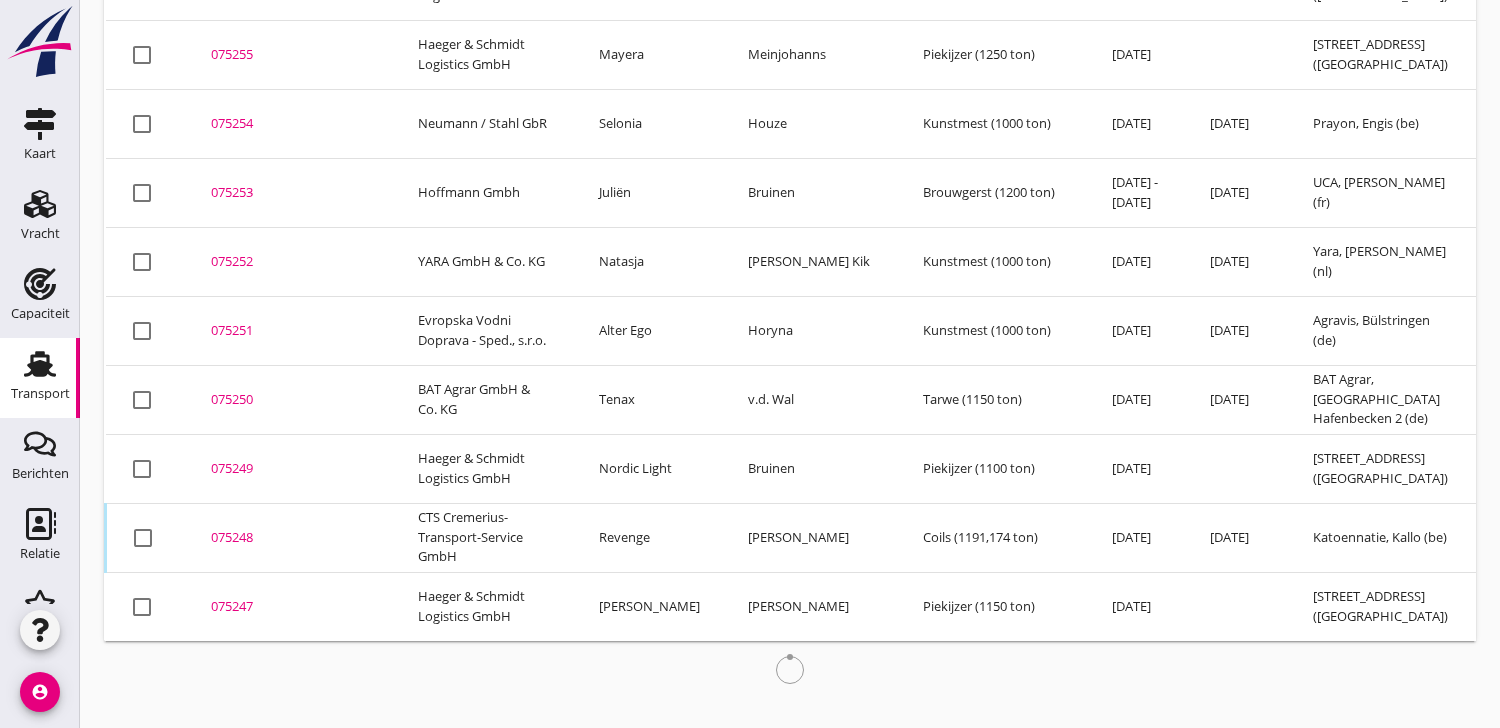 scroll, scrollTop: 965, scrollLeft: 0, axis: vertical 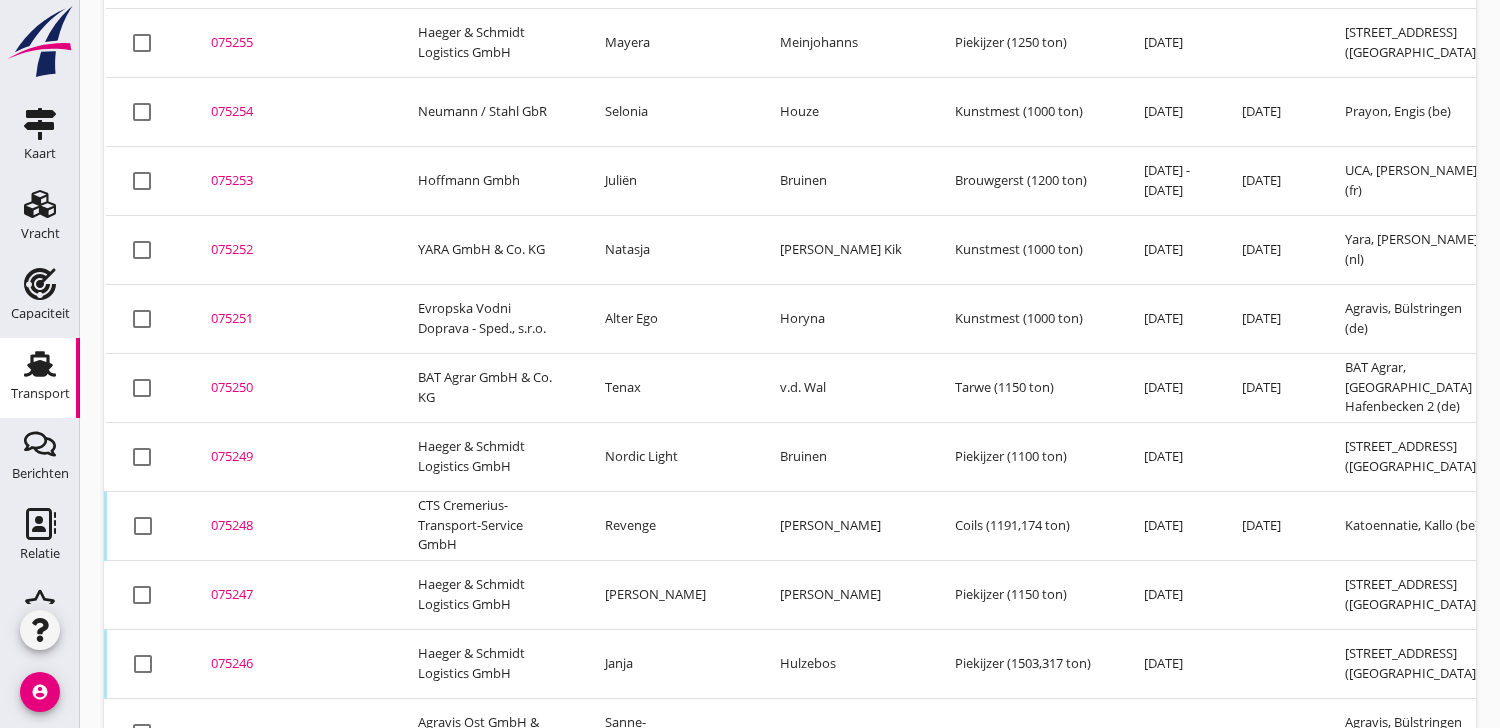 click on "075249" at bounding box center (290, 457) 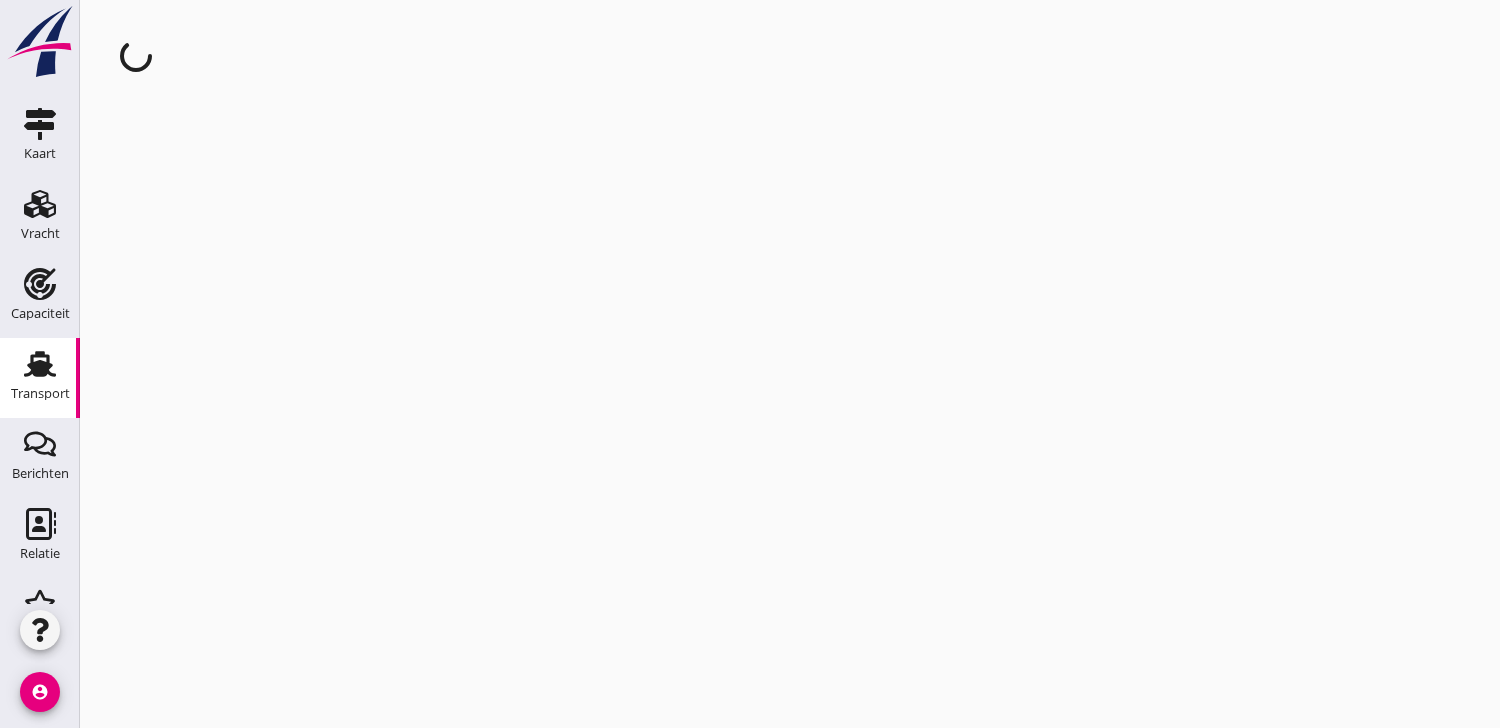 scroll, scrollTop: 0, scrollLeft: 0, axis: both 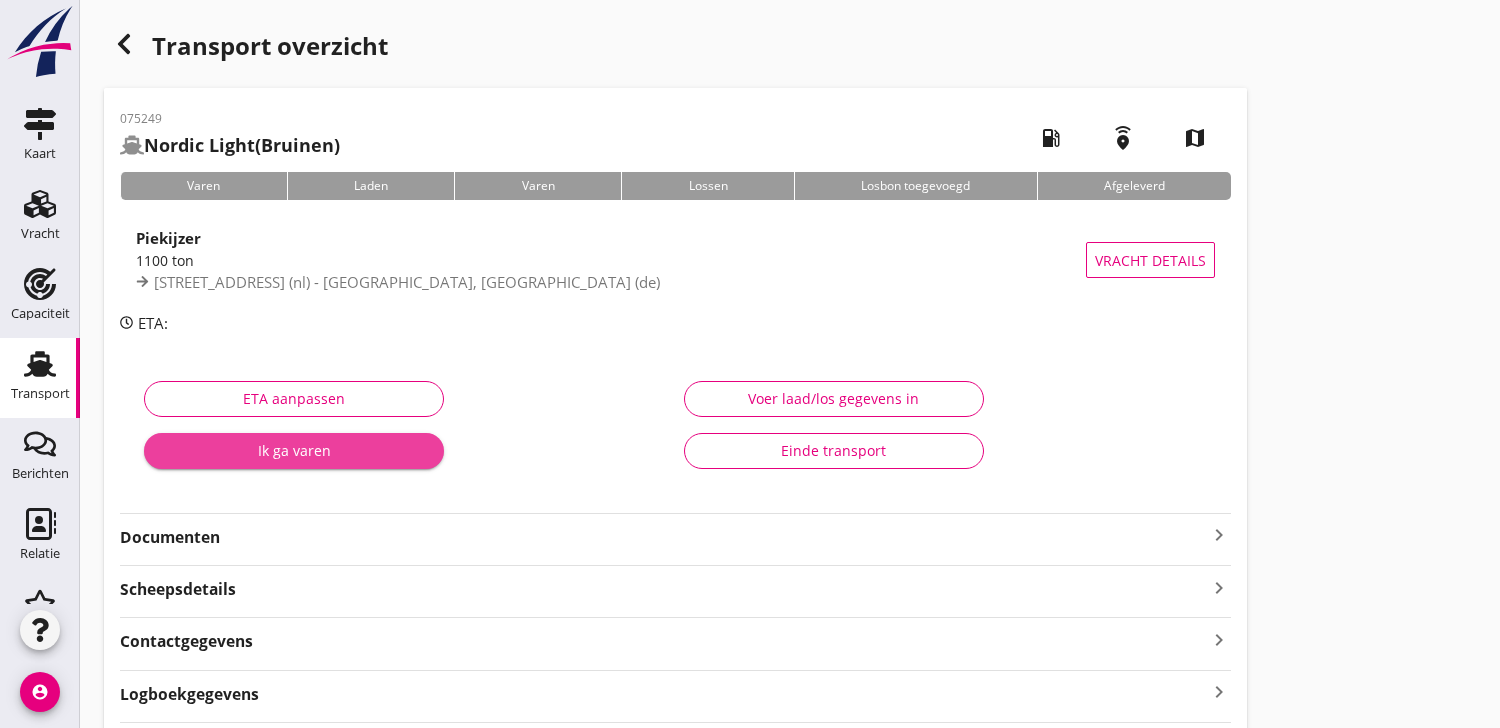 click on "Ik ga varen" at bounding box center (294, 450) 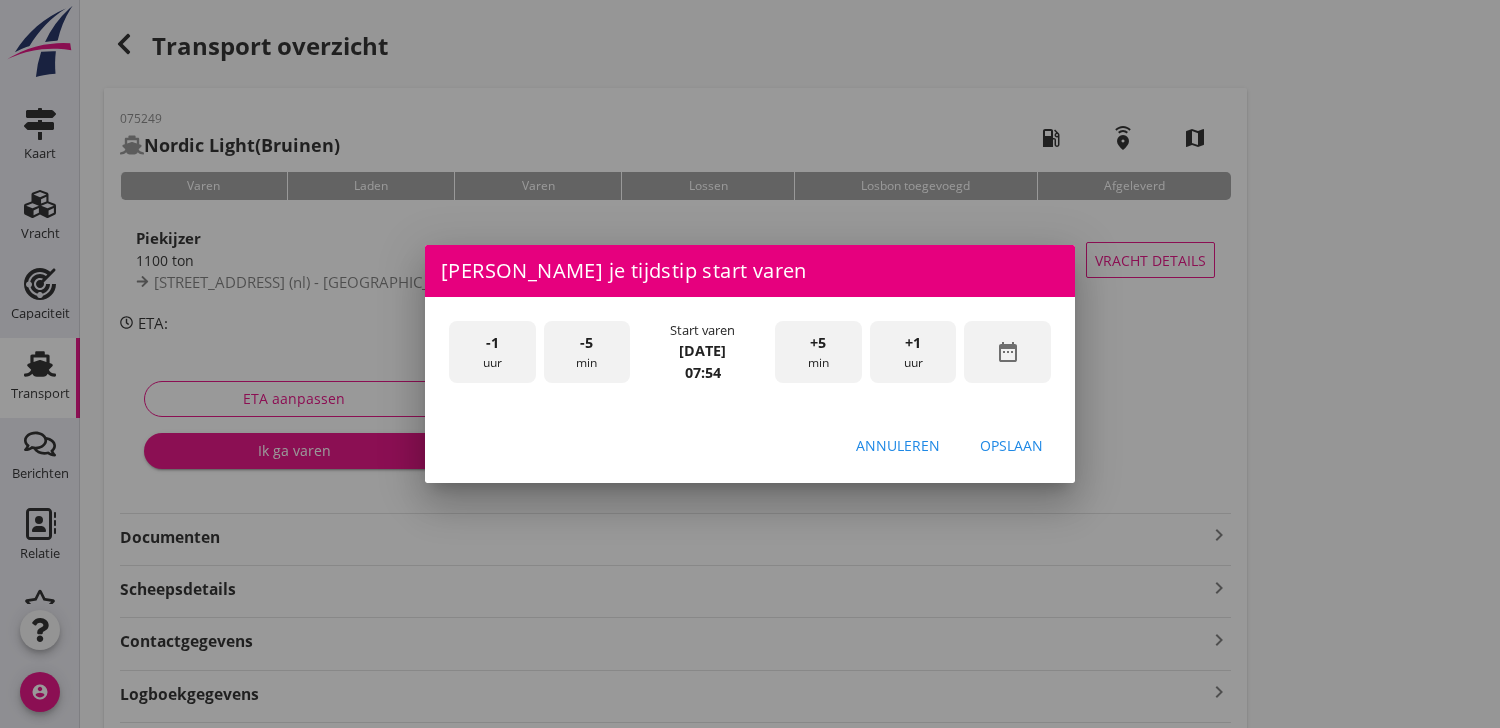 click on "date_range" at bounding box center [1008, 352] 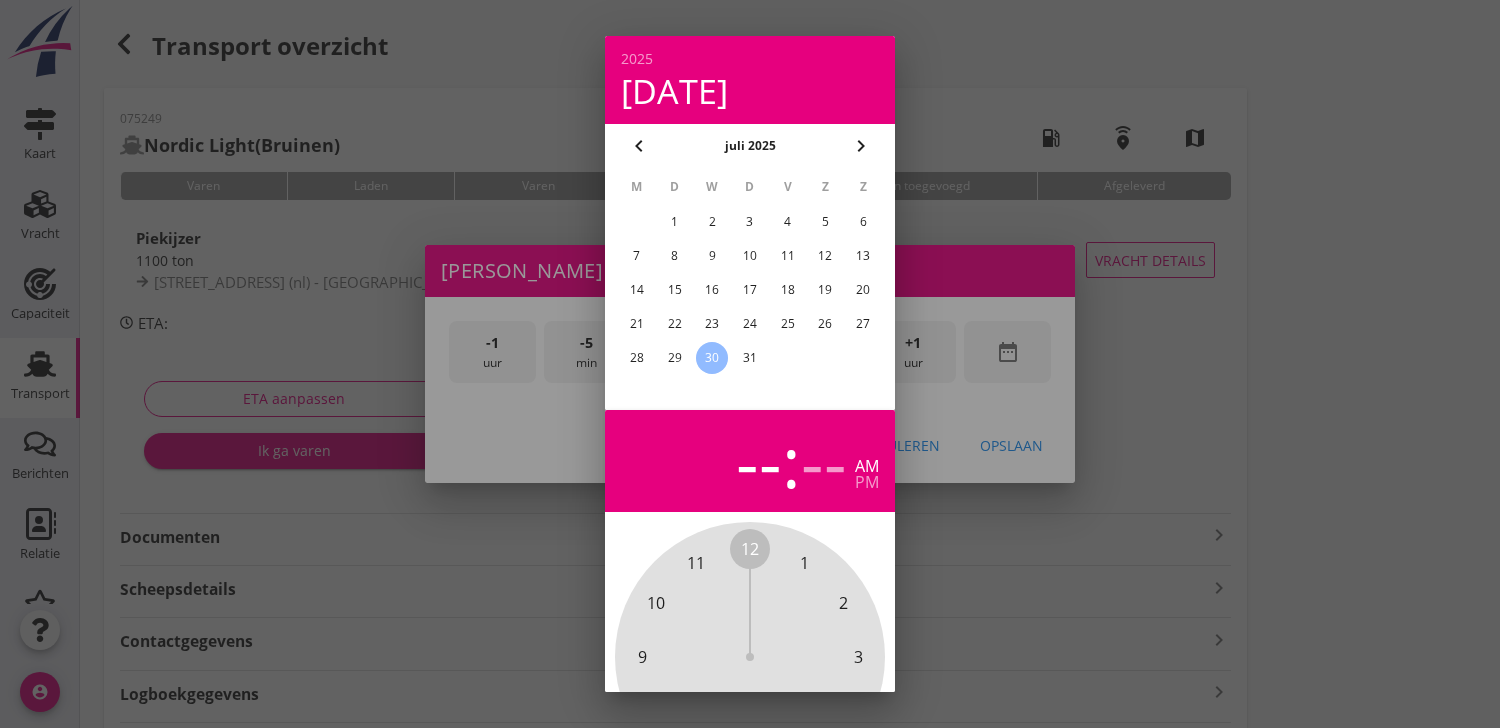 click on "28" at bounding box center [637, 358] 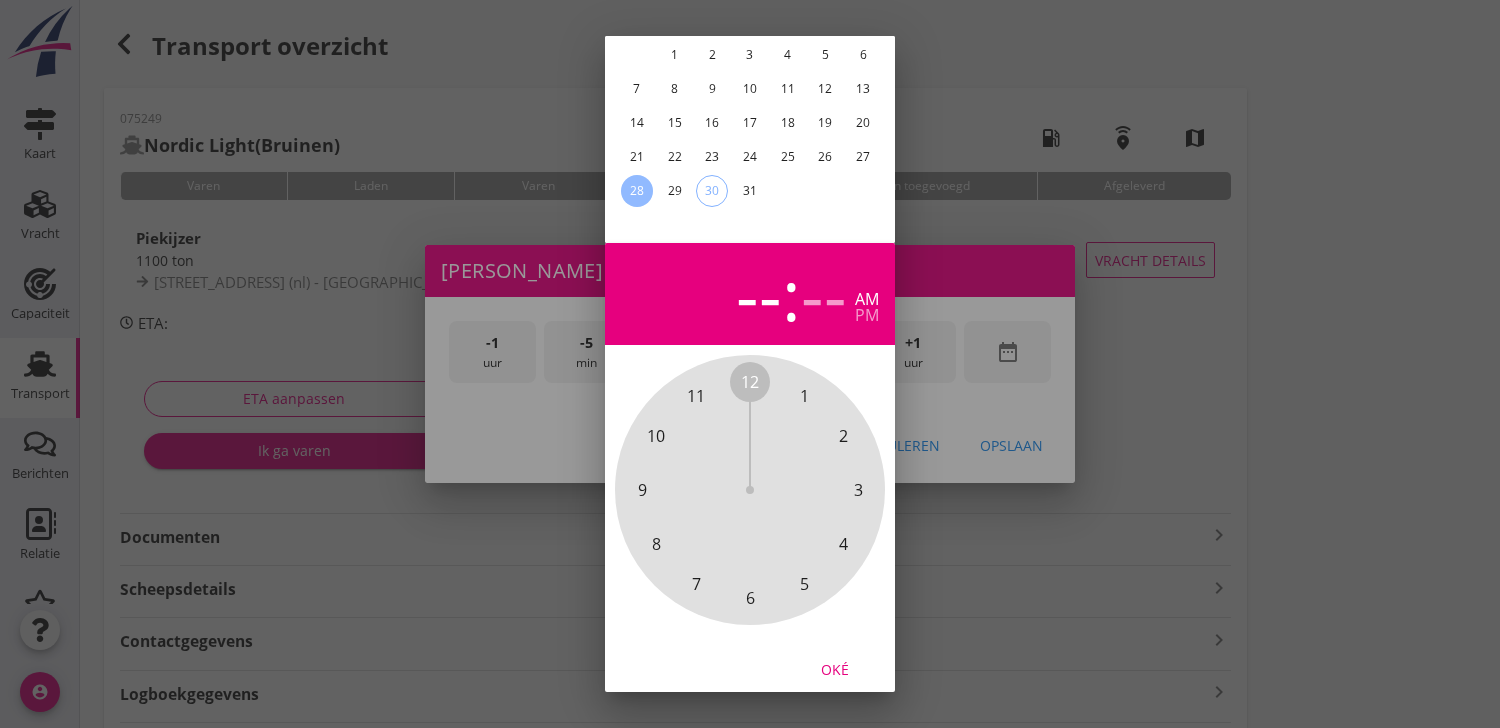 scroll, scrollTop: 196, scrollLeft: 0, axis: vertical 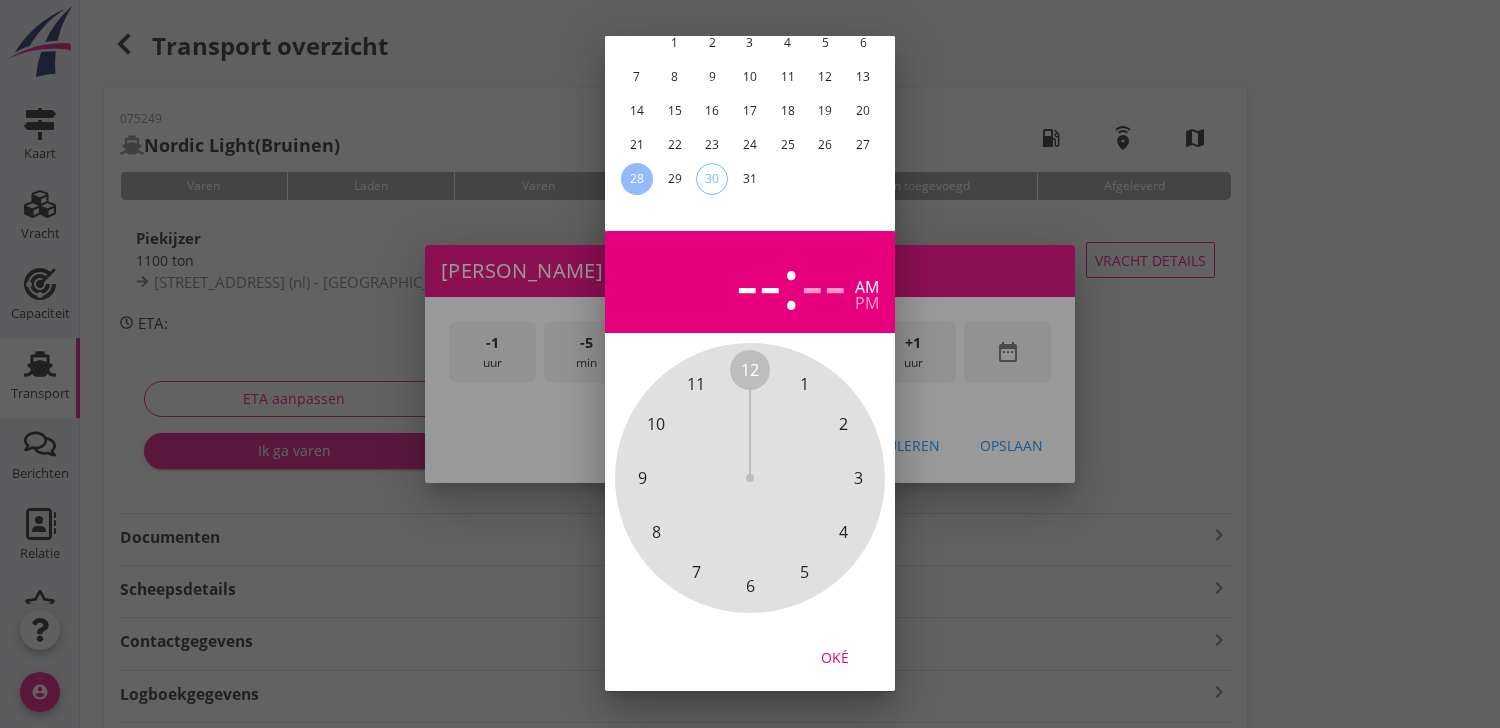 drag, startPoint x: 846, startPoint y: 648, endPoint x: 845, endPoint y: 623, distance: 25.019993 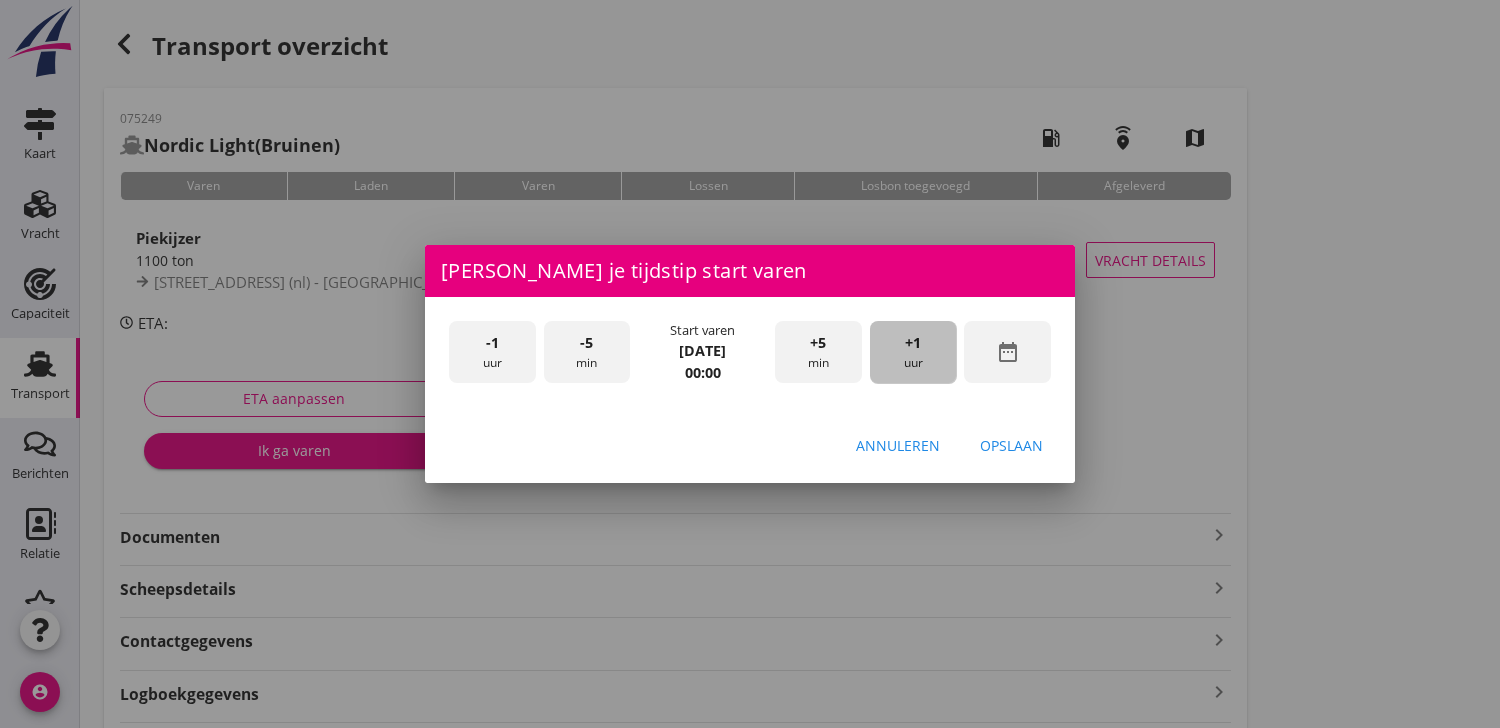 click on "+1  uur" at bounding box center (913, 352) 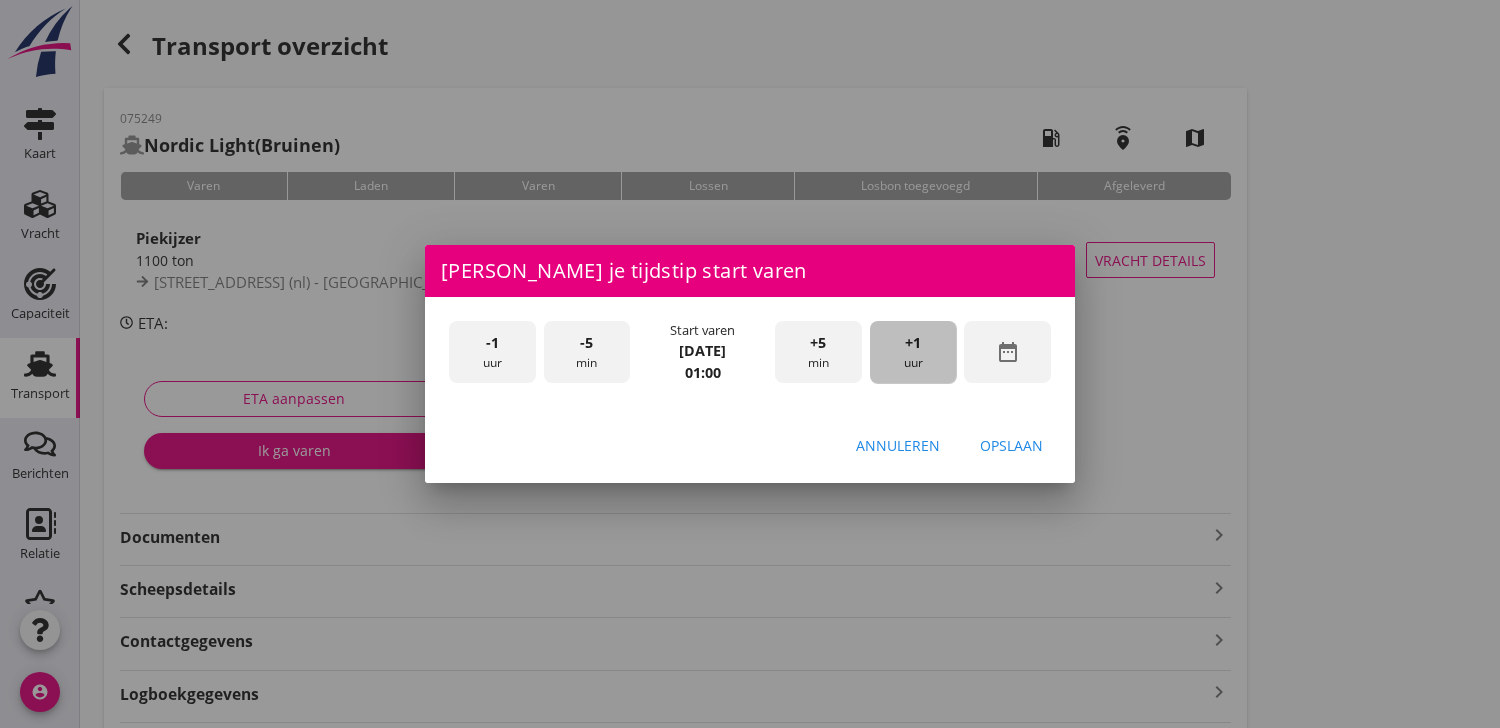 click on "+1  uur" at bounding box center [913, 352] 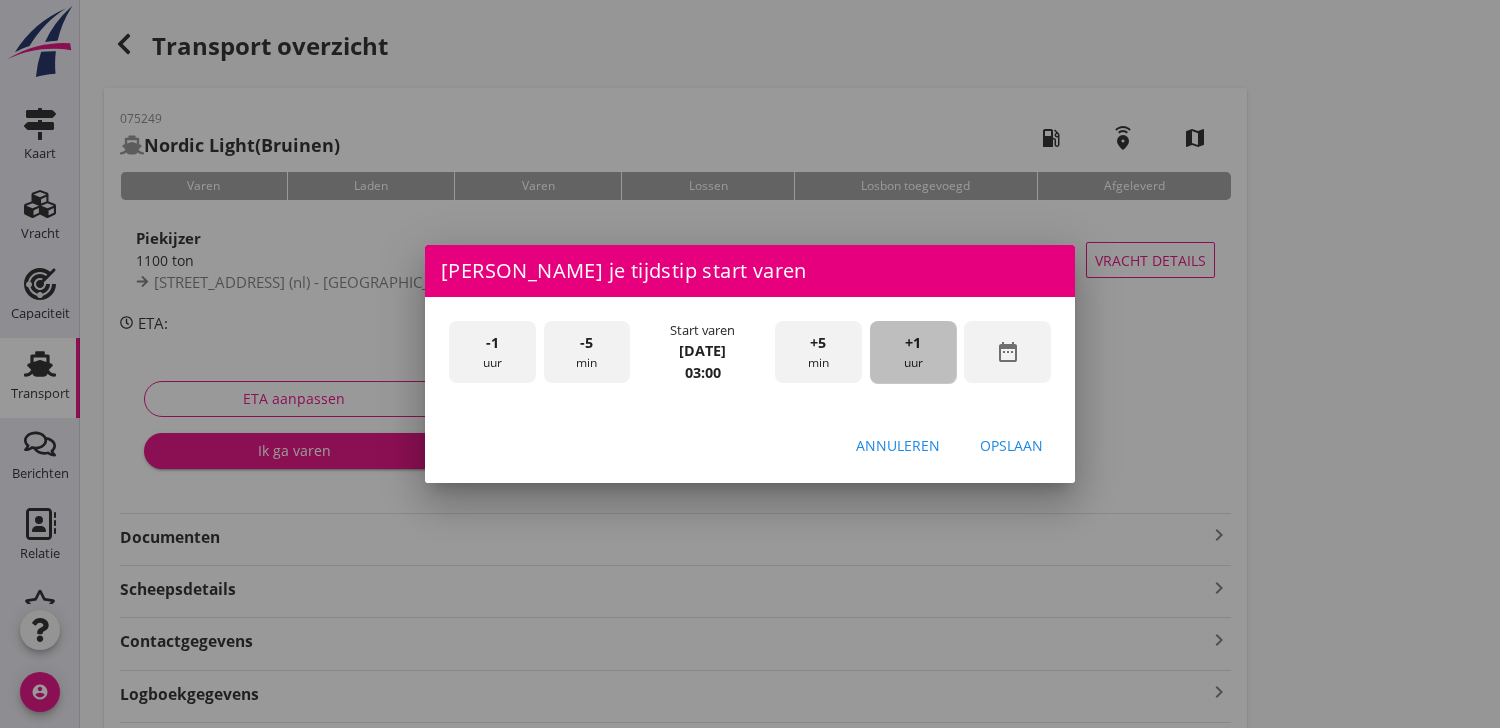click on "+1  uur" at bounding box center [913, 352] 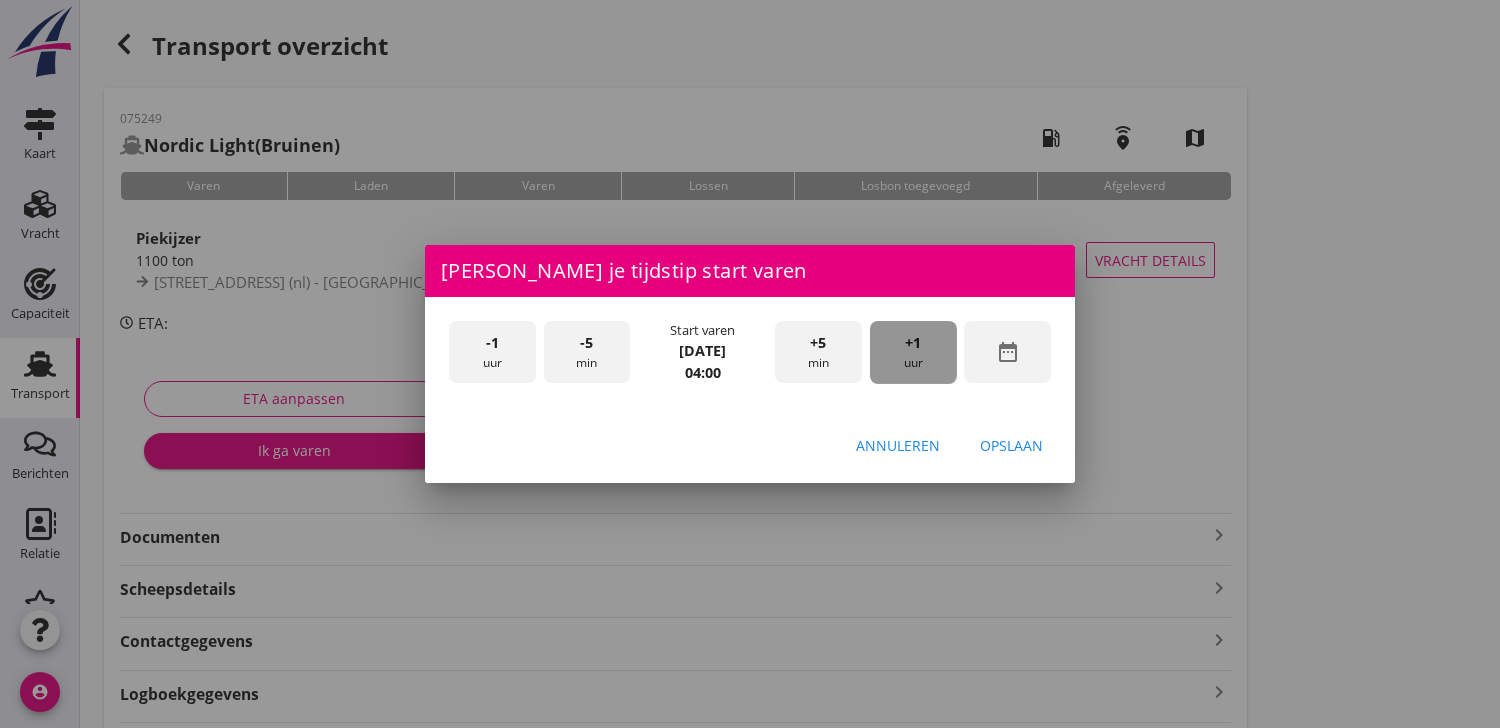 click on "+1  uur" at bounding box center (913, 352) 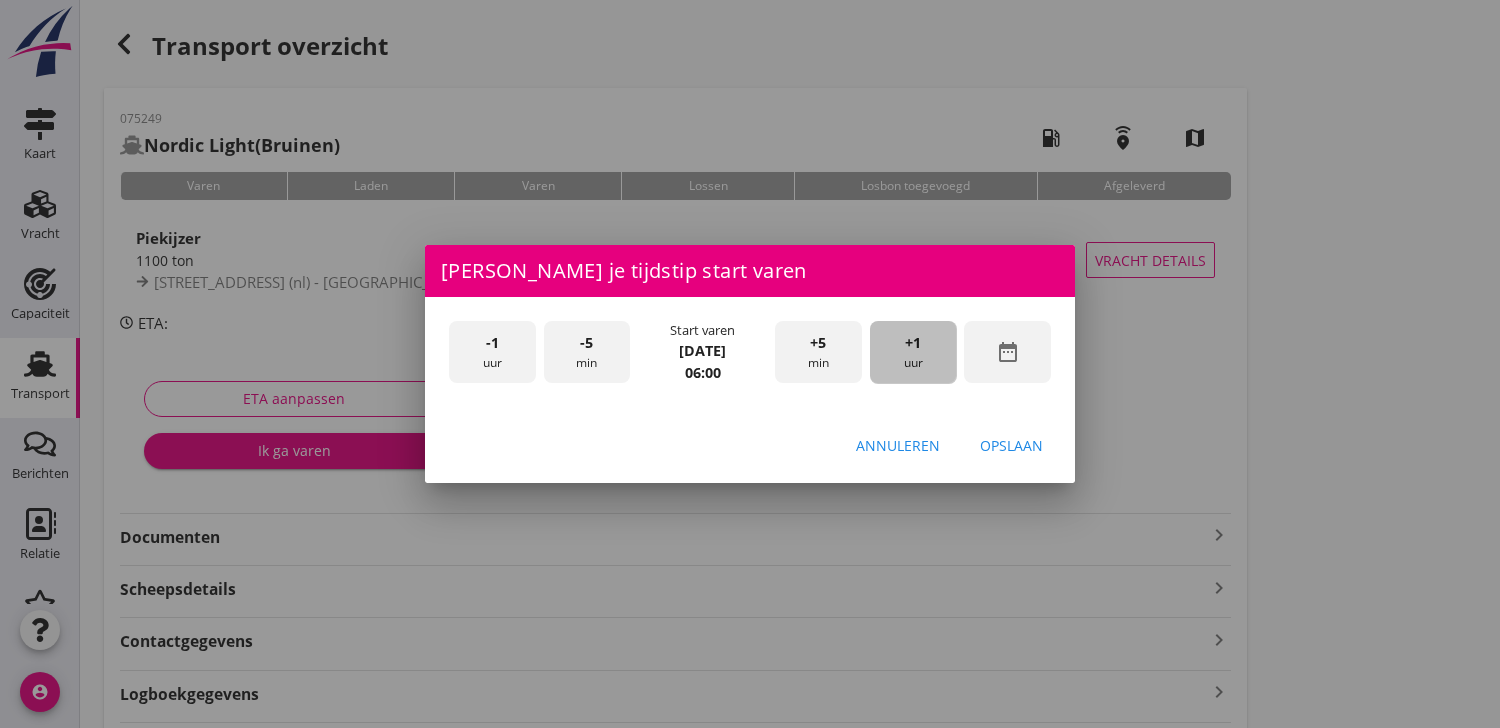 click on "+1  uur" at bounding box center [913, 352] 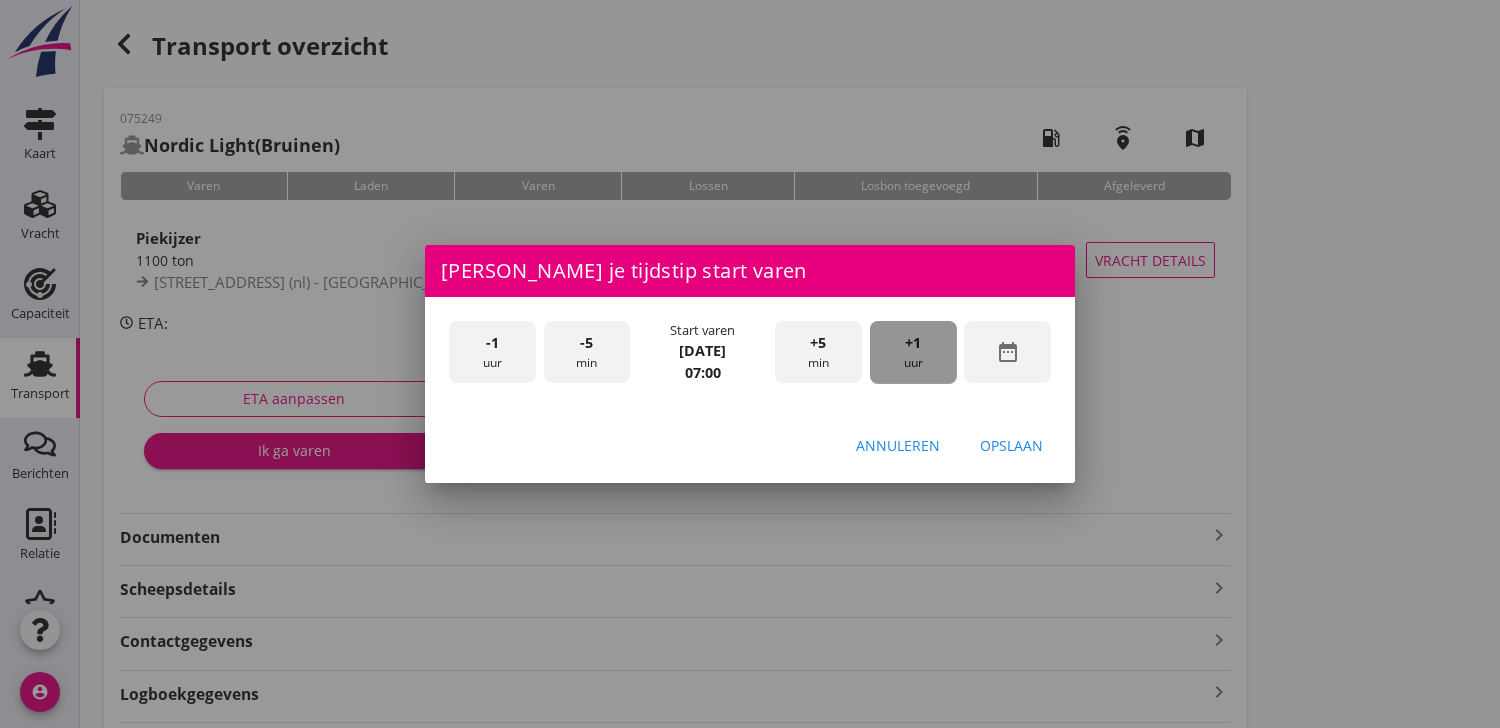 click on "+1  uur" at bounding box center [913, 352] 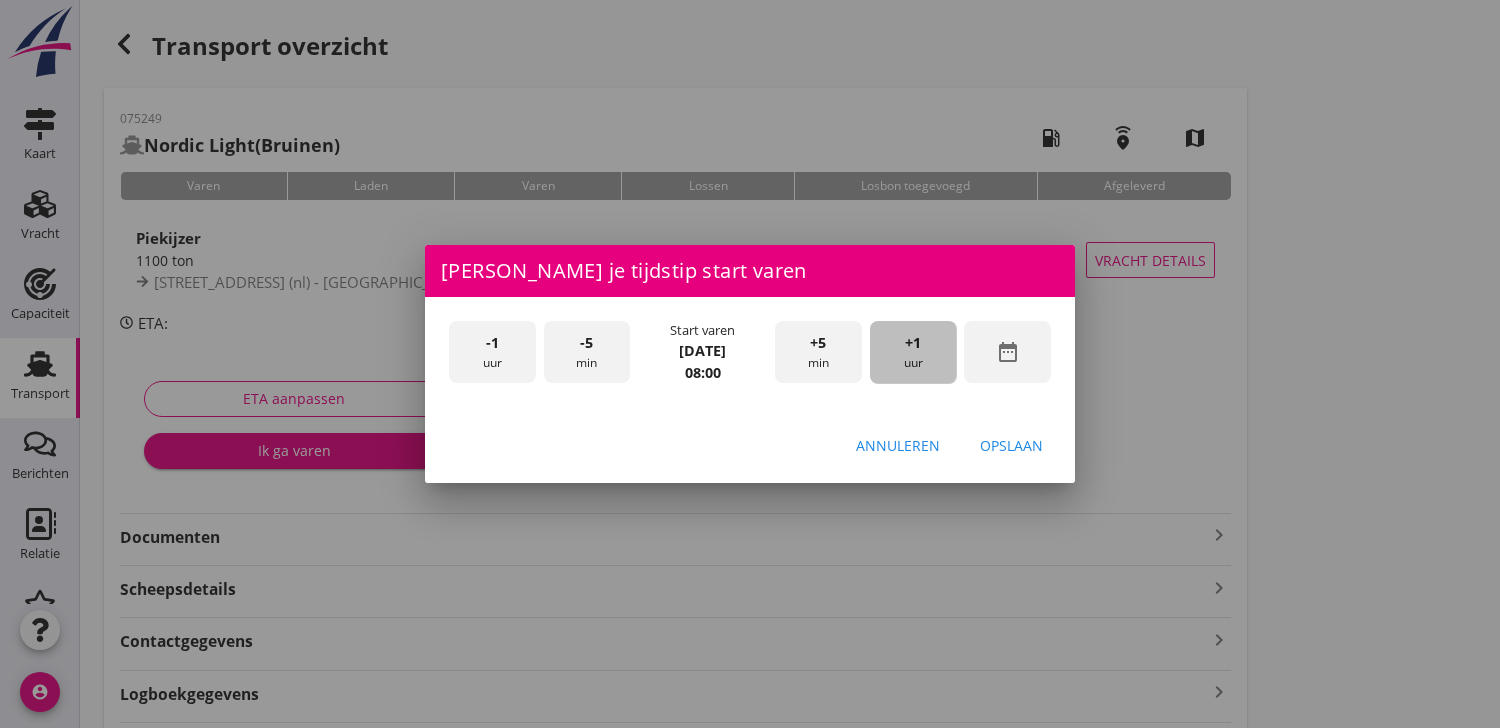 click on "+1  uur" at bounding box center [913, 352] 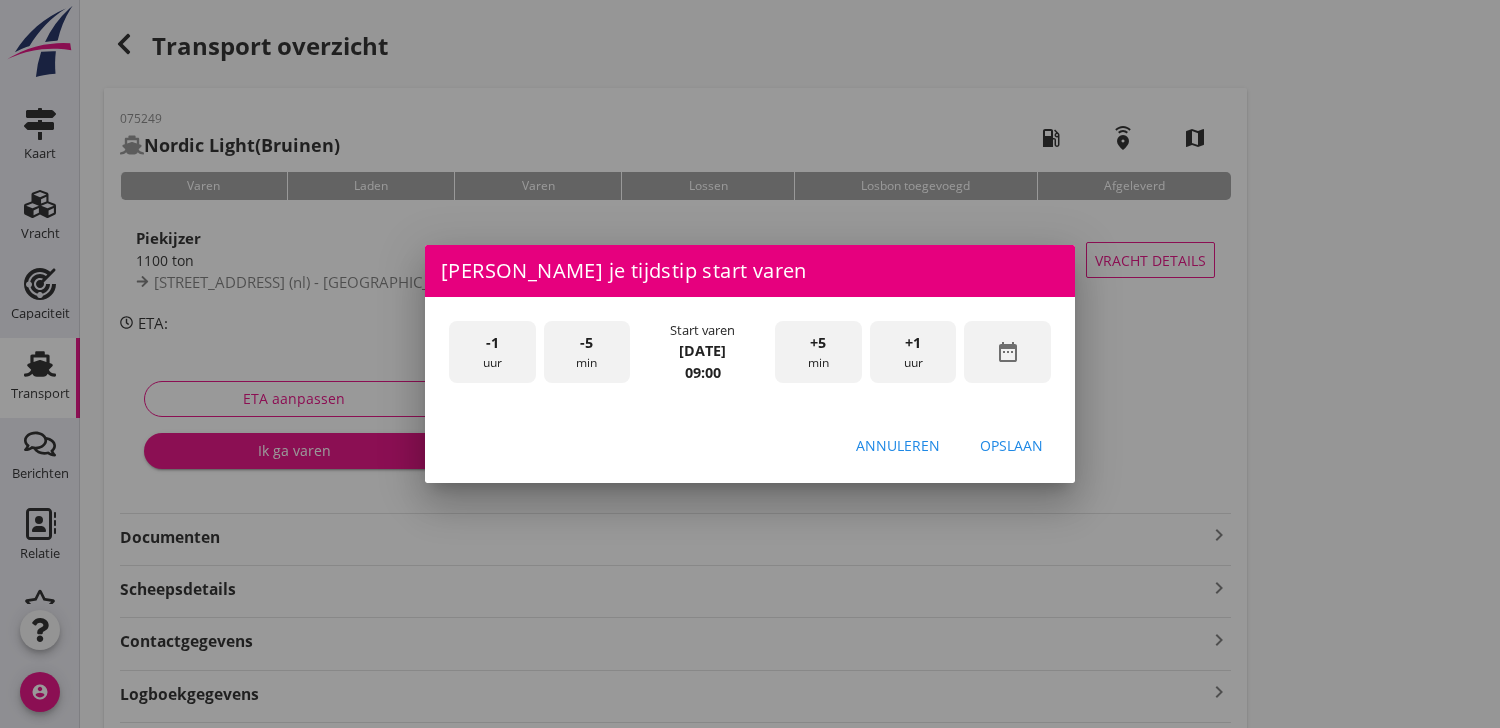 click on "+1  uur" at bounding box center [913, 352] 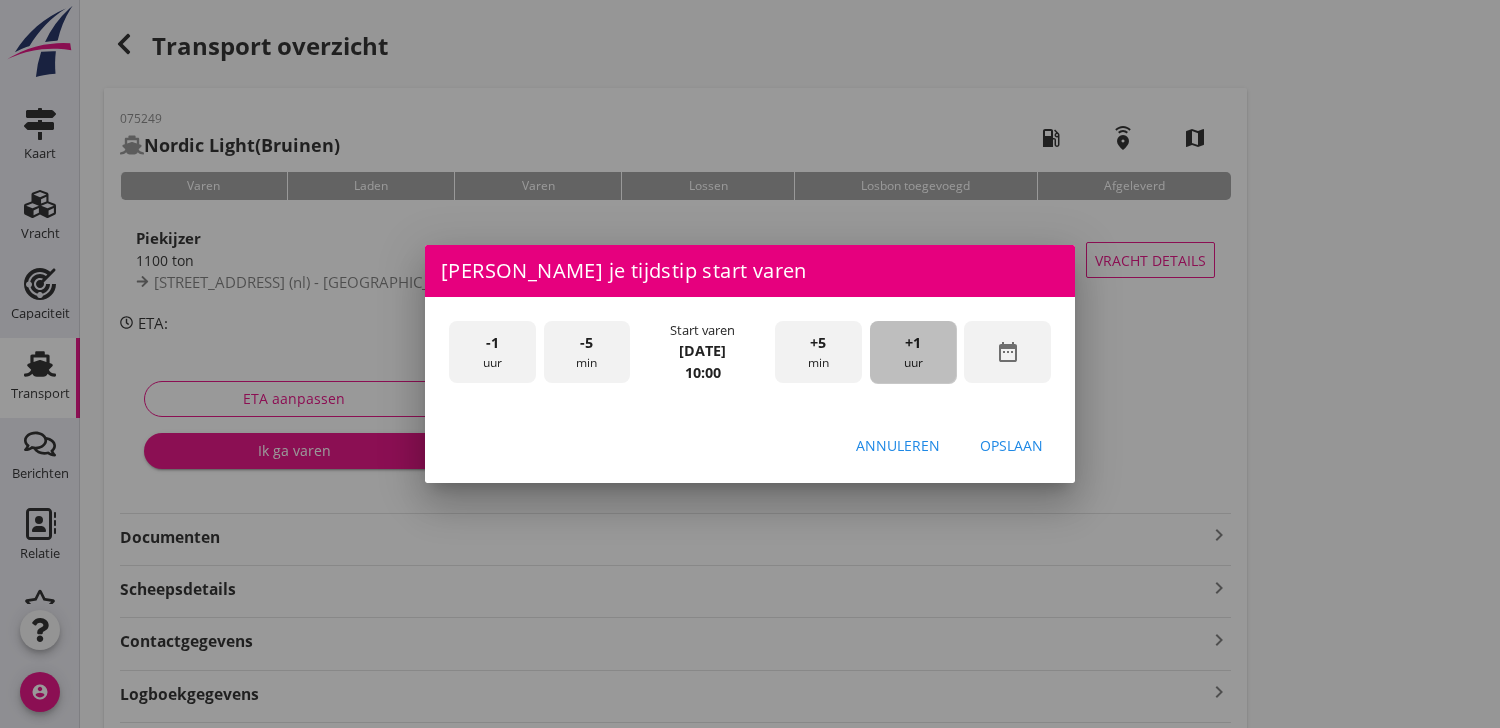 click on "+1  uur" at bounding box center (913, 352) 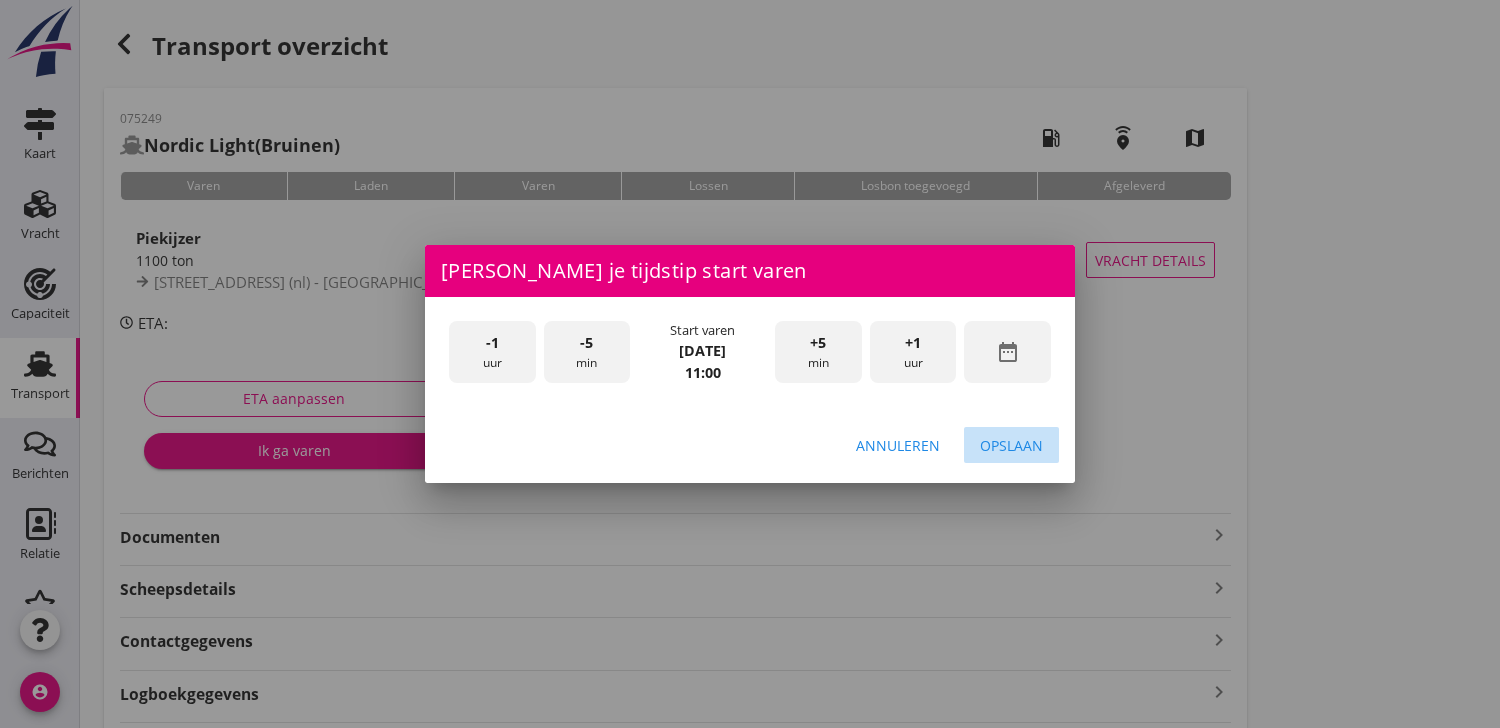click on "Opslaan" at bounding box center [1011, 445] 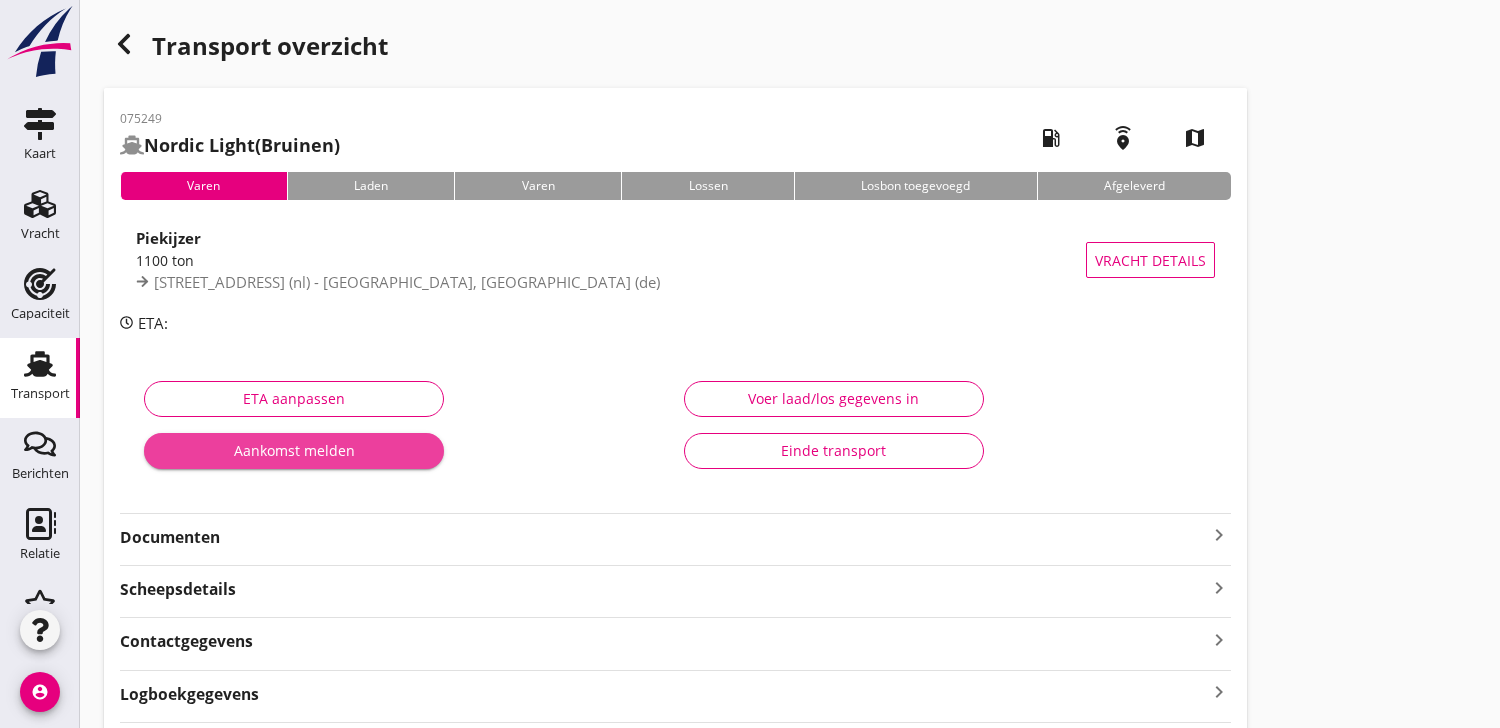 click on "Aankomst melden" at bounding box center [294, 450] 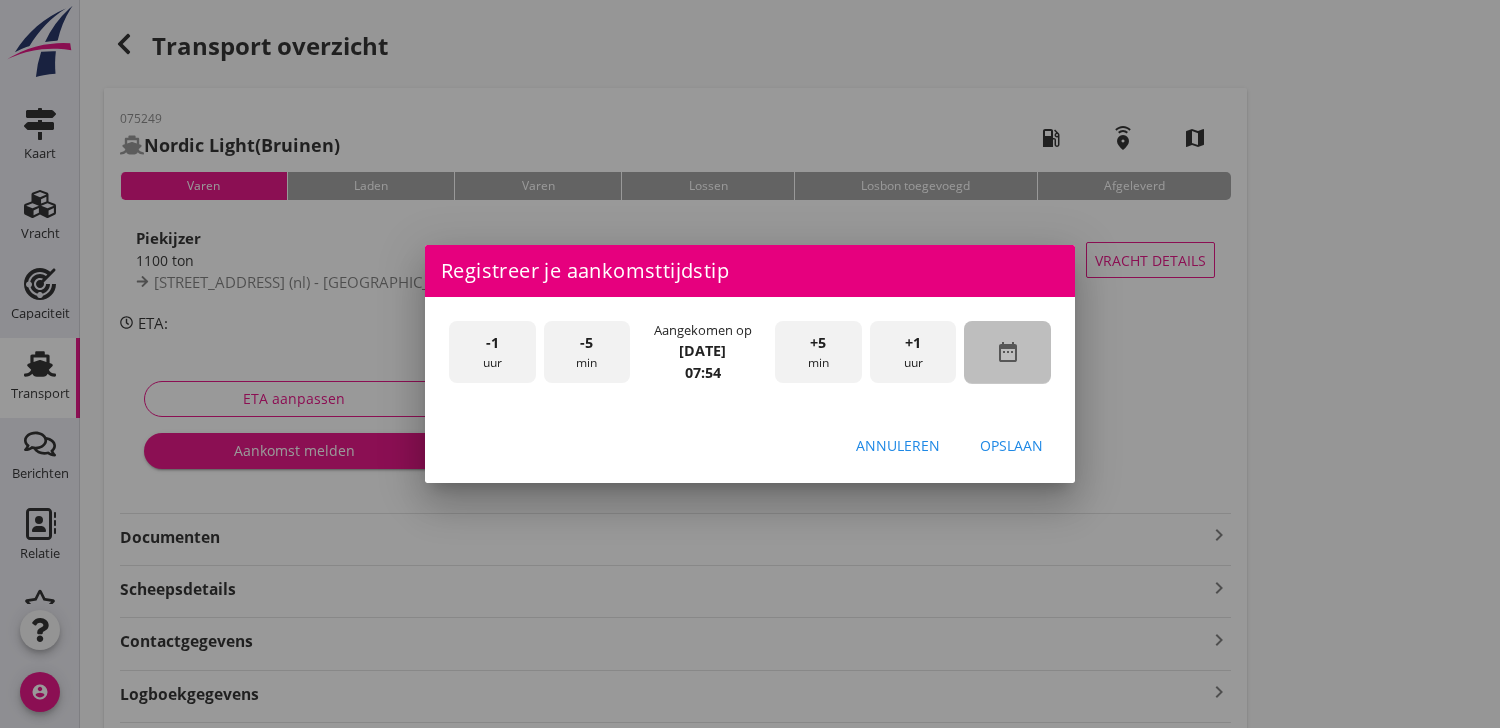 click on "date_range" at bounding box center (1008, 352) 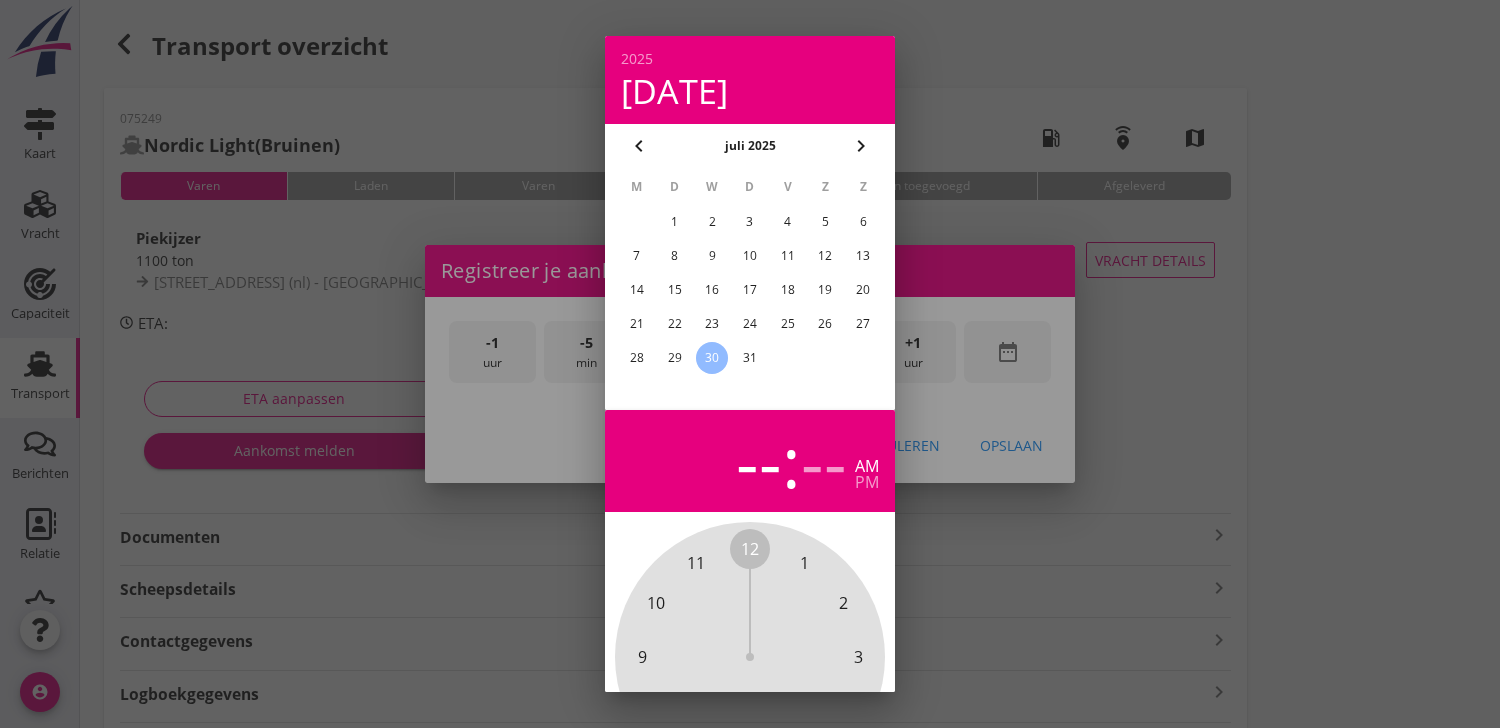 click on "28" at bounding box center [637, 358] 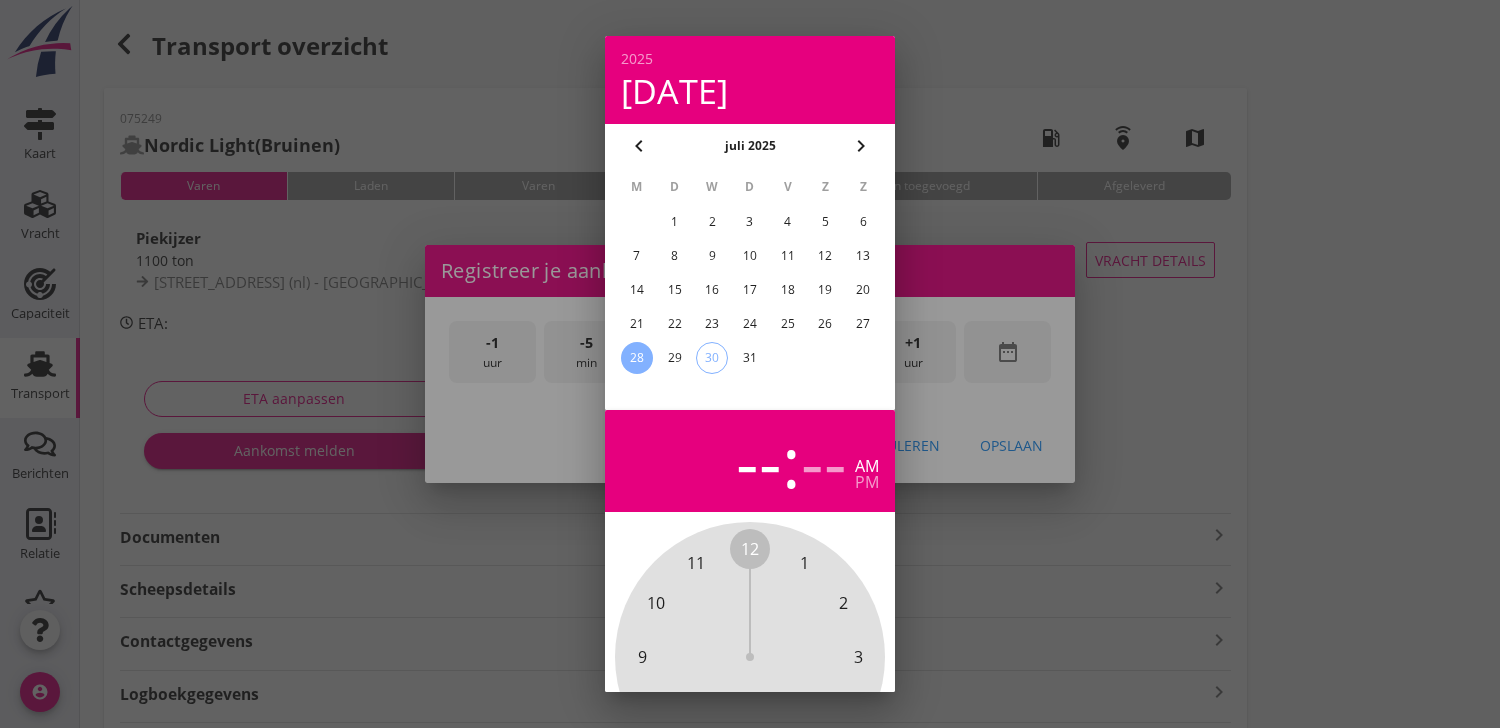 scroll, scrollTop: 196, scrollLeft: 0, axis: vertical 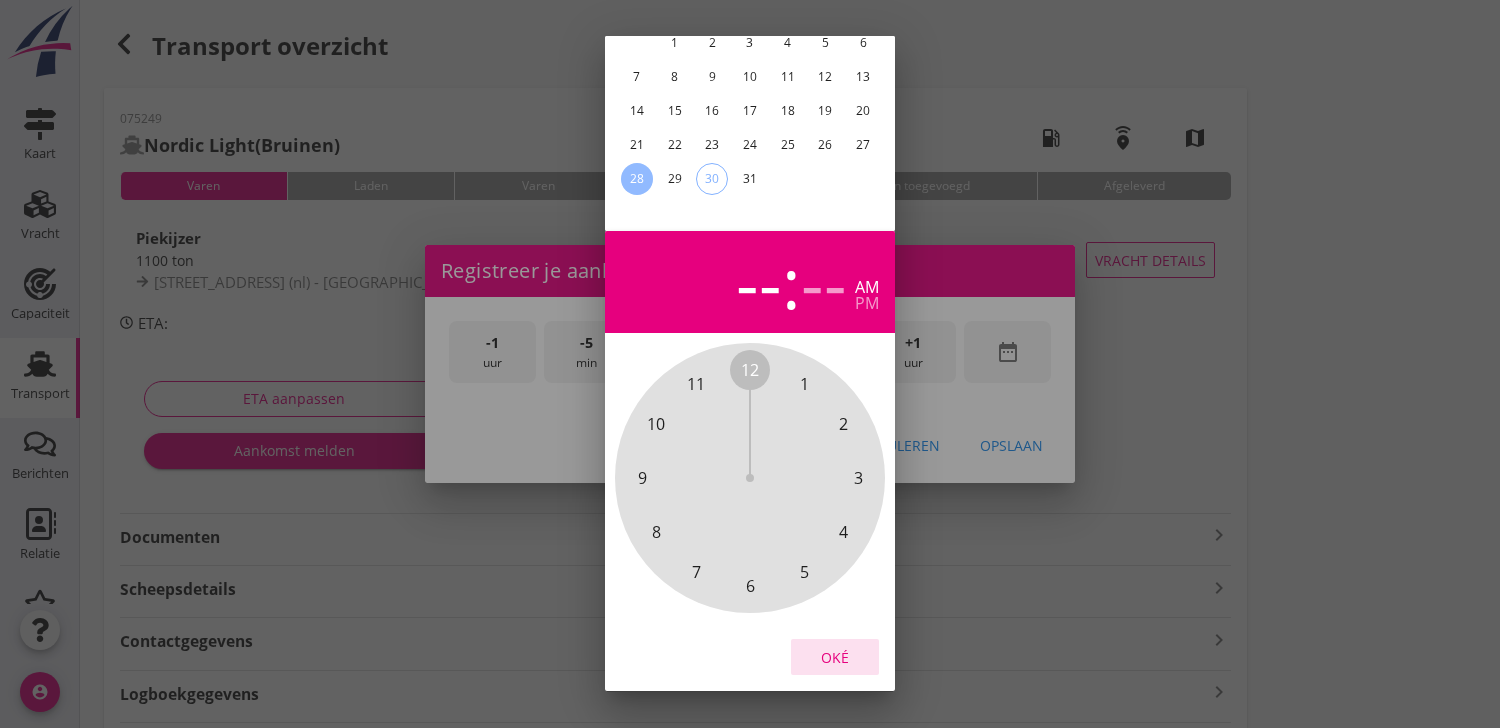 click on "Oké" at bounding box center (835, 657) 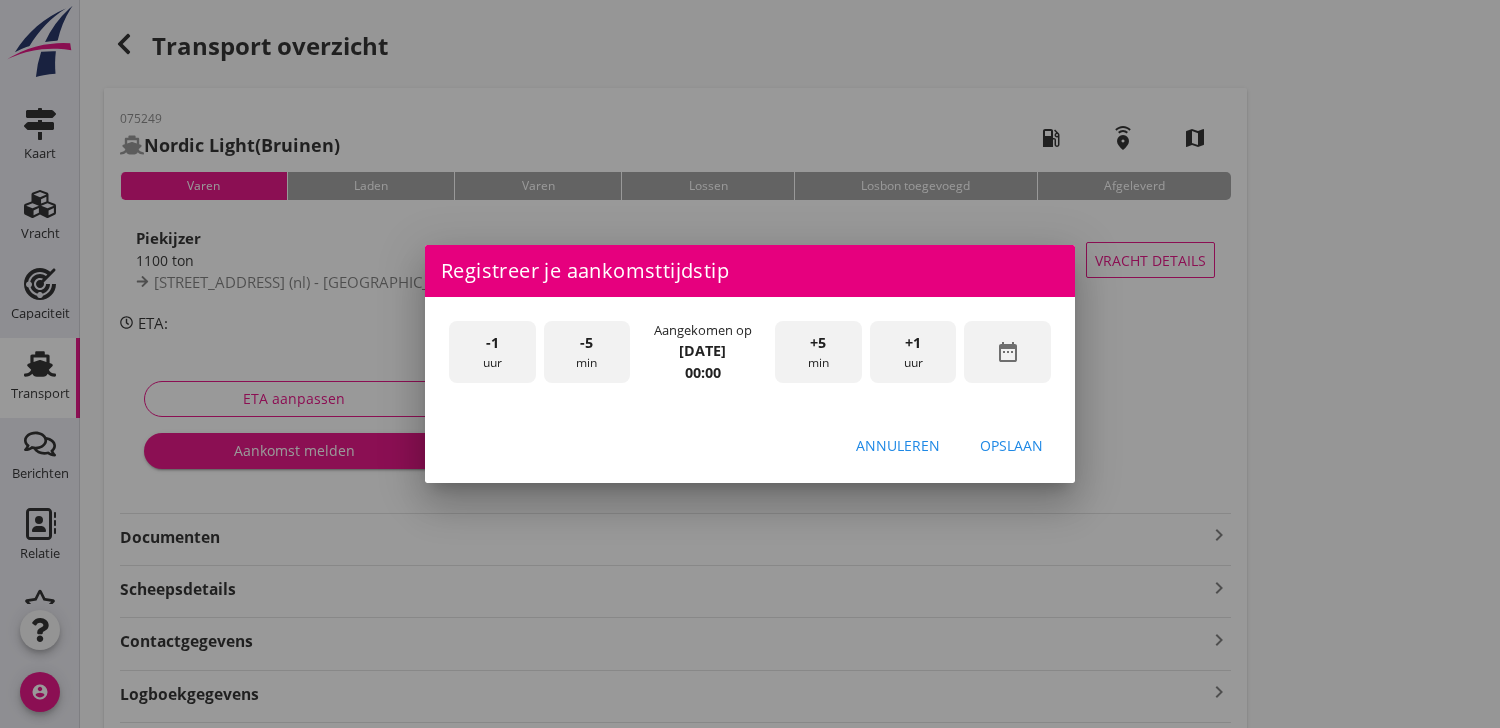 click on "+1  uur" at bounding box center (913, 352) 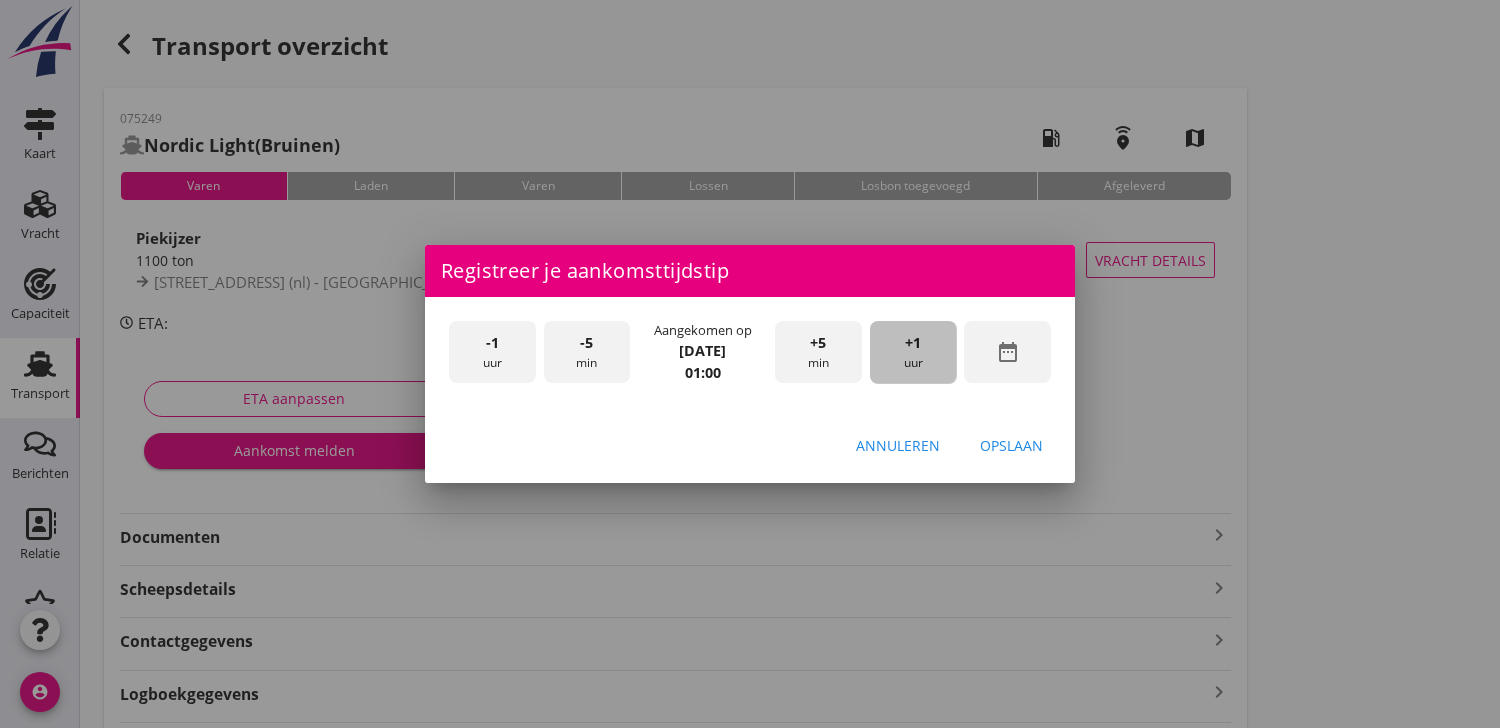 click on "+1  uur" at bounding box center [913, 352] 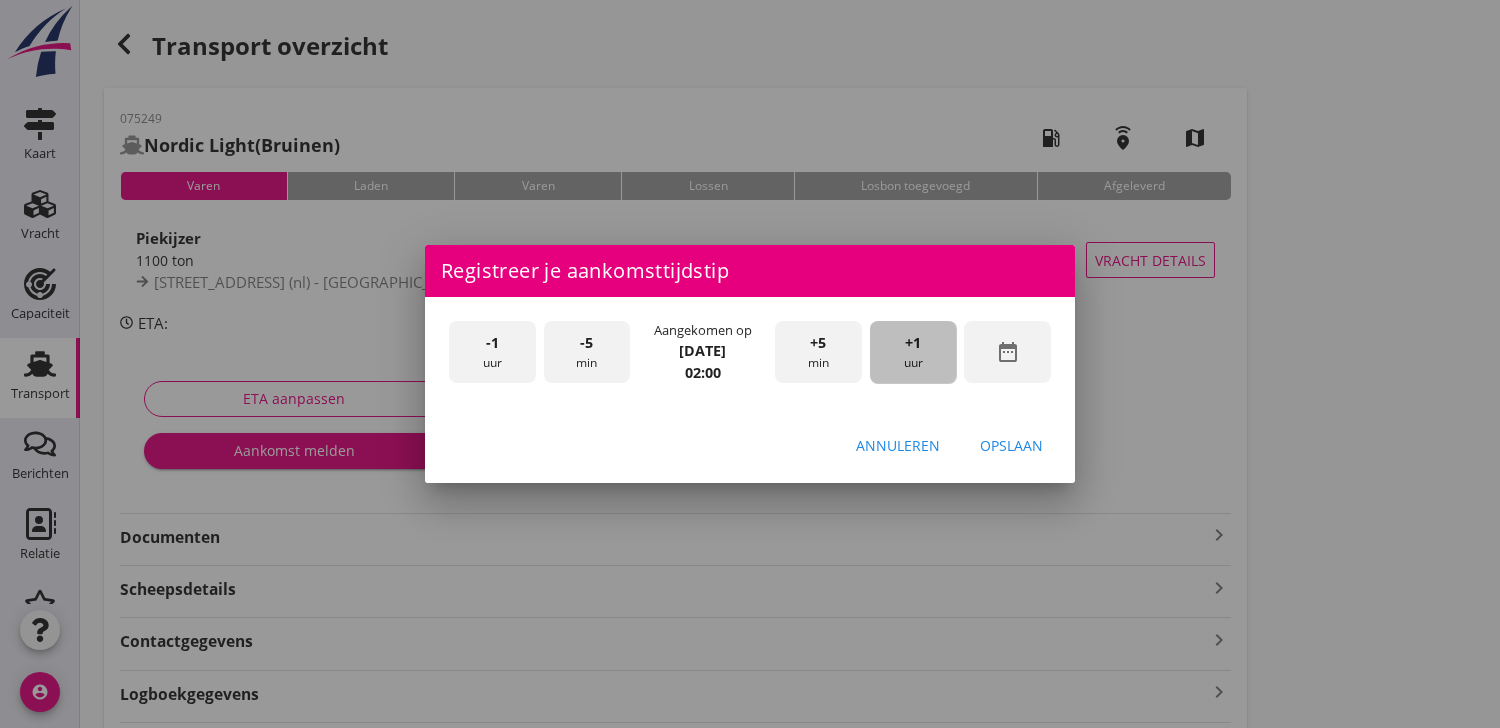 click on "+1  uur" at bounding box center (913, 352) 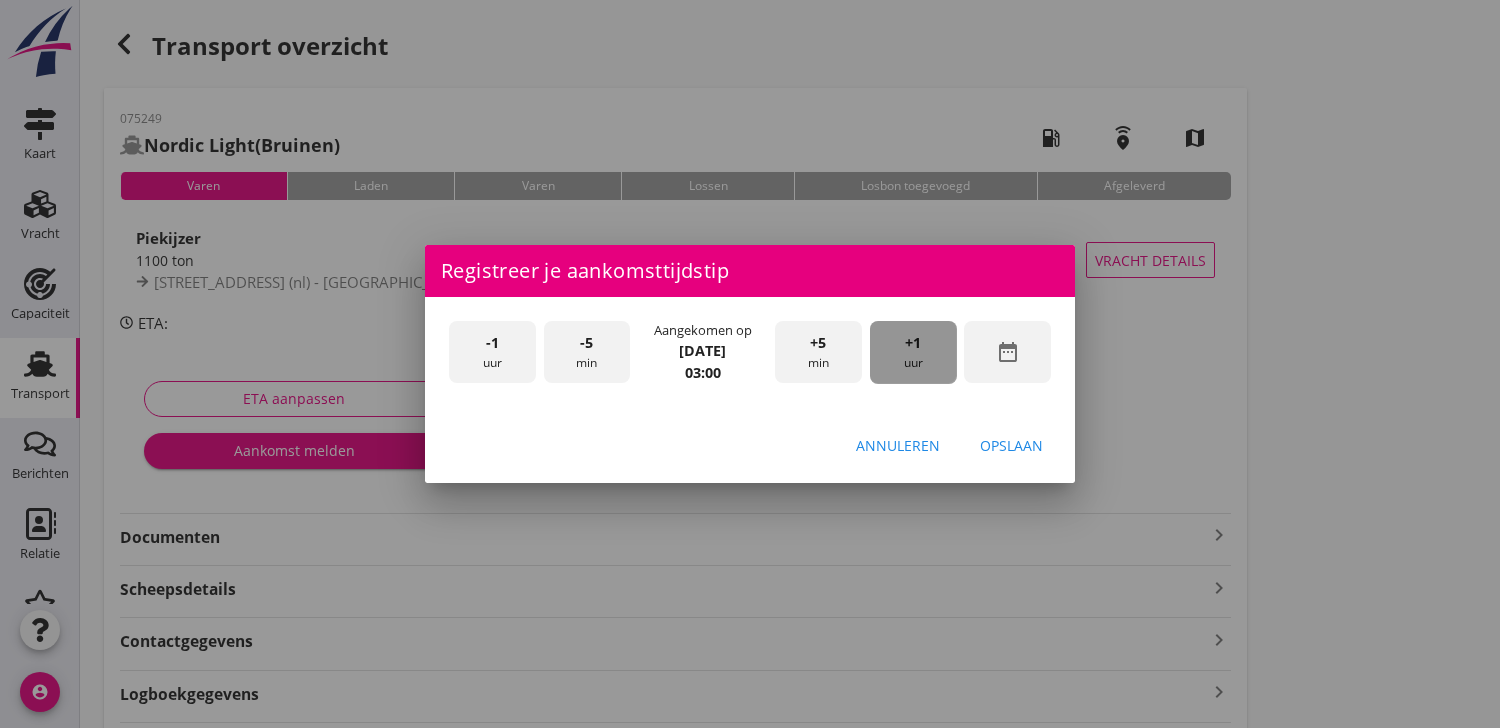 click on "+1  uur" at bounding box center [913, 352] 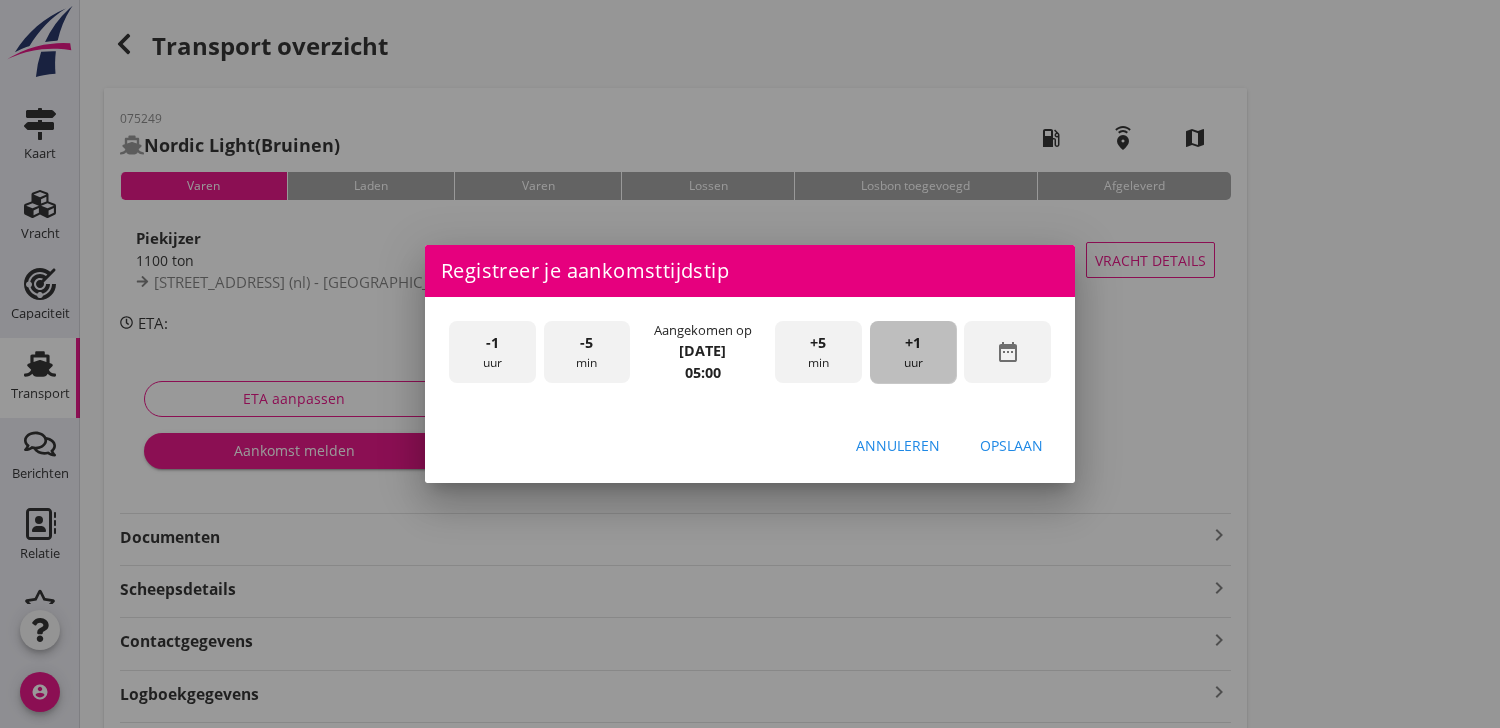 click on "+1  uur" at bounding box center [913, 352] 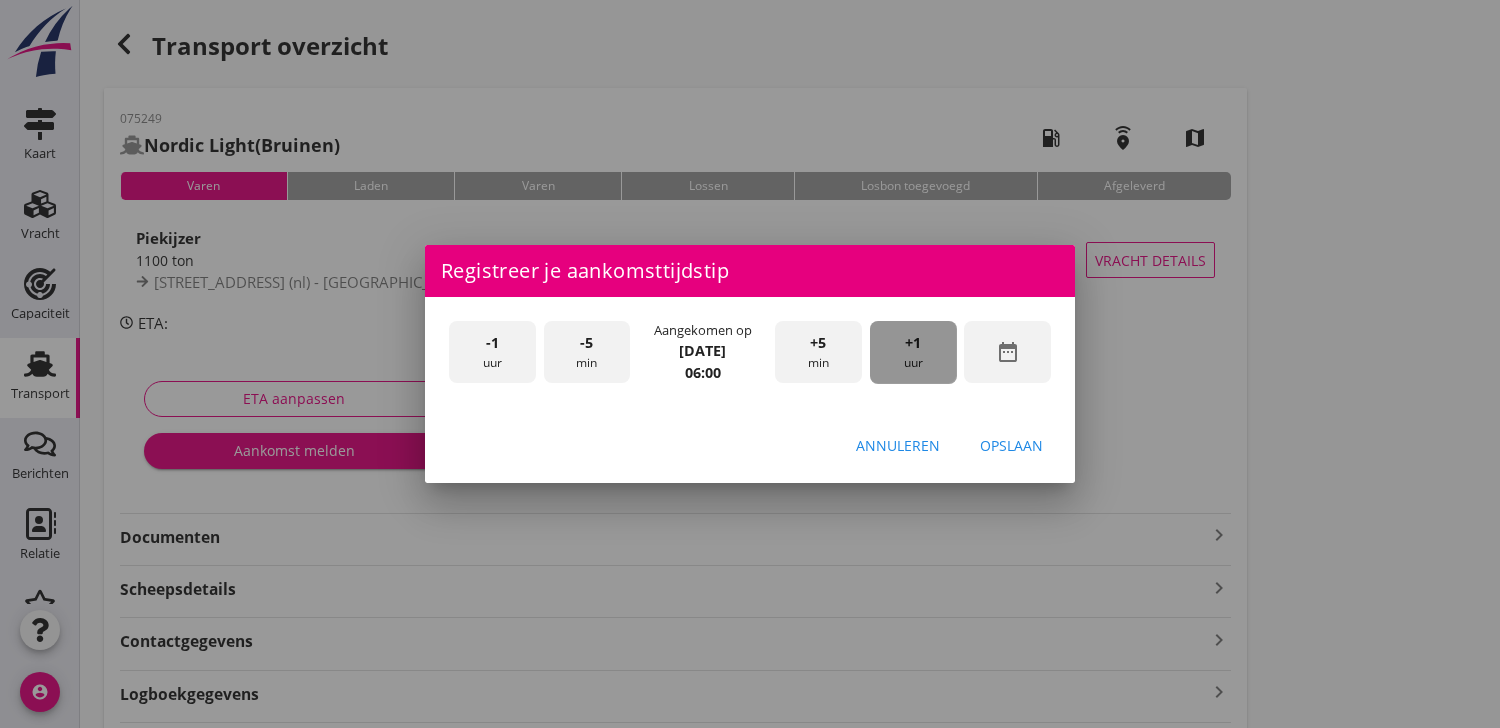 click on "+1  uur" at bounding box center (913, 352) 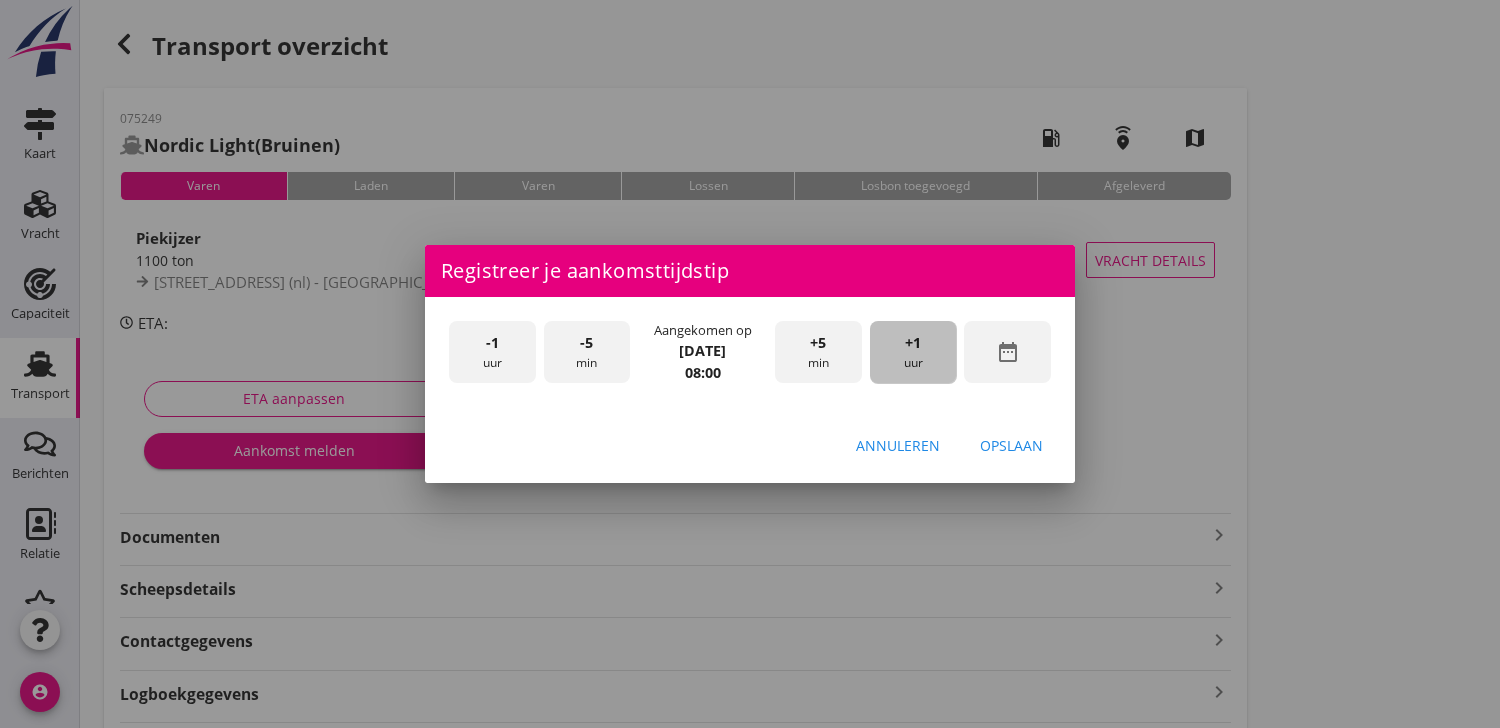 click on "+1  uur" at bounding box center (913, 352) 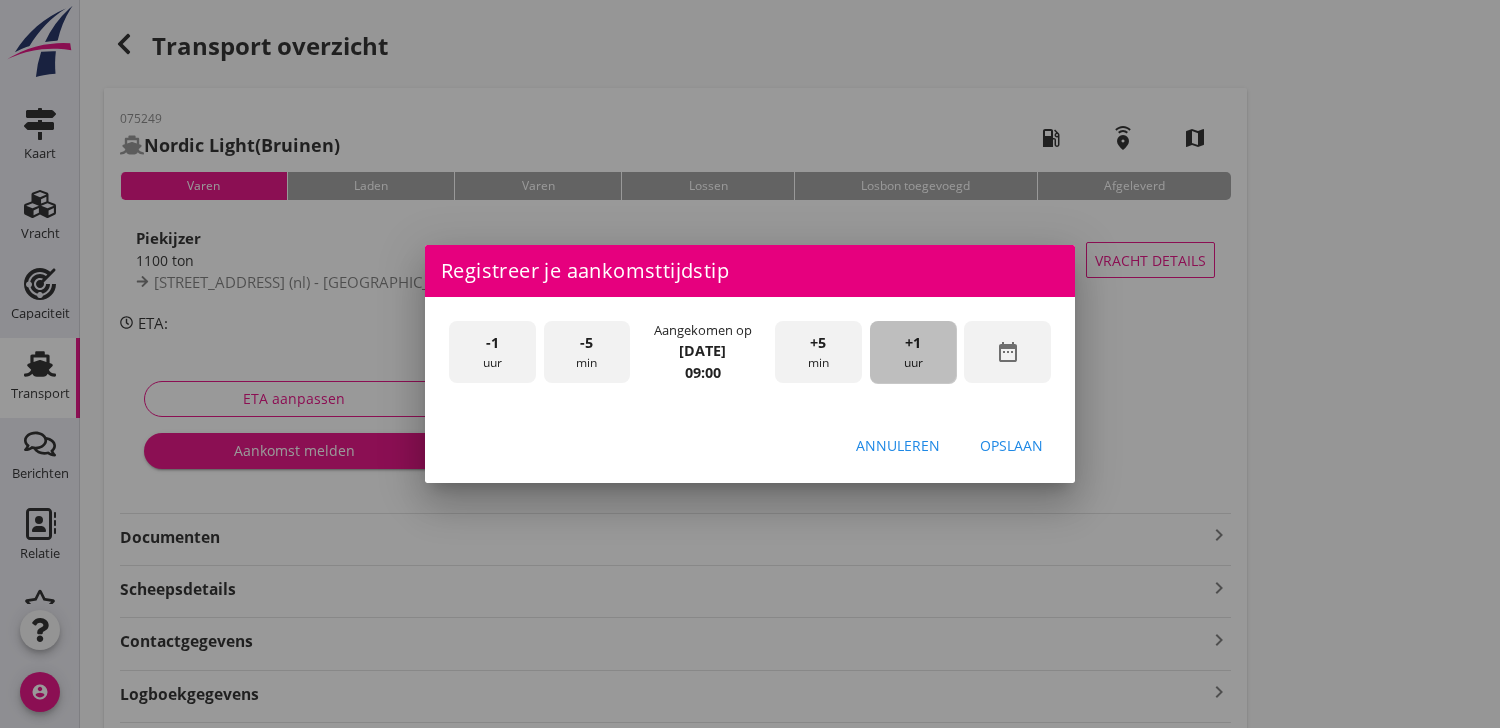 click on "+1  uur" at bounding box center [913, 352] 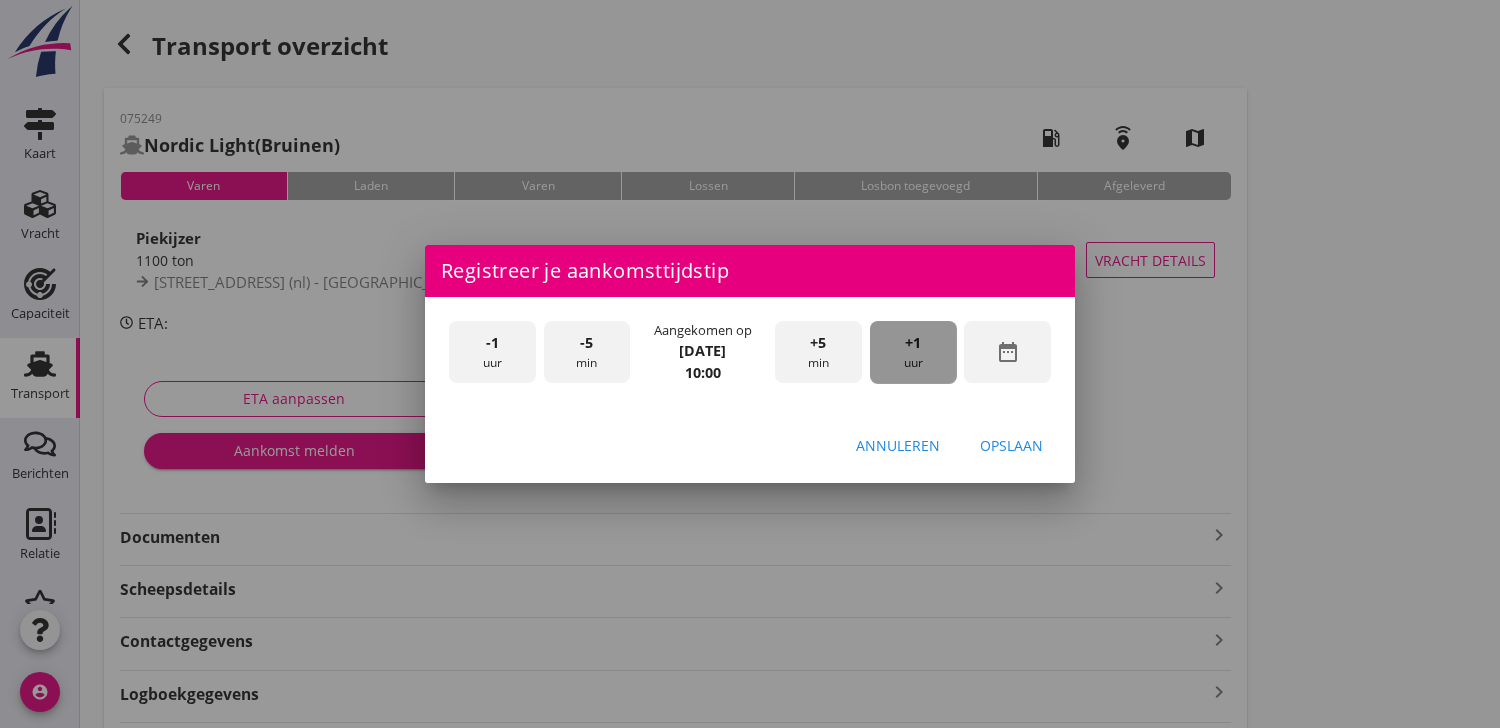 click on "+1  uur" at bounding box center (913, 352) 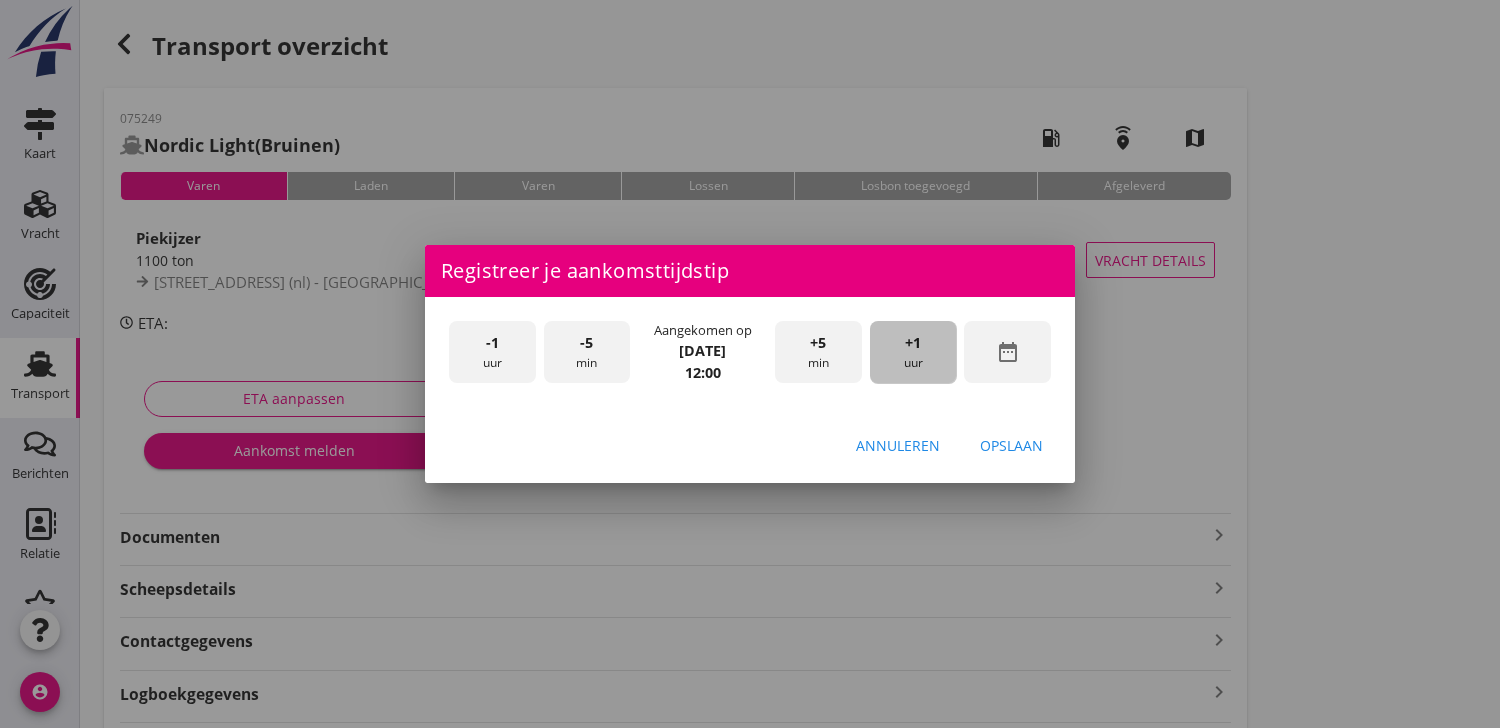 click on "+1  uur" at bounding box center (913, 352) 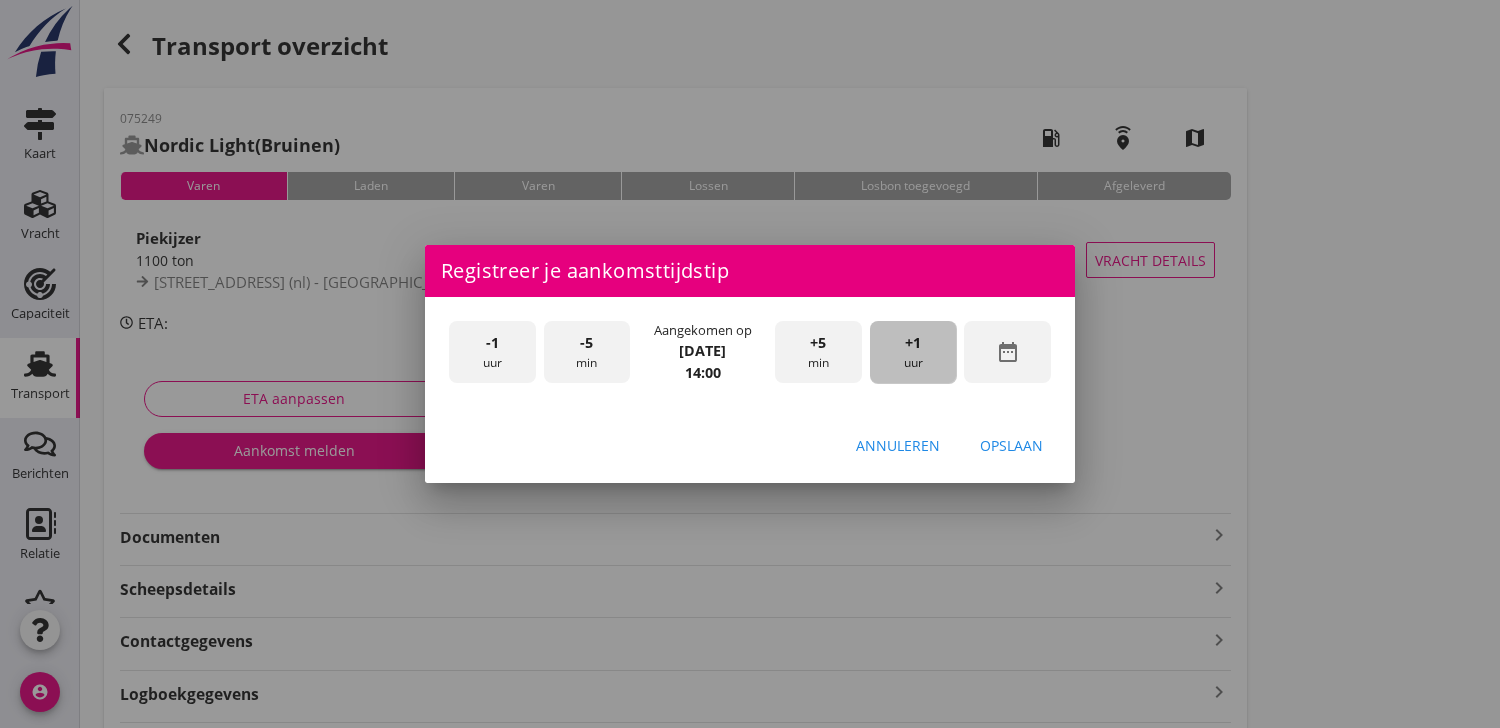 click on "+1  uur" at bounding box center [913, 352] 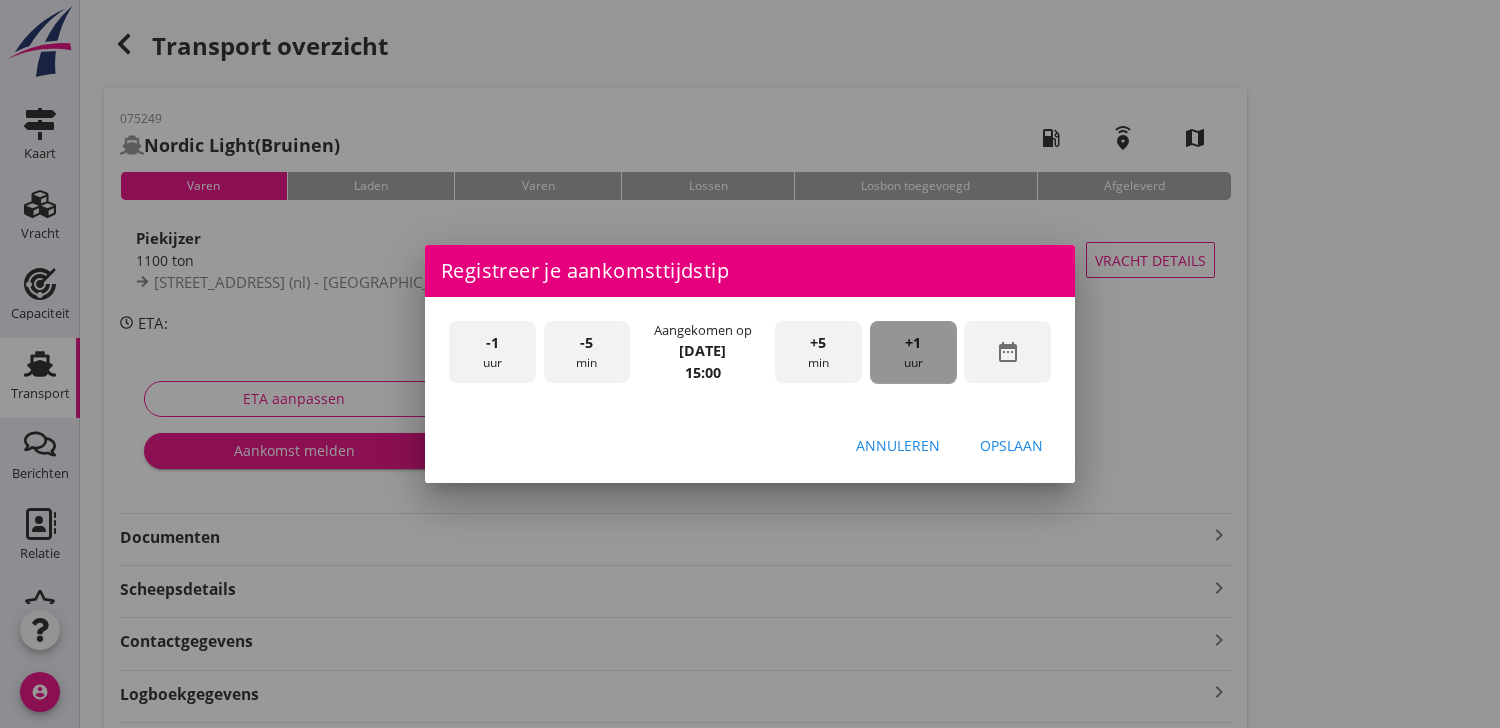 click on "+1  uur" at bounding box center (913, 352) 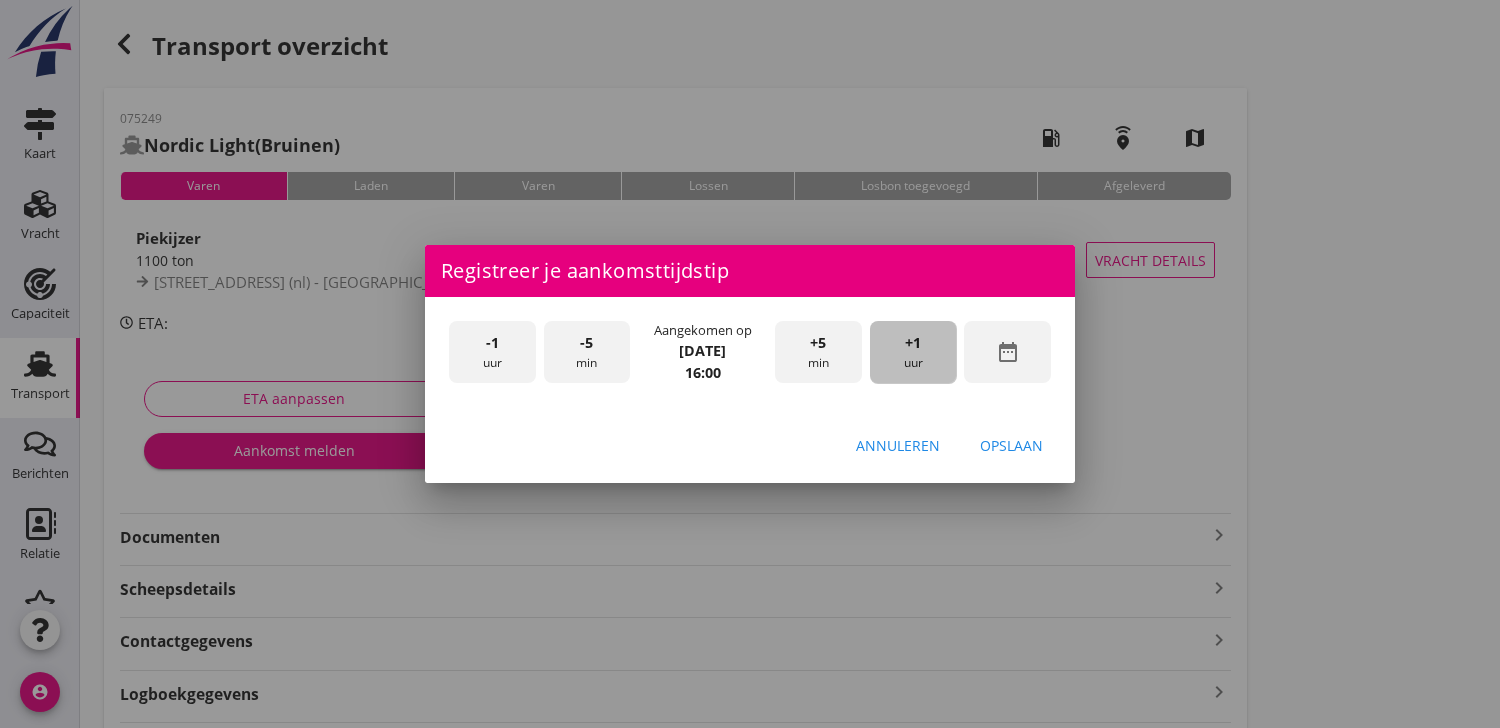 click on "+1  uur" at bounding box center [913, 352] 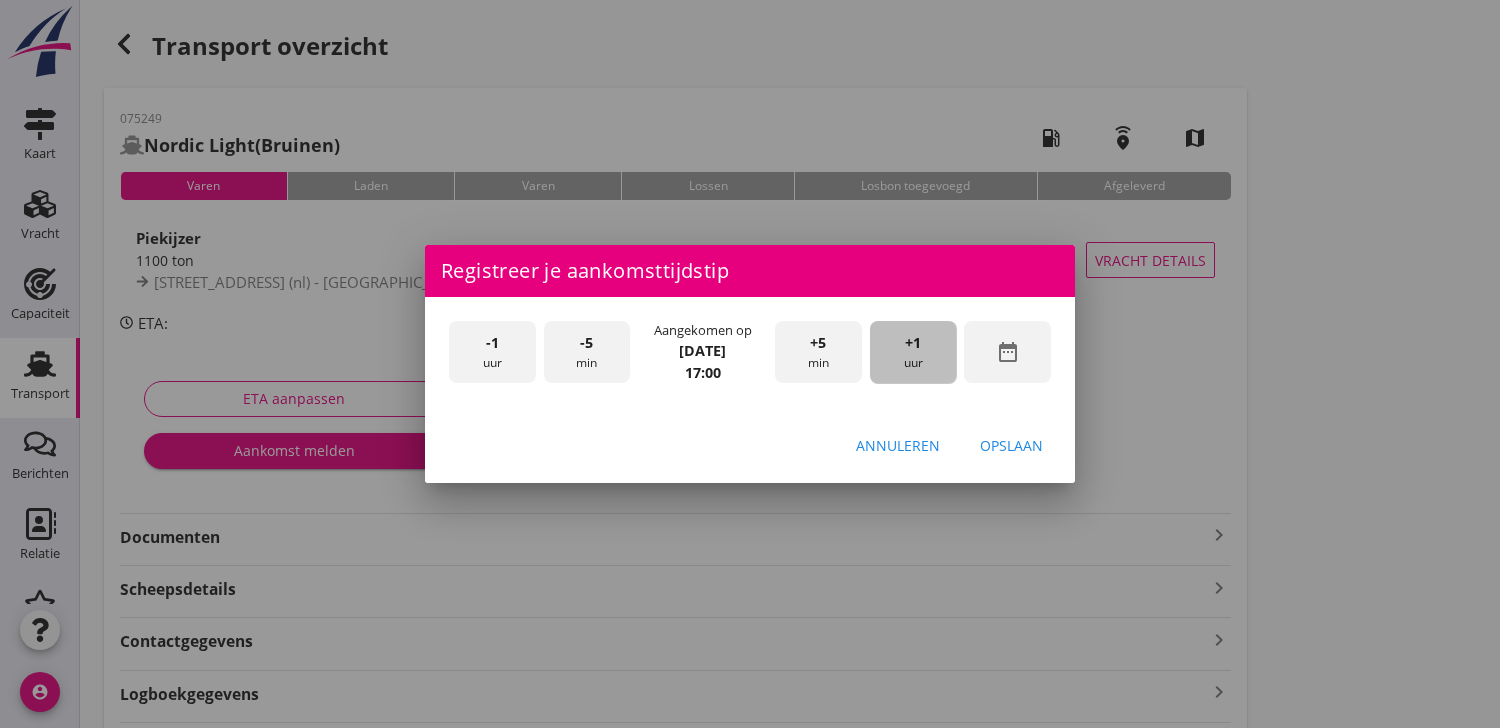 click on "+1  uur" at bounding box center (913, 352) 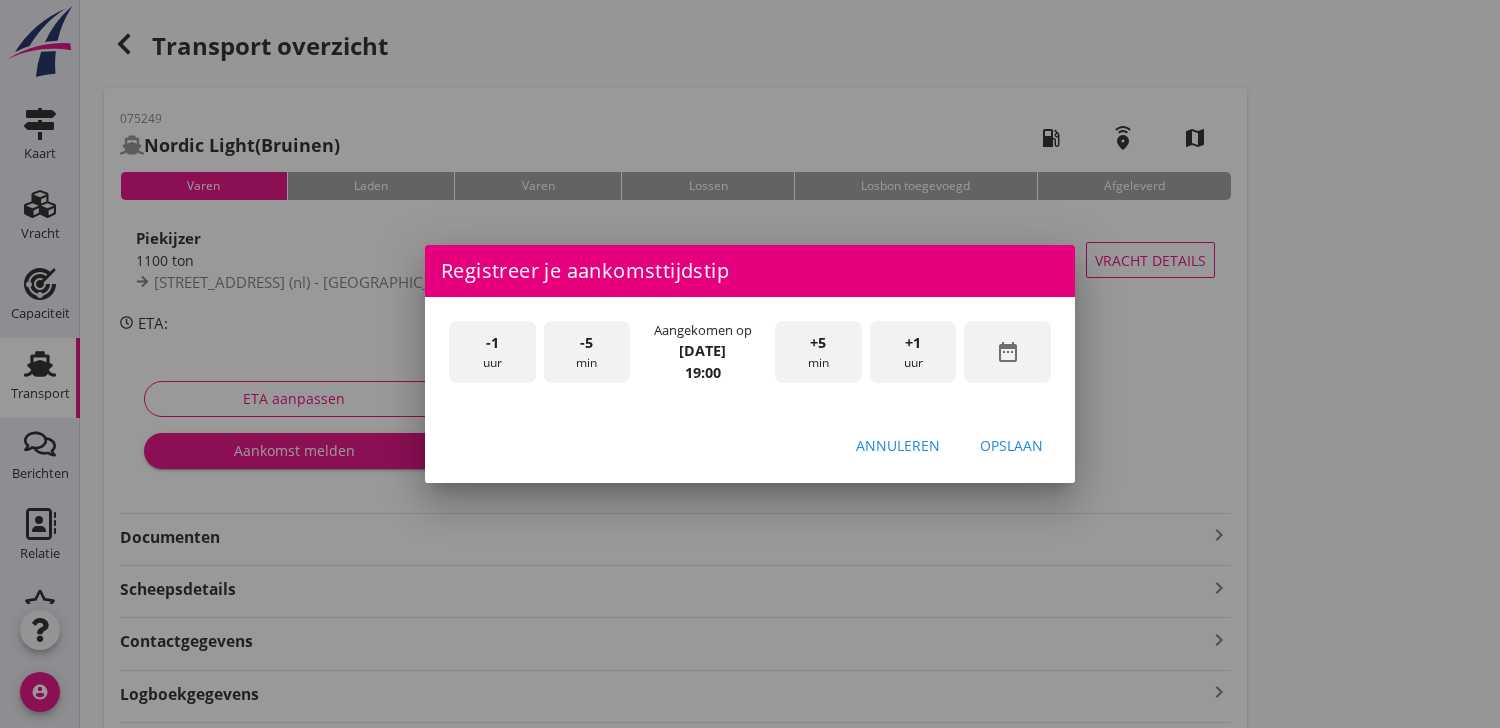 click on "+1  uur" at bounding box center [913, 352] 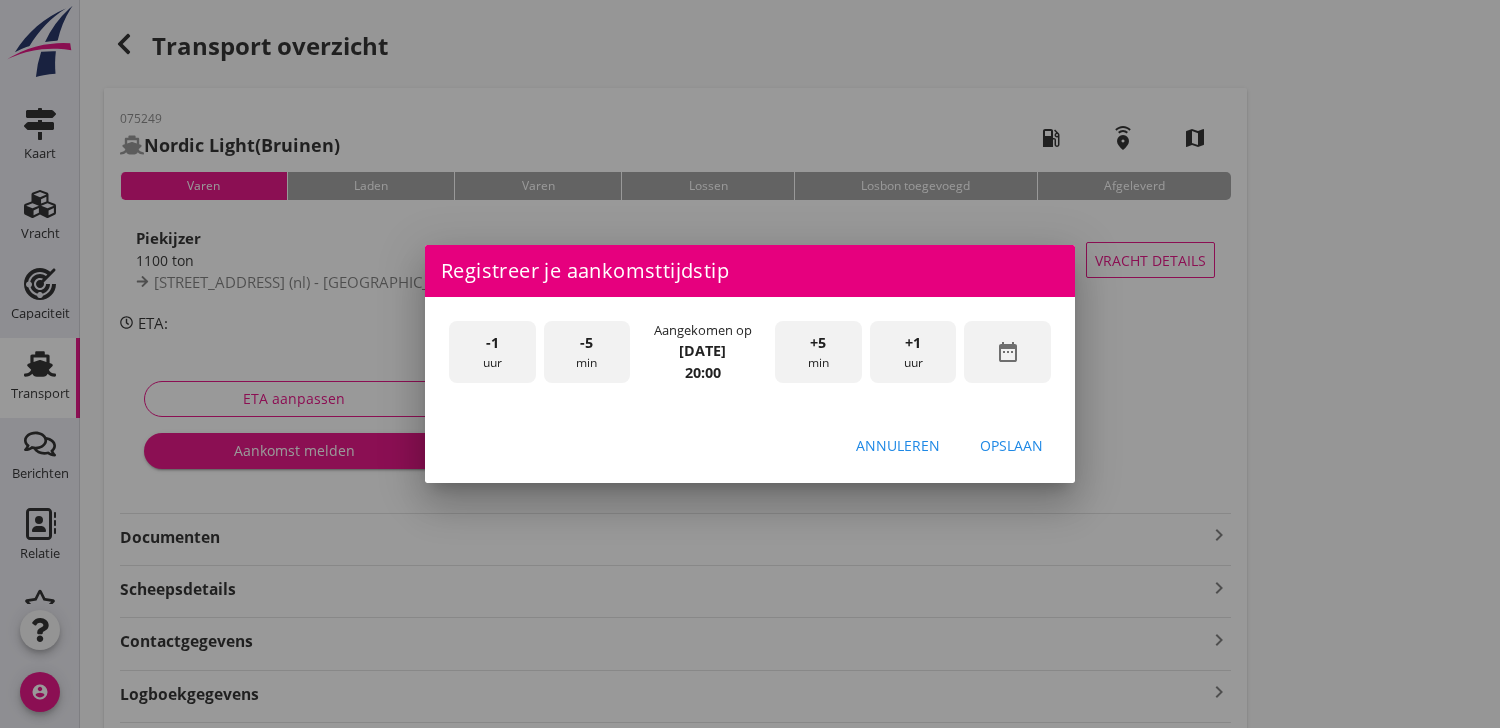 click on "Opslaan" at bounding box center [1011, 445] 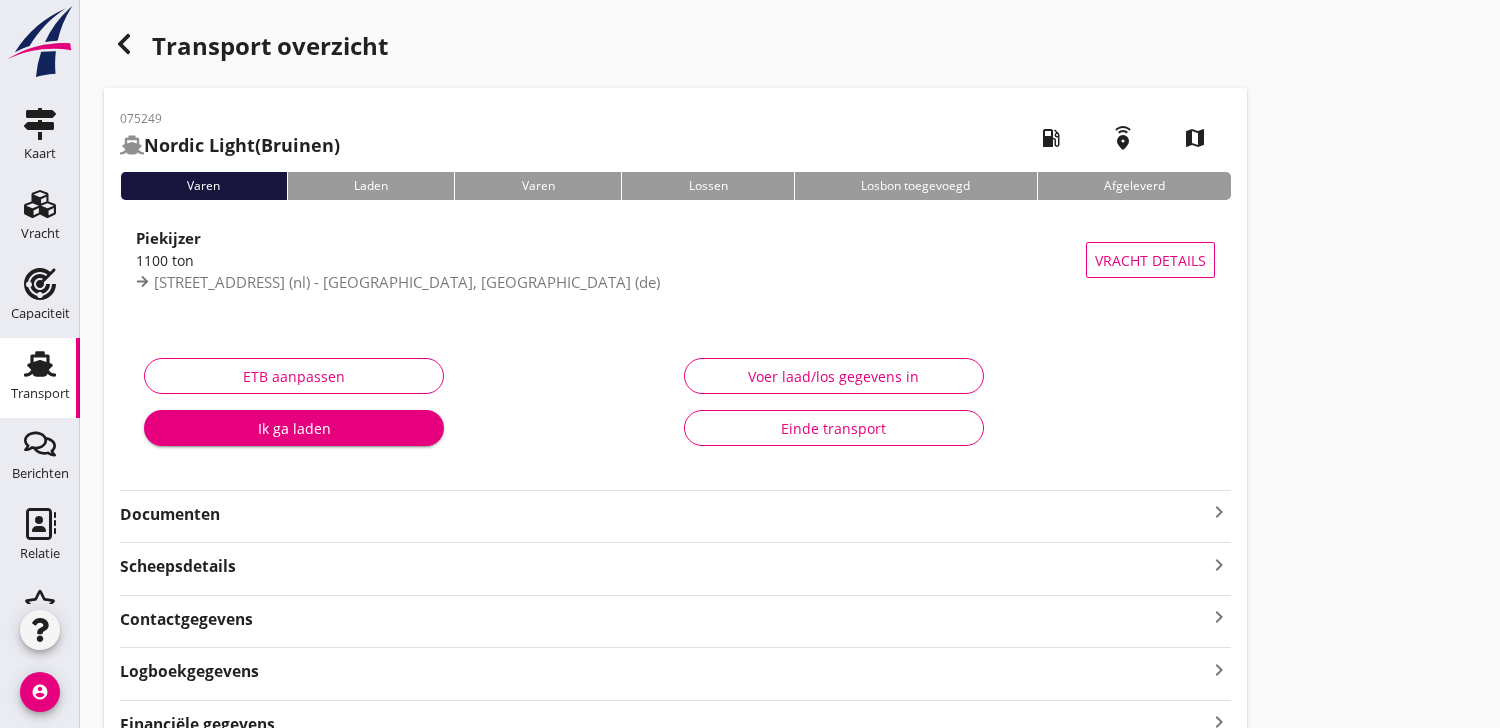 click on "Ik ga laden" at bounding box center (294, 428) 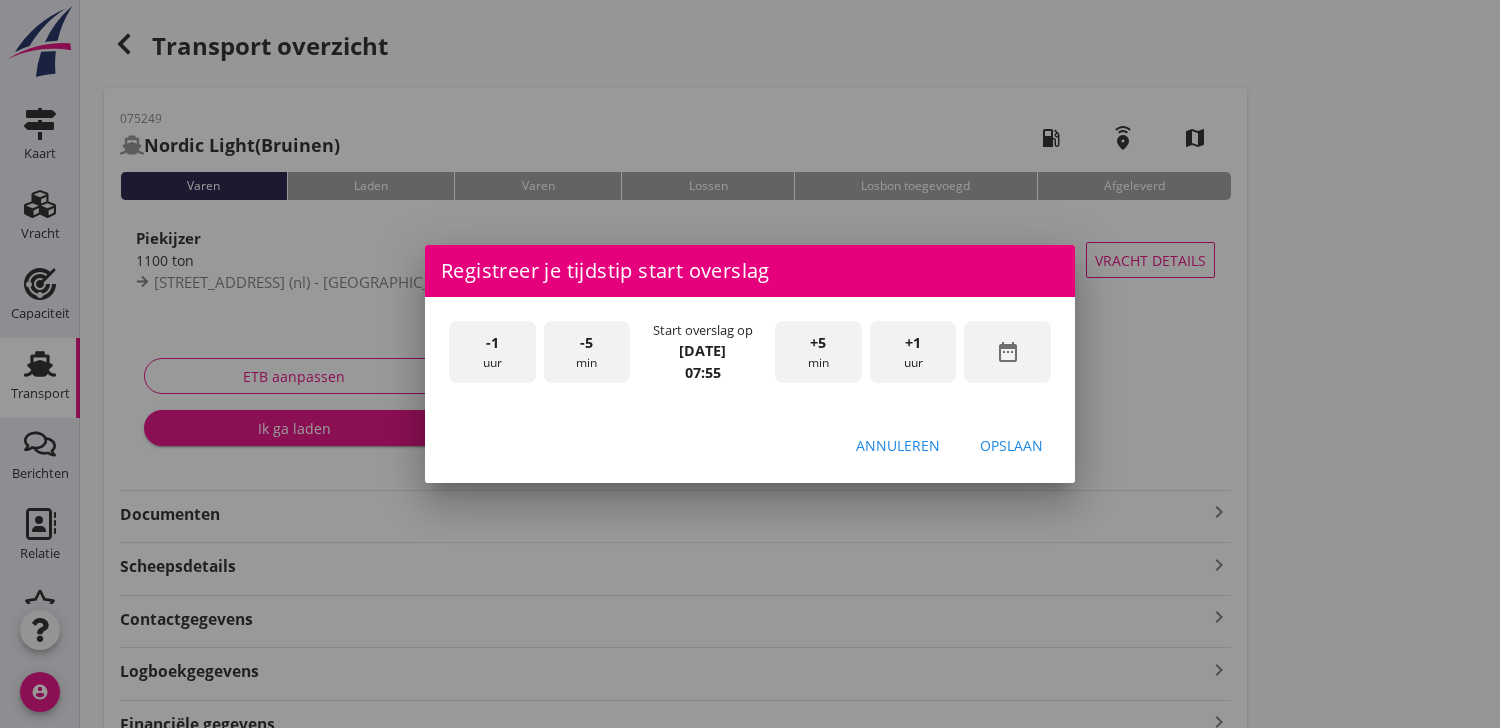 click on "date_range" at bounding box center (1008, 352) 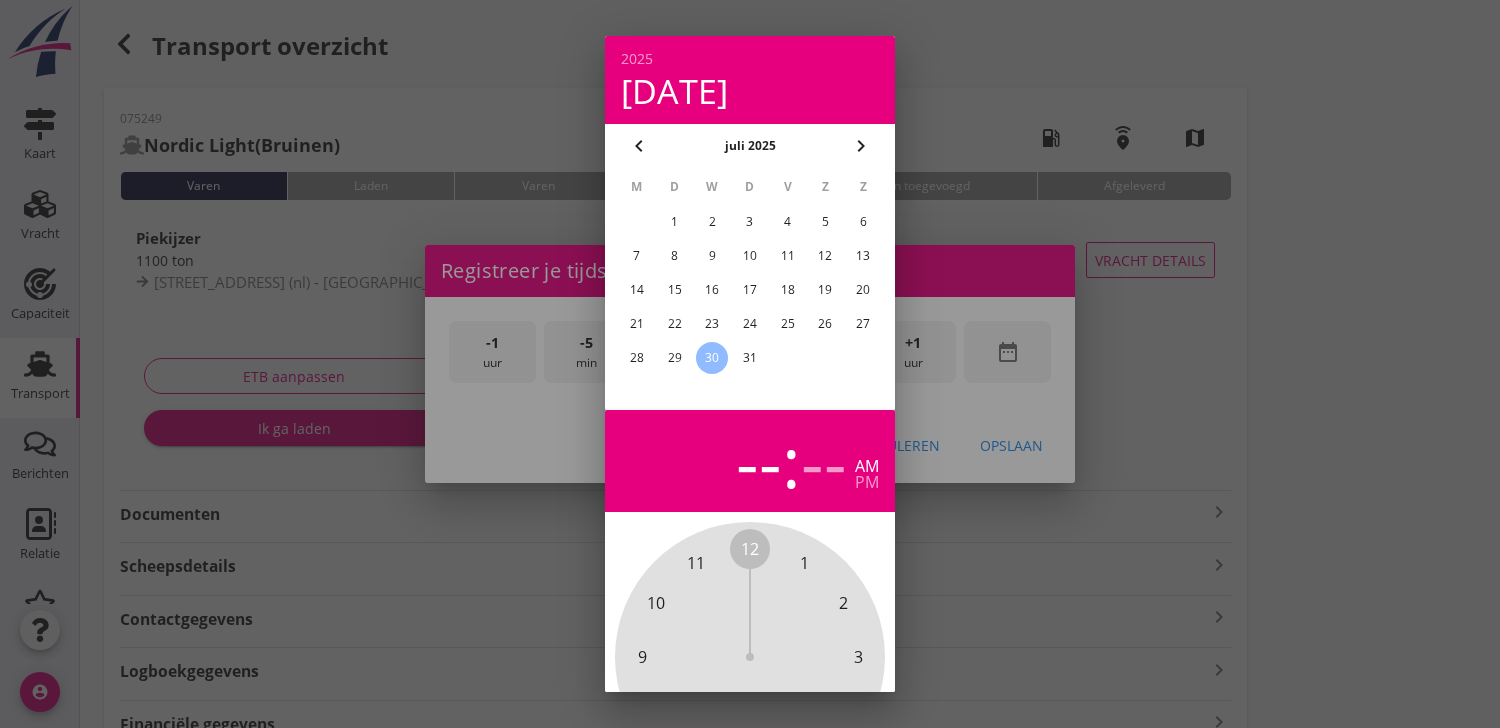 click on "29" at bounding box center (675, 358) 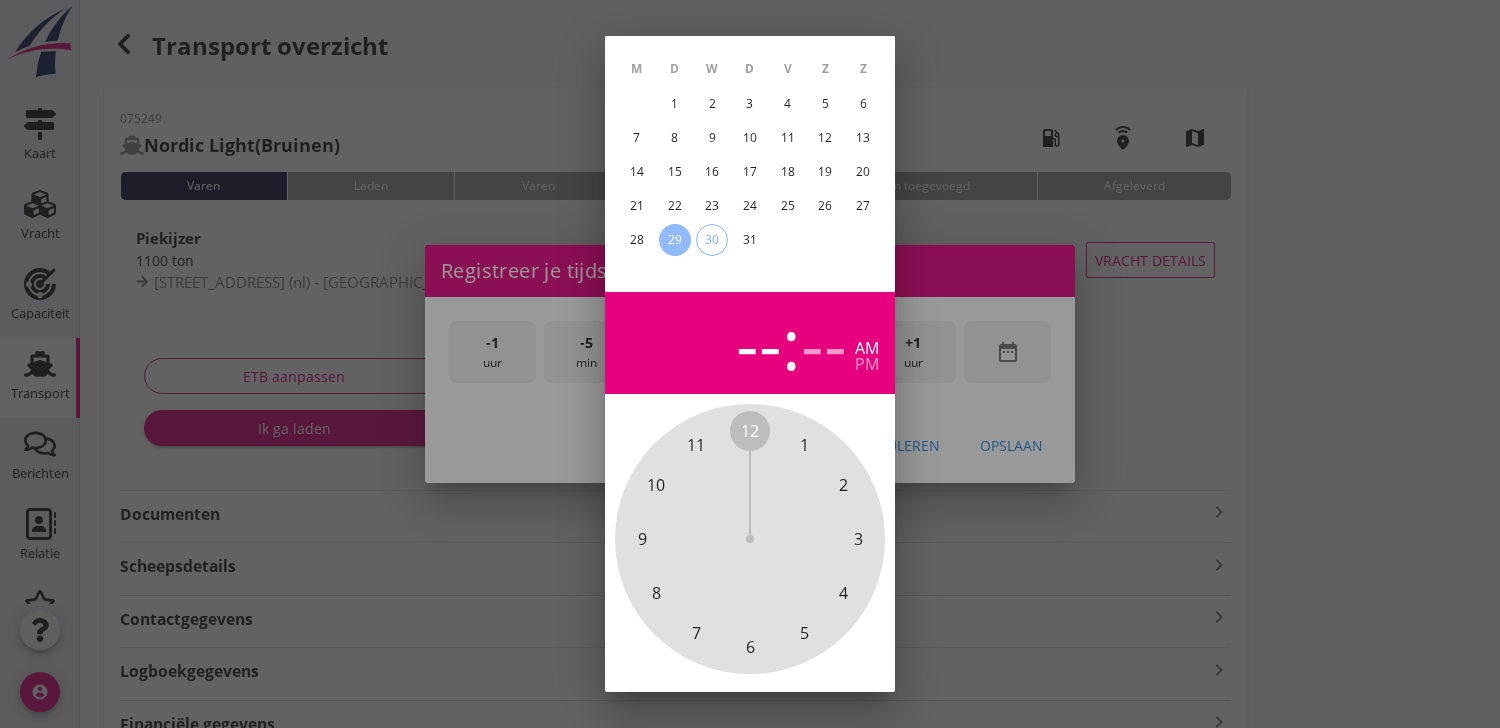 scroll, scrollTop: 196, scrollLeft: 0, axis: vertical 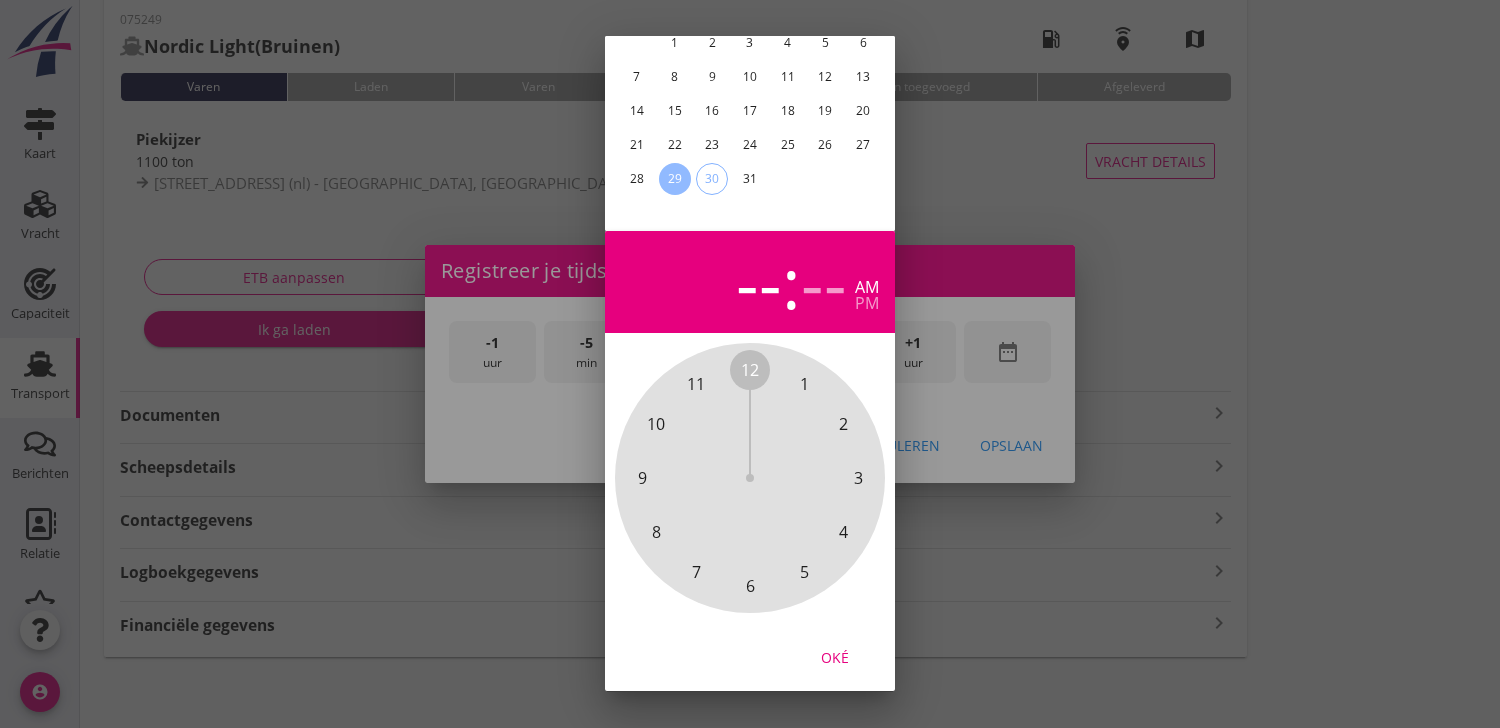 drag, startPoint x: 840, startPoint y: 641, endPoint x: 840, endPoint y: 625, distance: 16 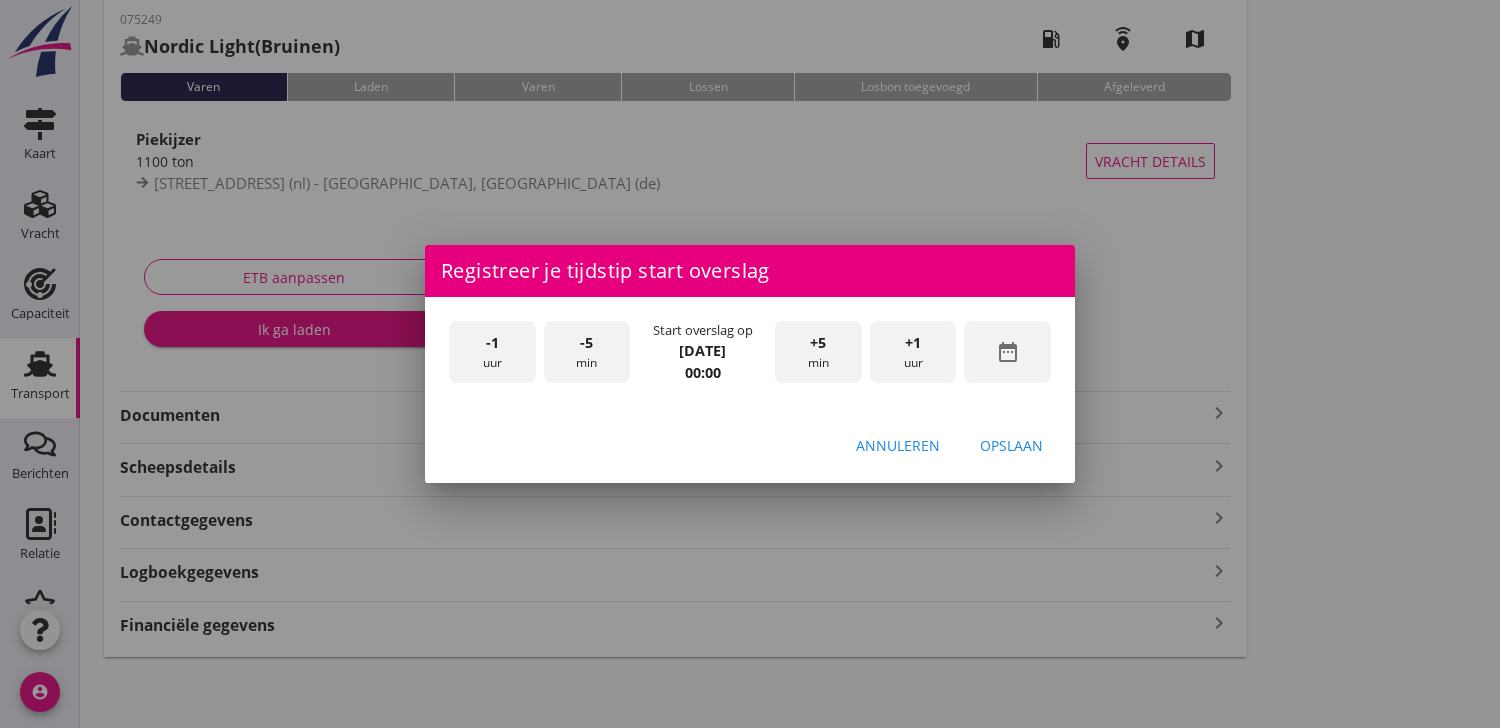 click on "+1" at bounding box center [913, 343] 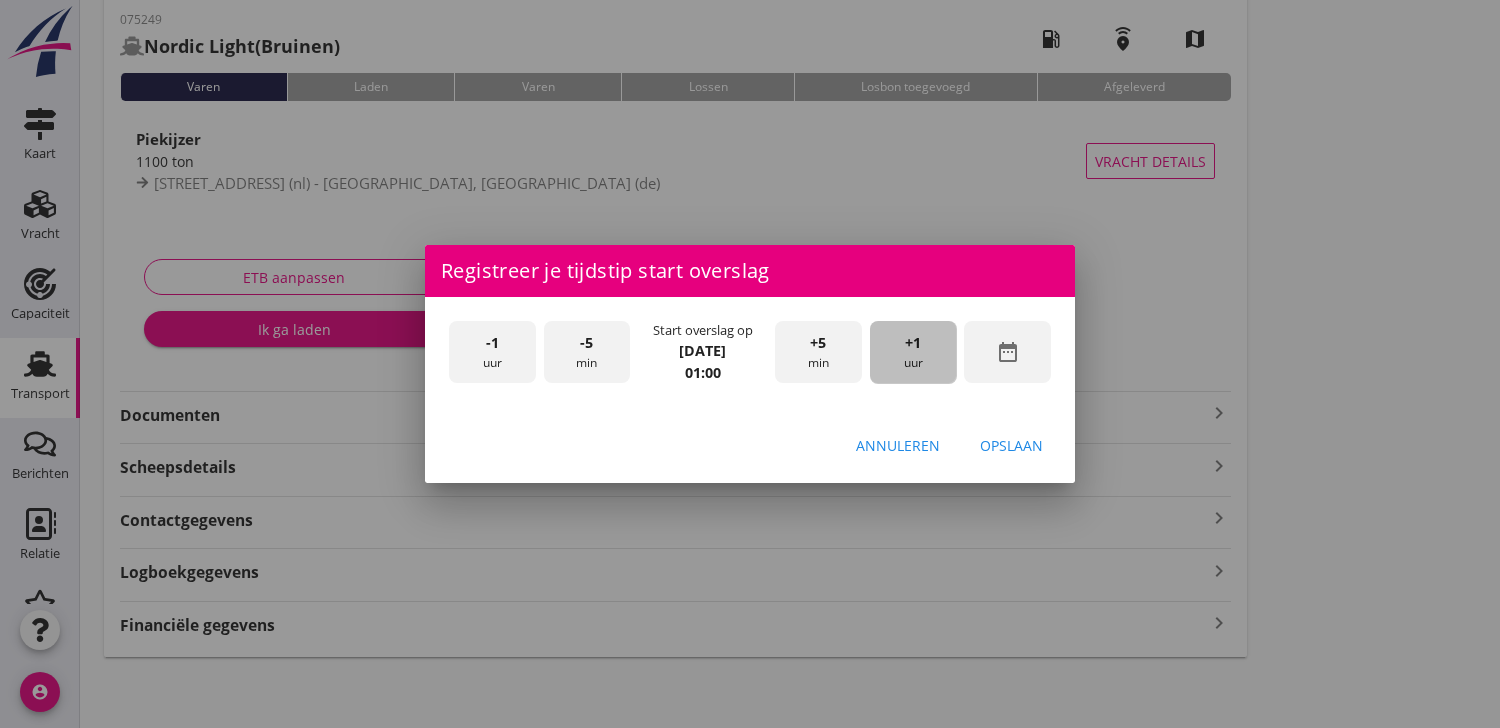 click on "+1" at bounding box center (913, 343) 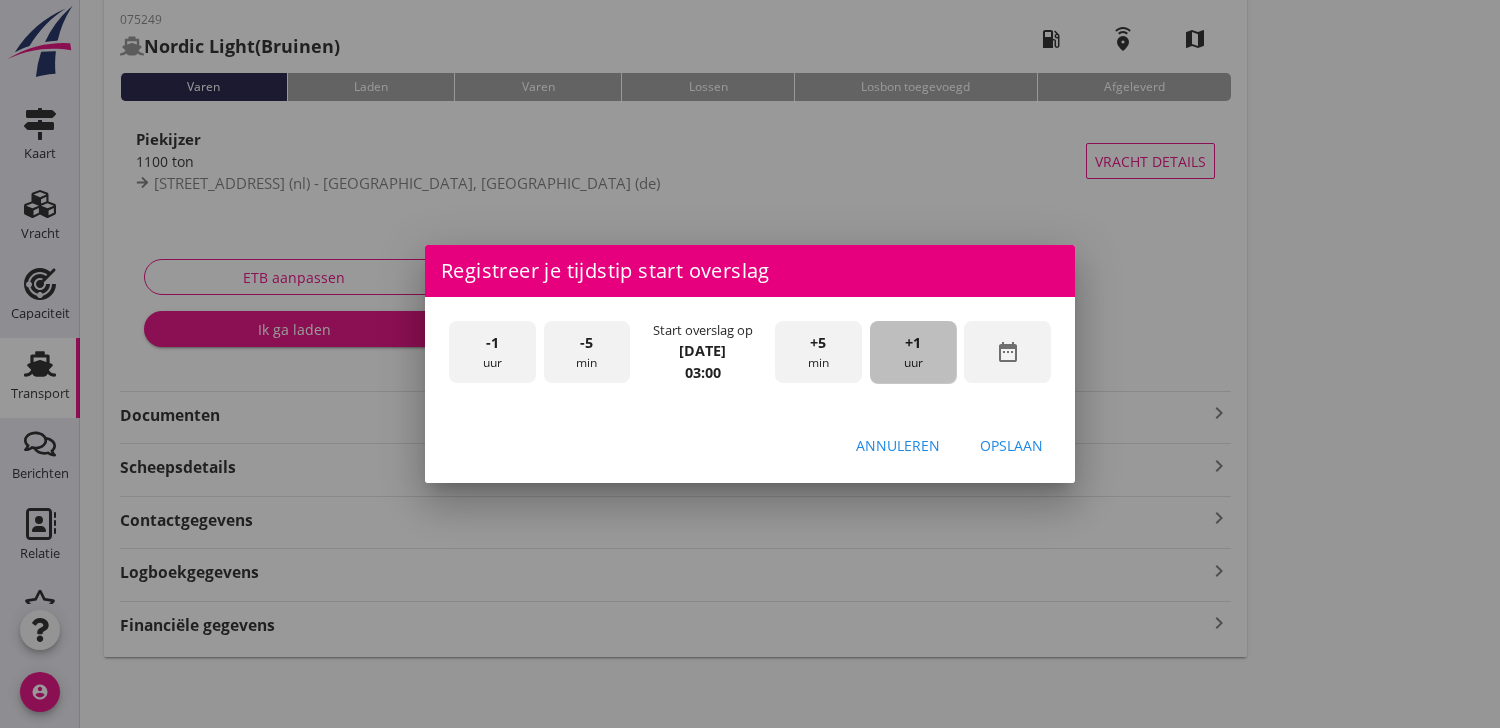 click on "+1" at bounding box center [913, 343] 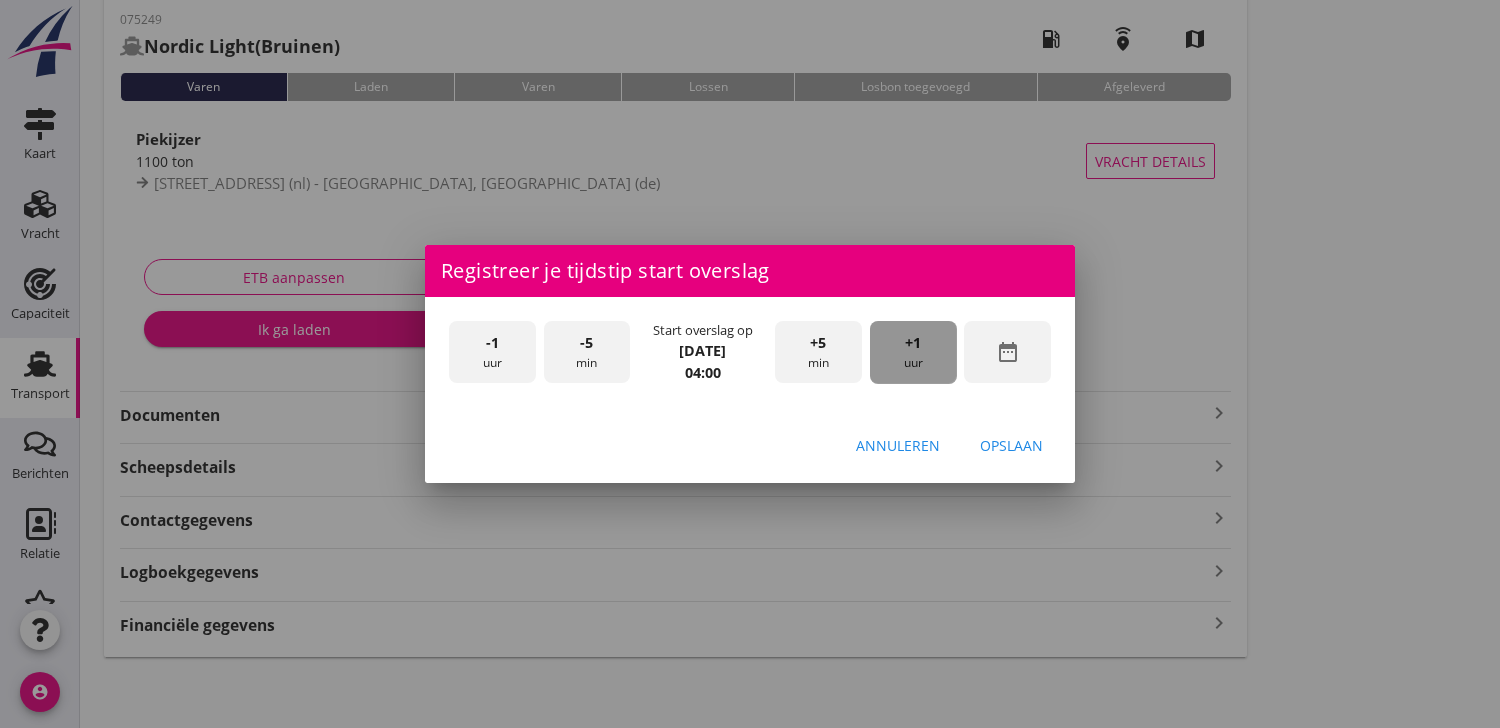 click on "+1" at bounding box center (913, 343) 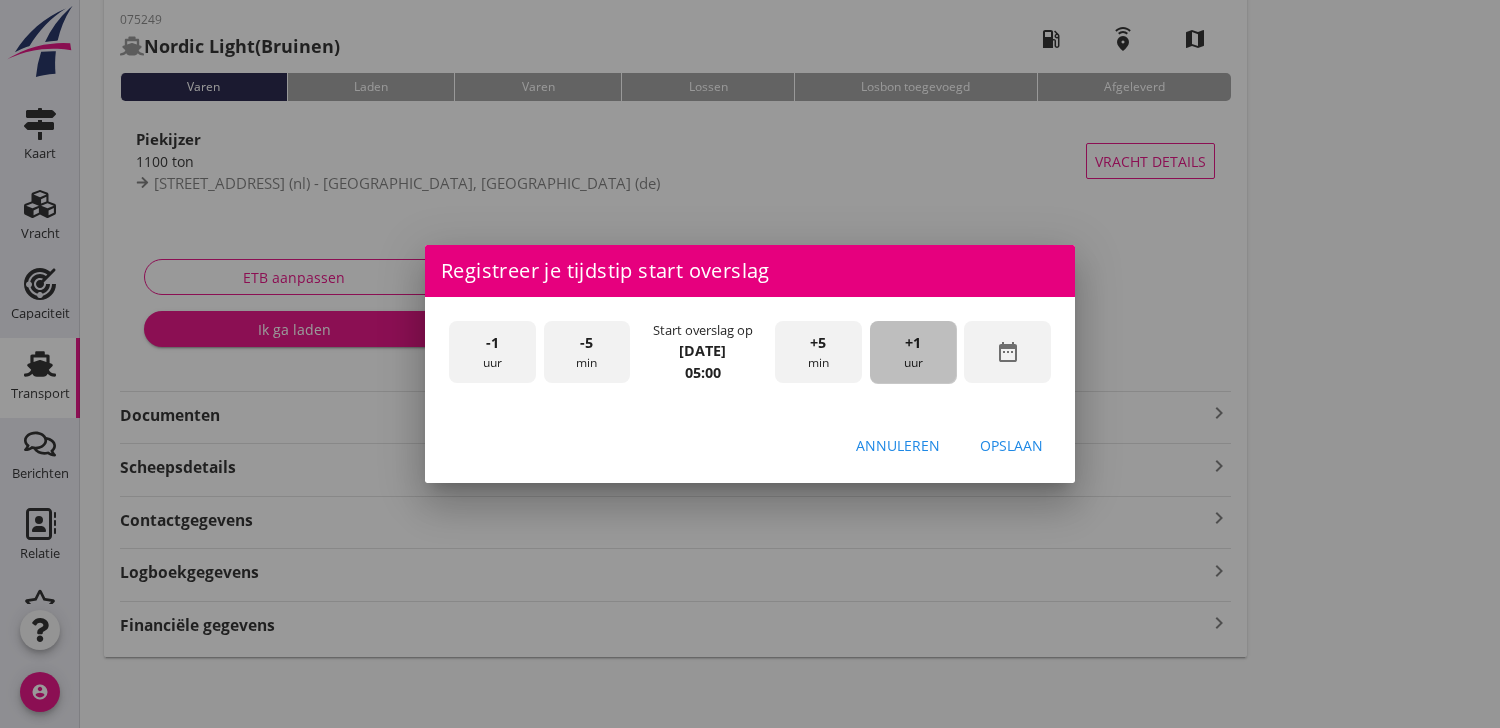 click on "+1" at bounding box center (913, 343) 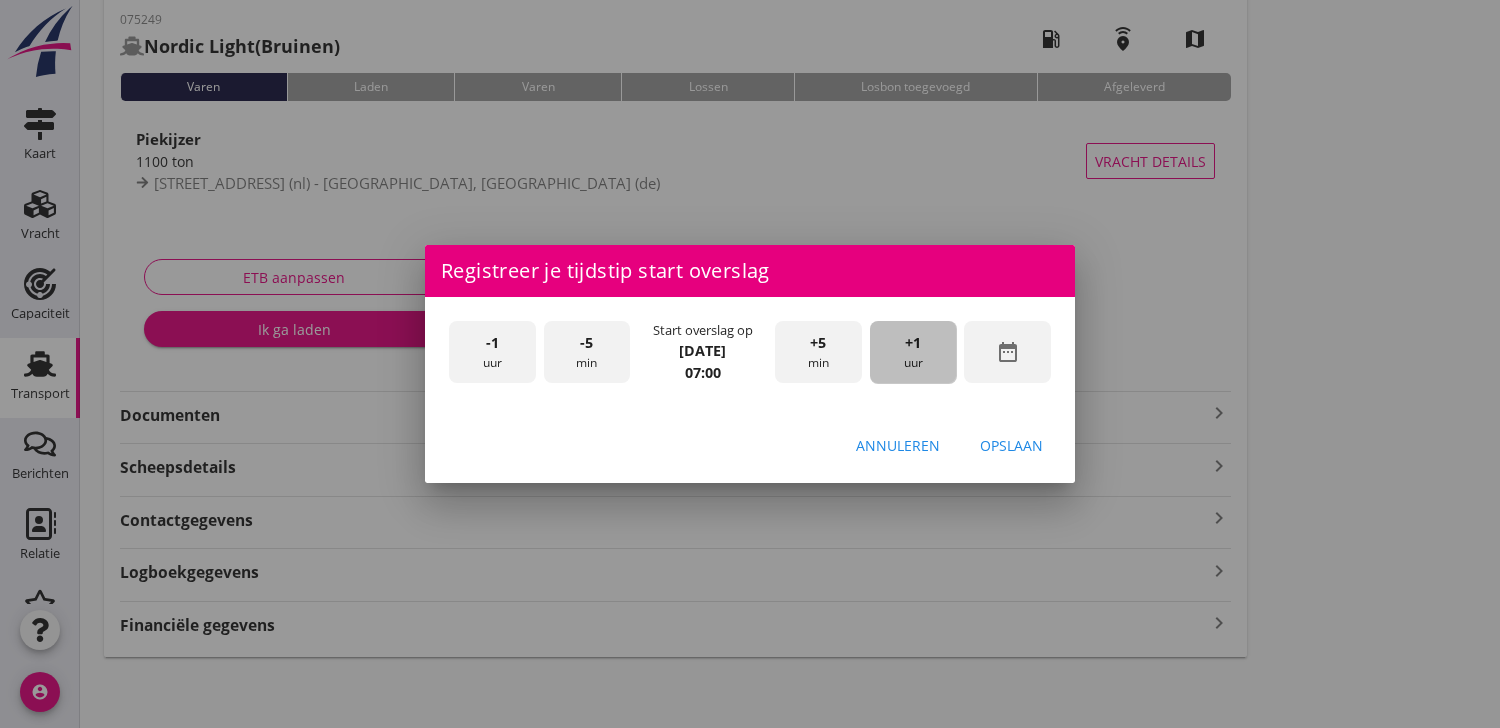 click on "+1" at bounding box center (913, 343) 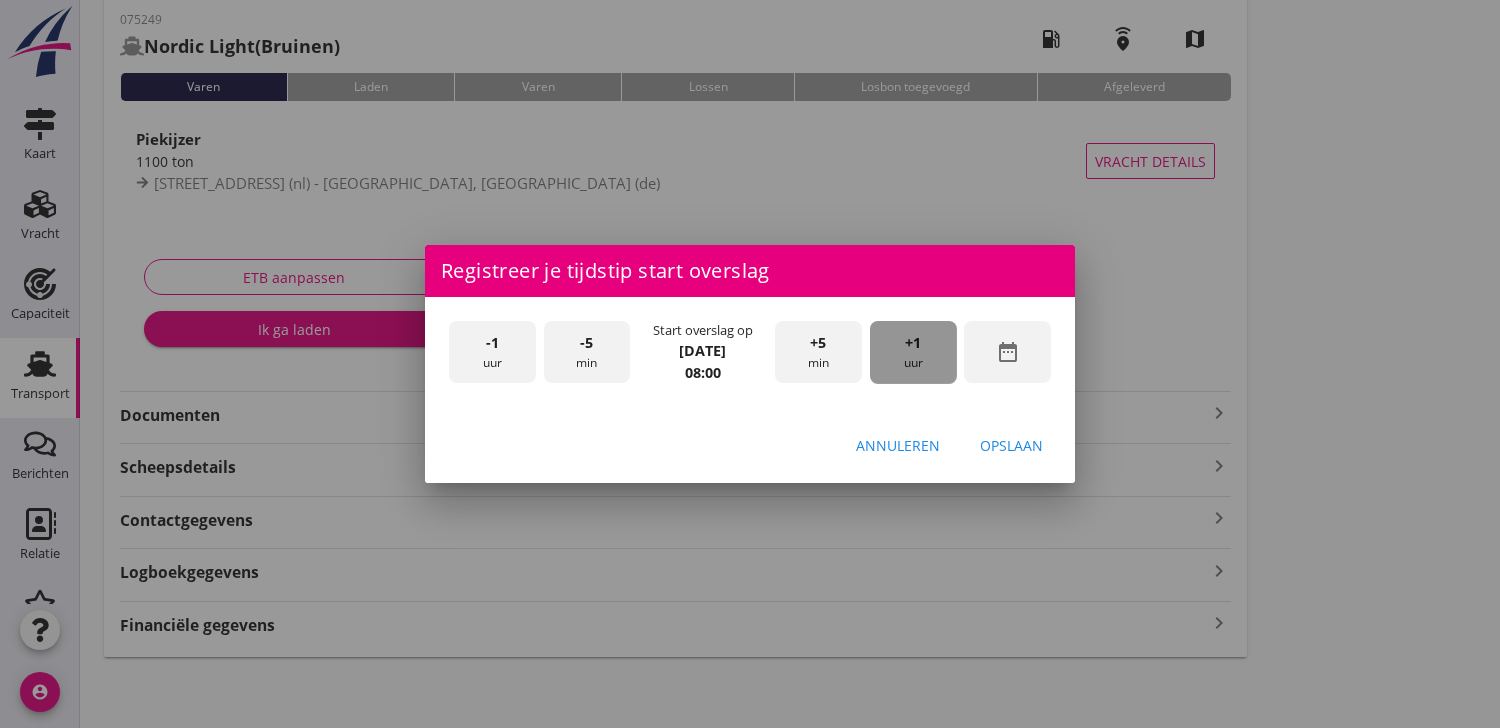 click on "+1" at bounding box center (913, 343) 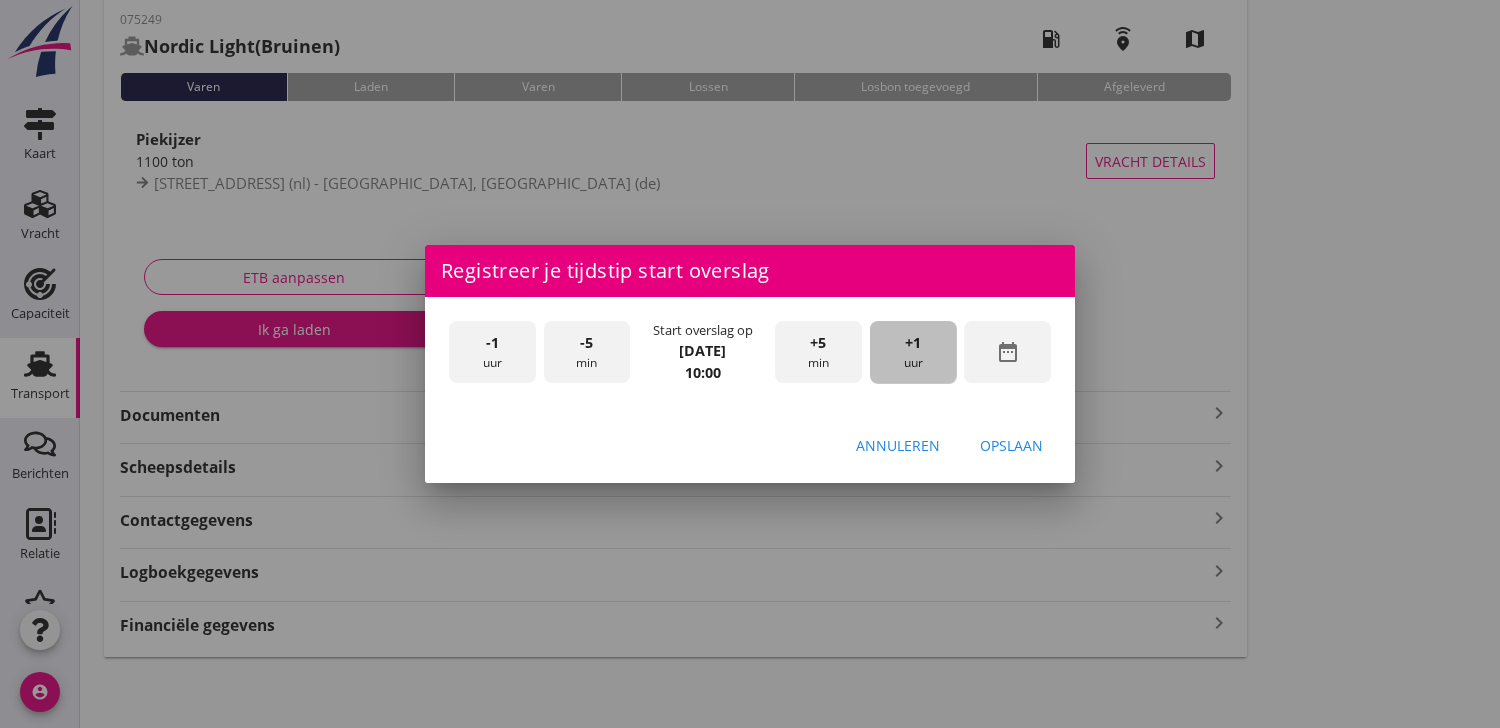 click on "+1" at bounding box center [913, 343] 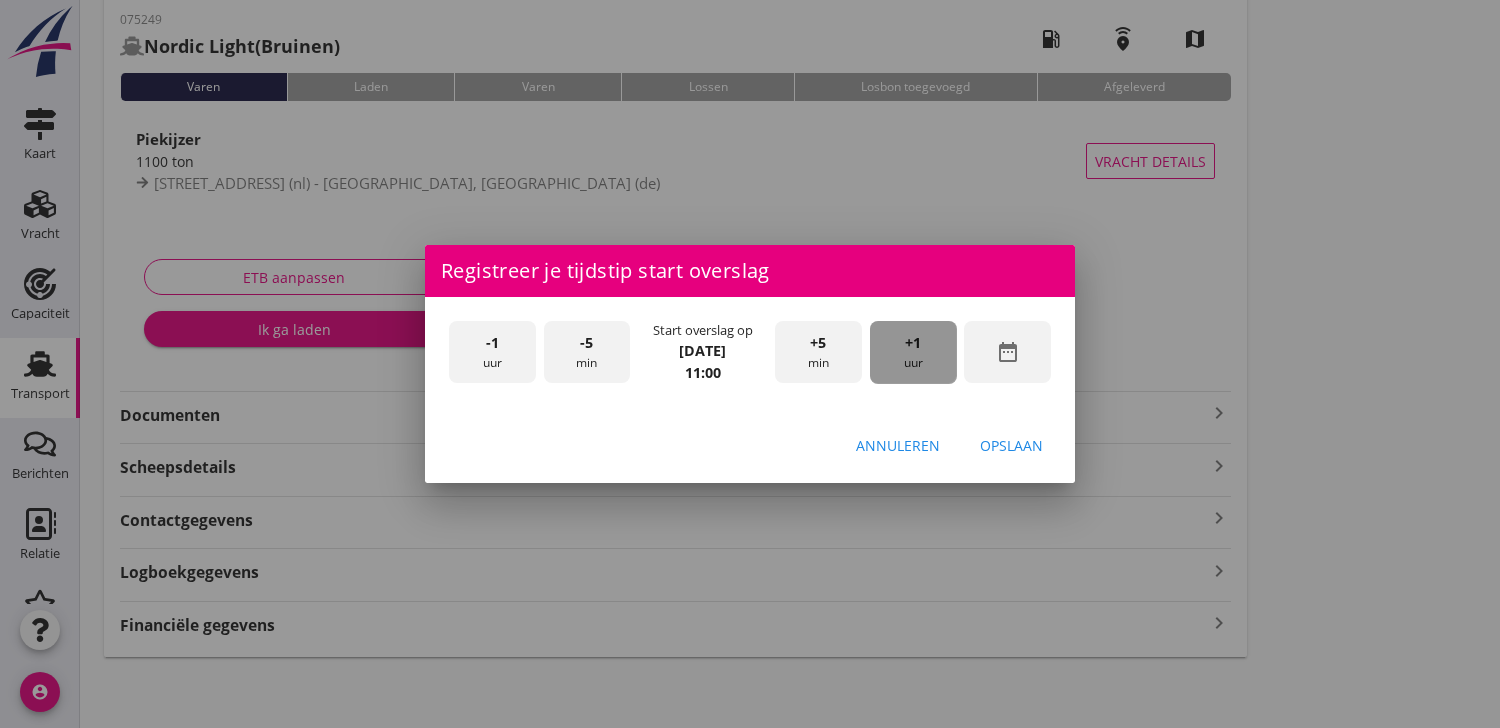 click on "+1" at bounding box center [913, 343] 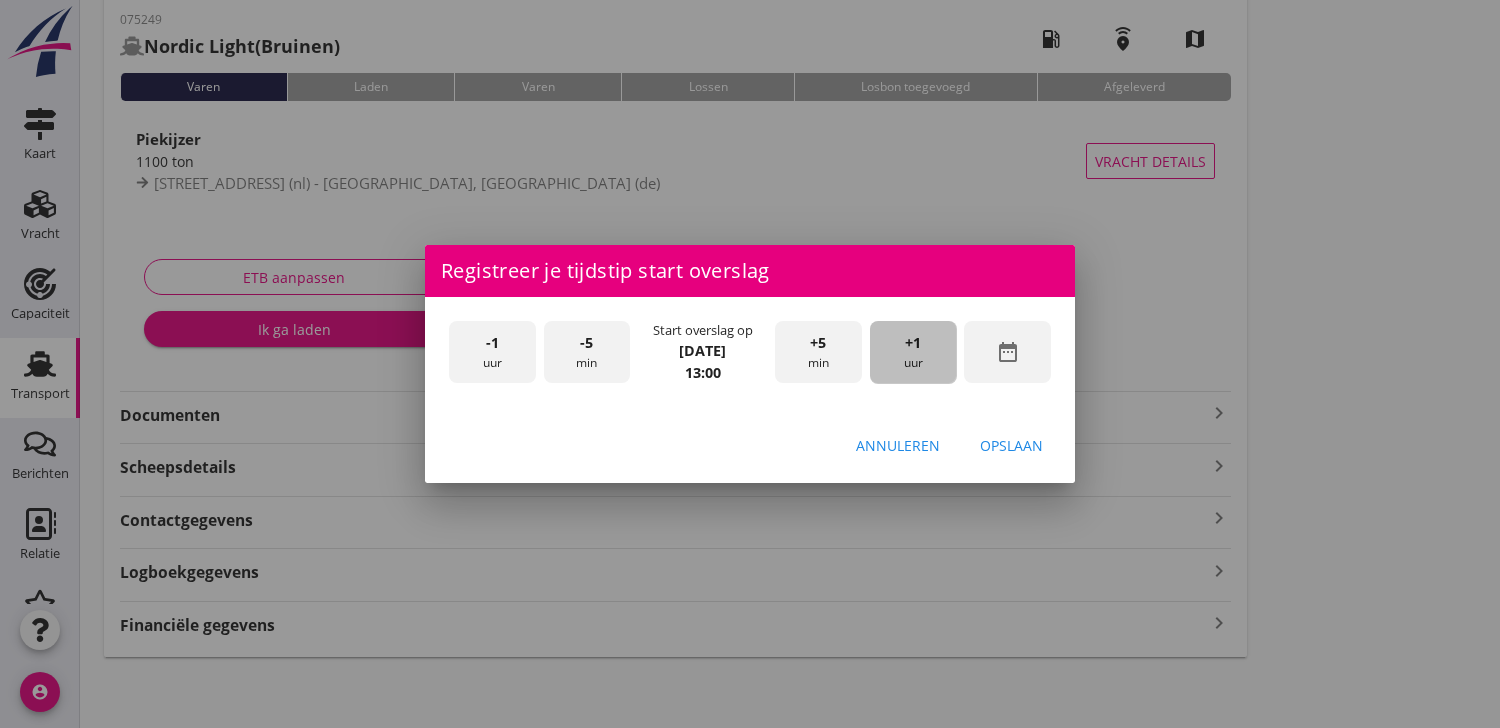 click on "+1" at bounding box center [913, 343] 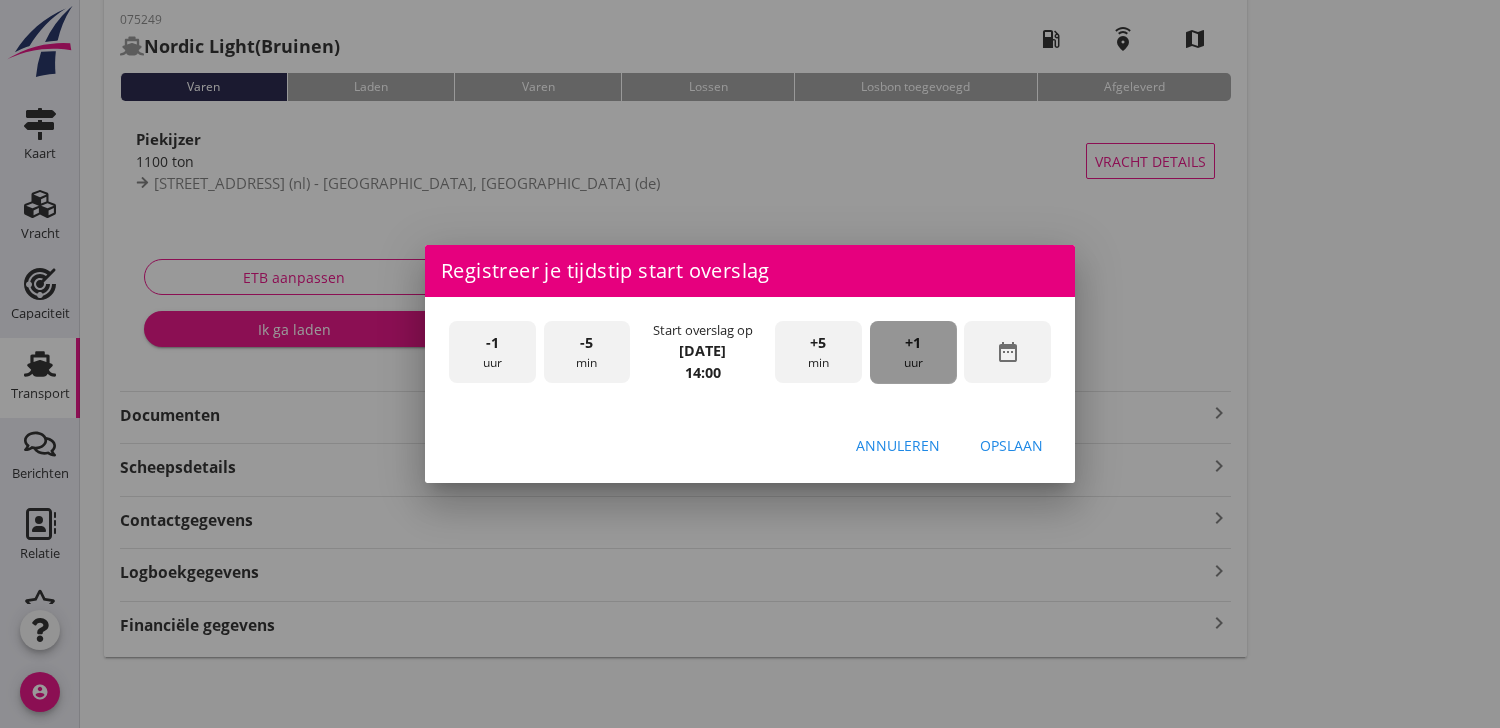click on "+1" at bounding box center [913, 343] 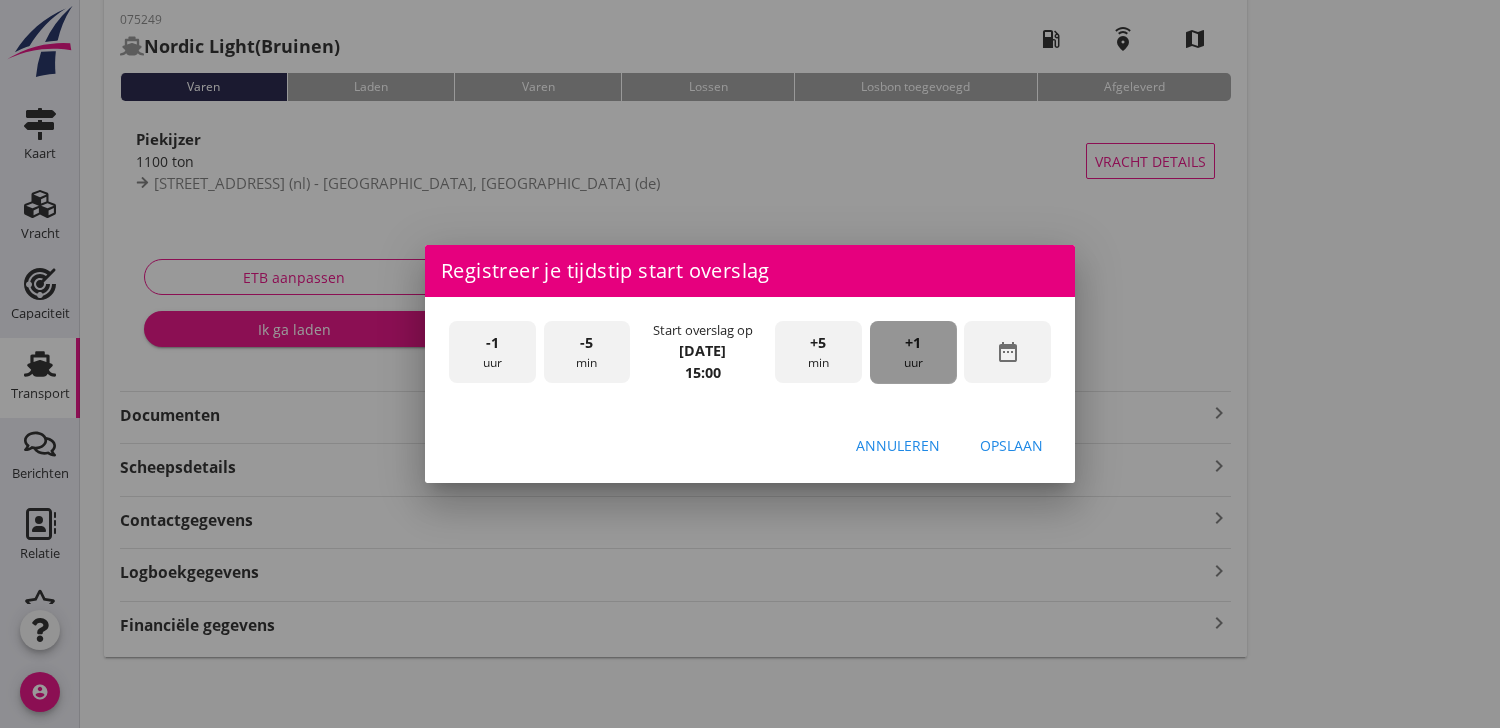 click on "+1" at bounding box center (913, 343) 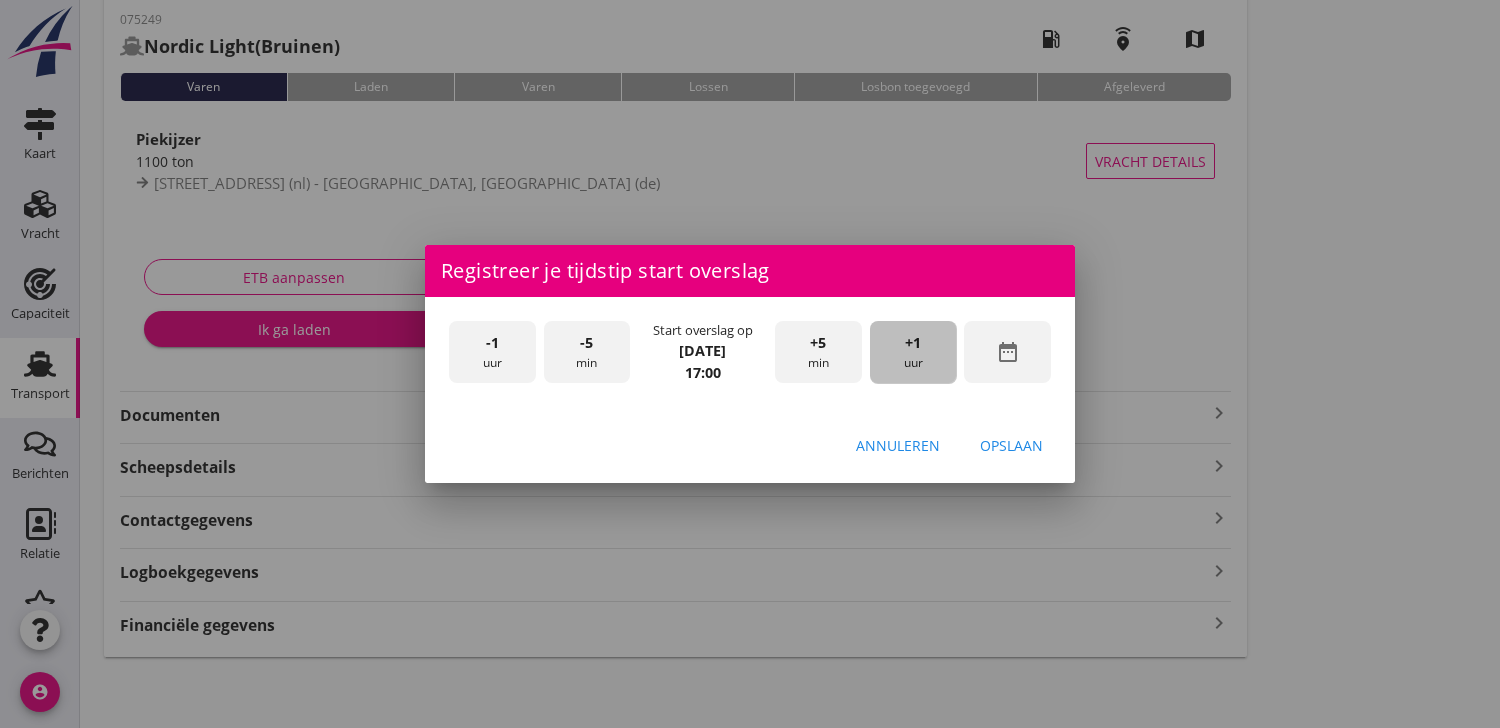 click on "+1" at bounding box center (913, 343) 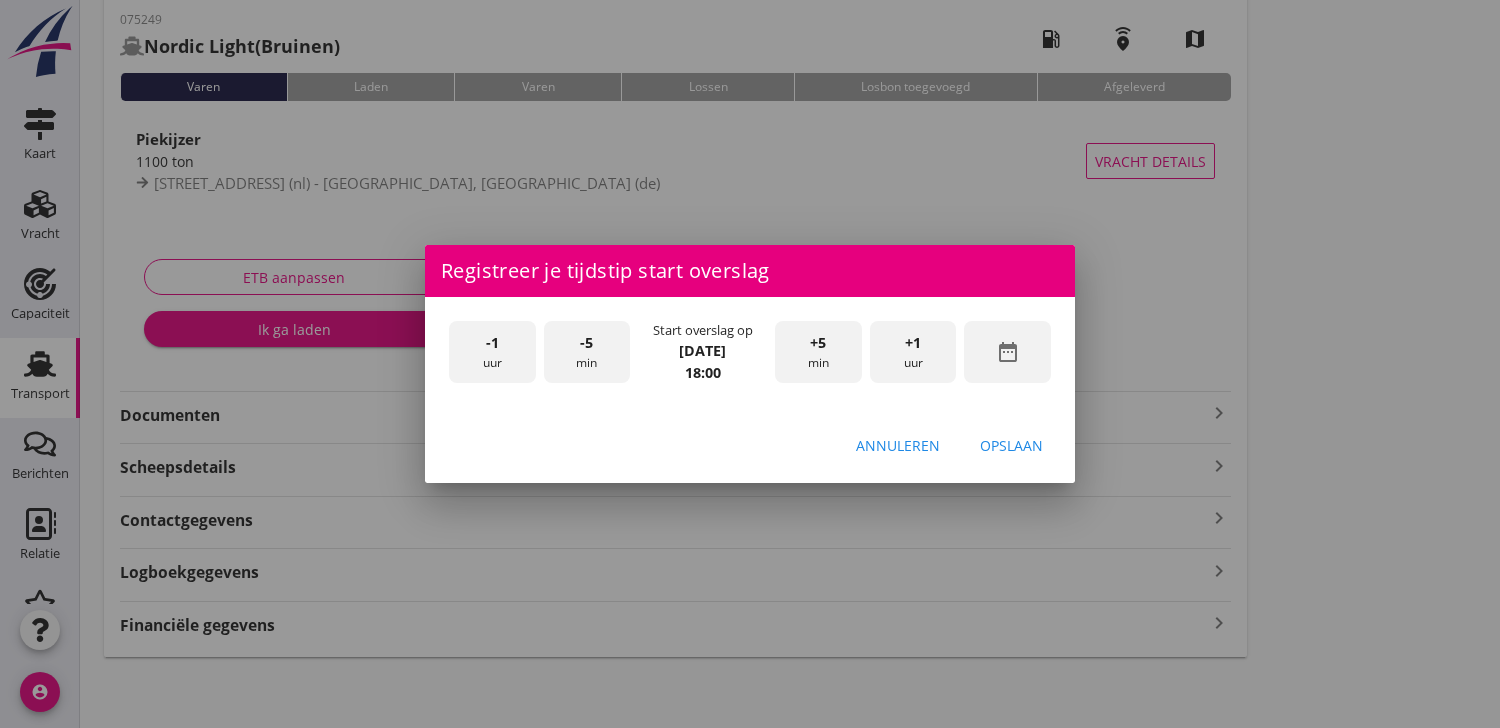 click on "+1" at bounding box center [913, 343] 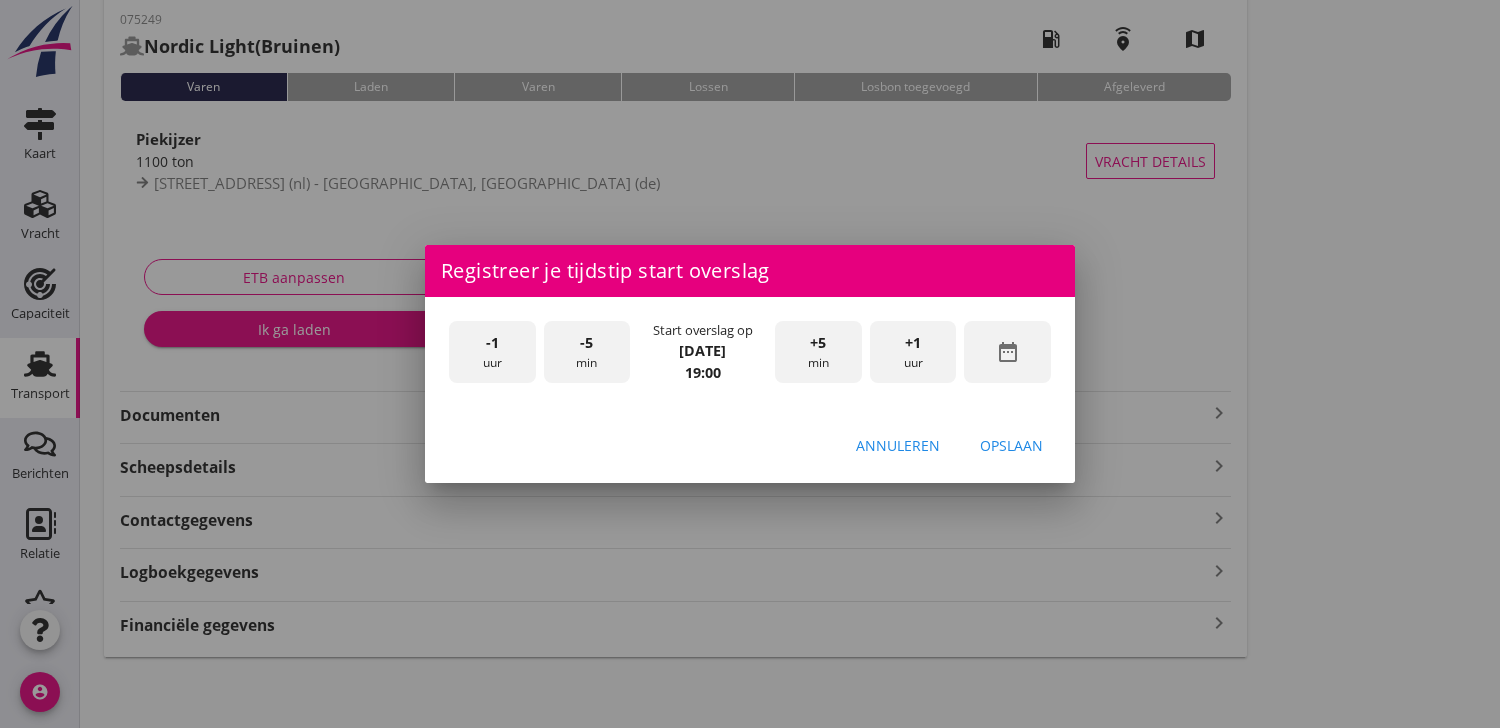 click on "+1" at bounding box center [913, 343] 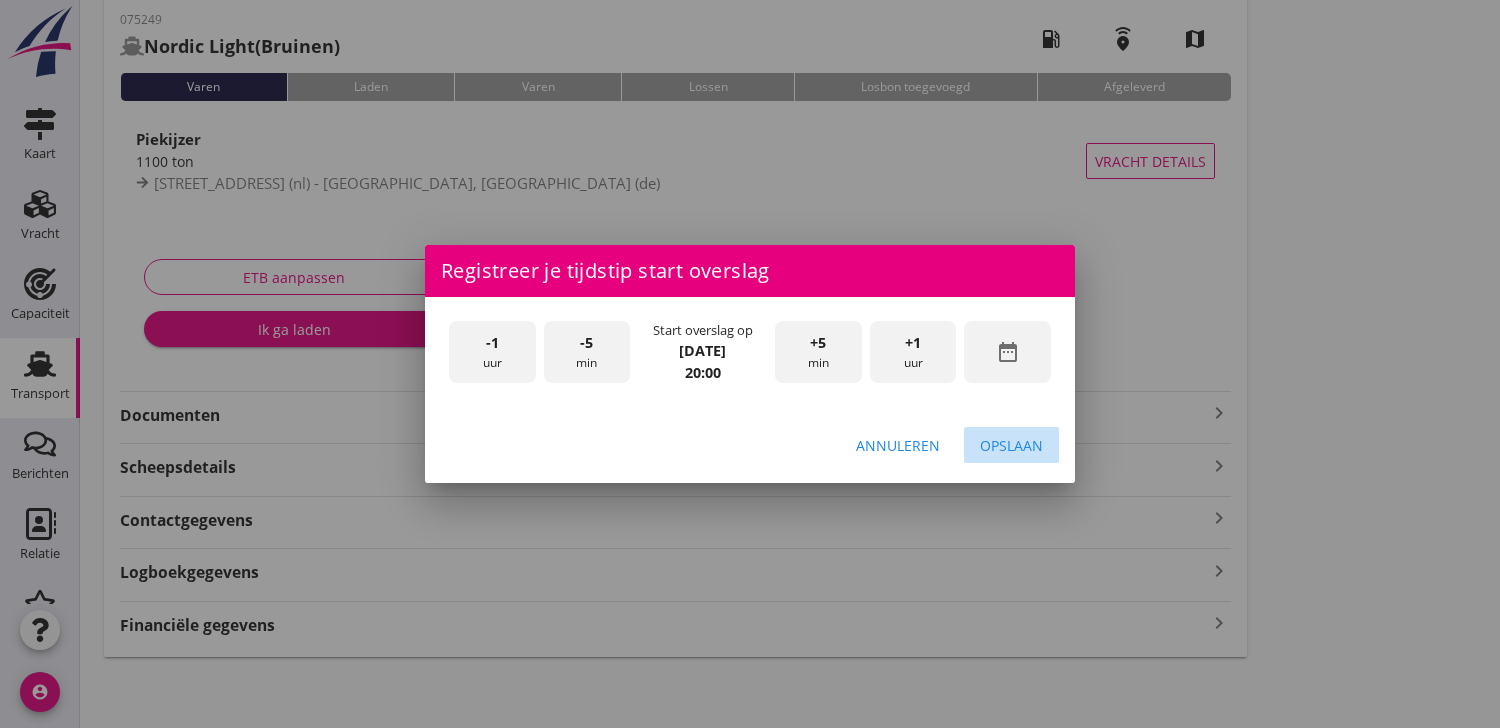click on "Opslaan" at bounding box center [1011, 445] 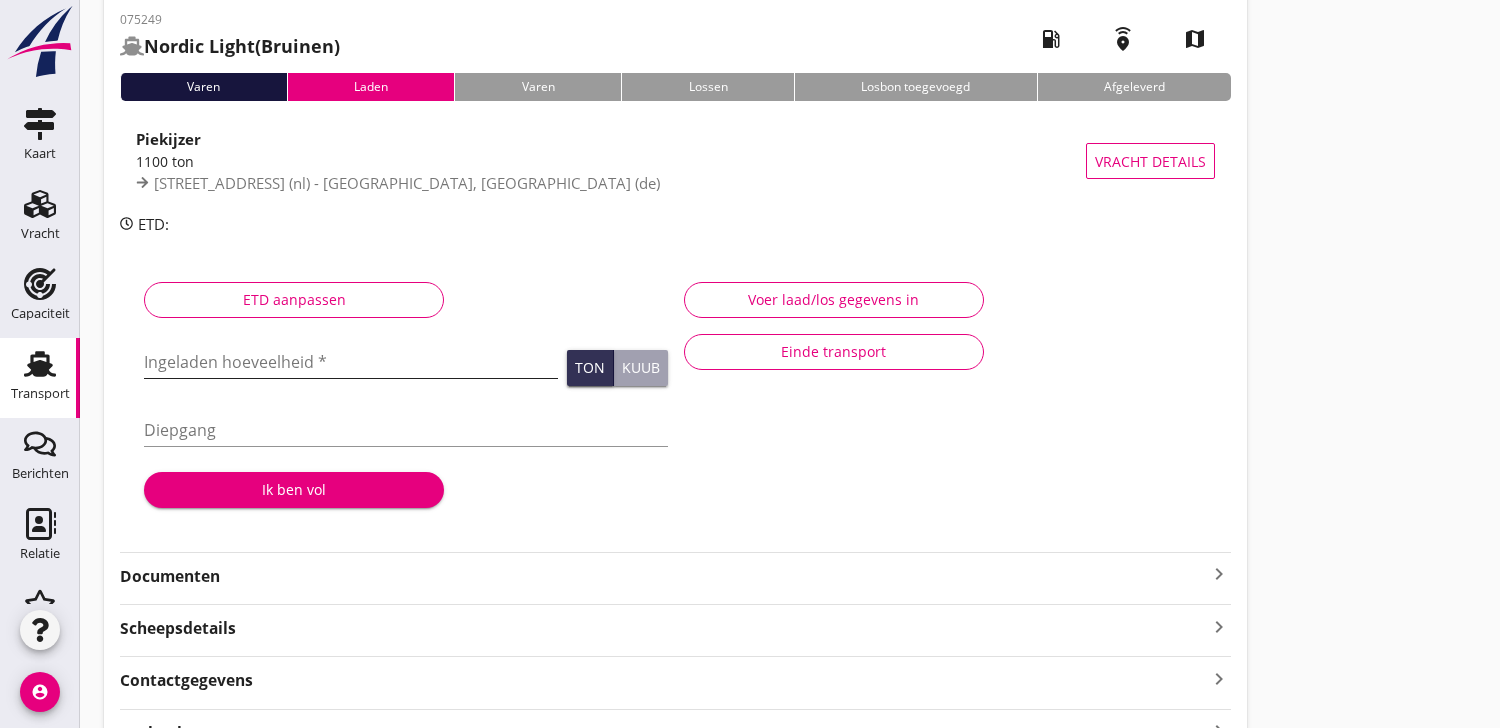 click at bounding box center [351, 362] 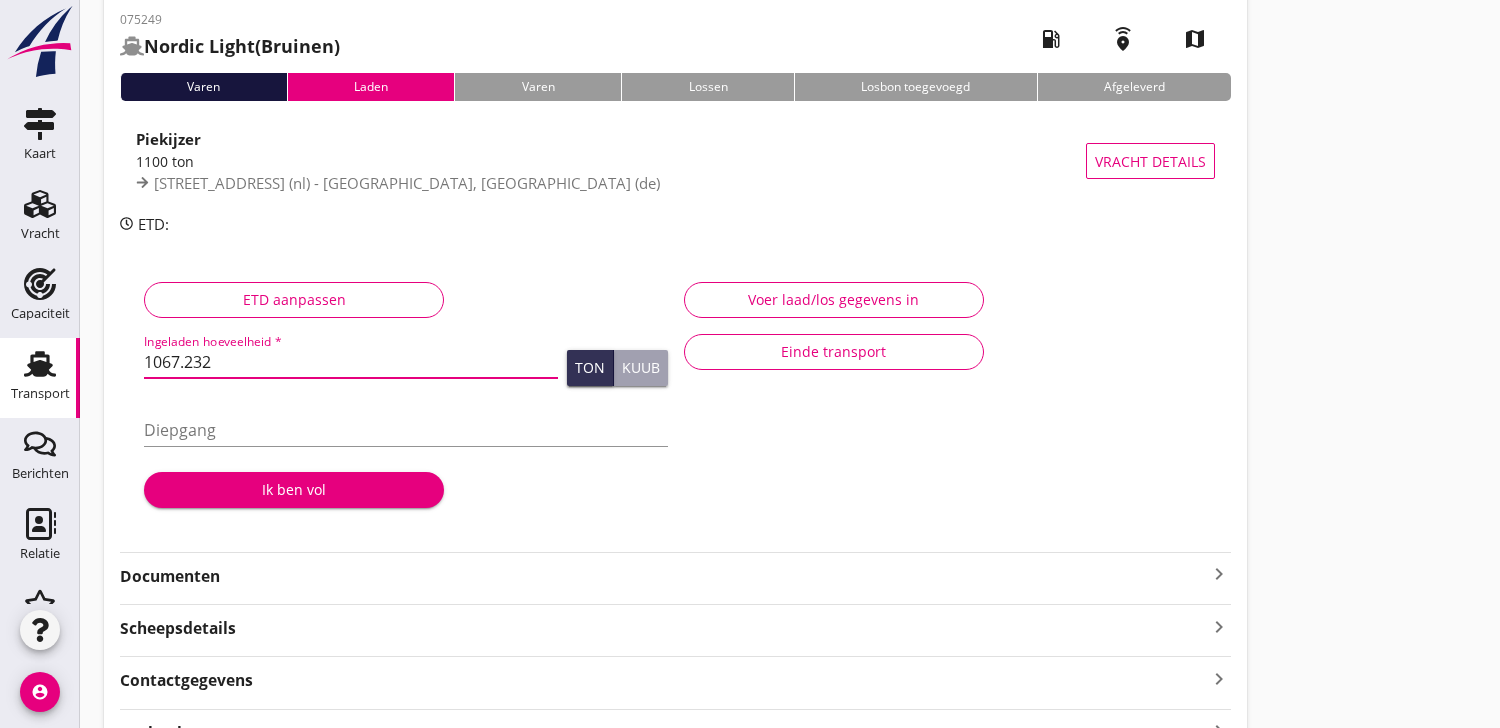 type on "1067.232" 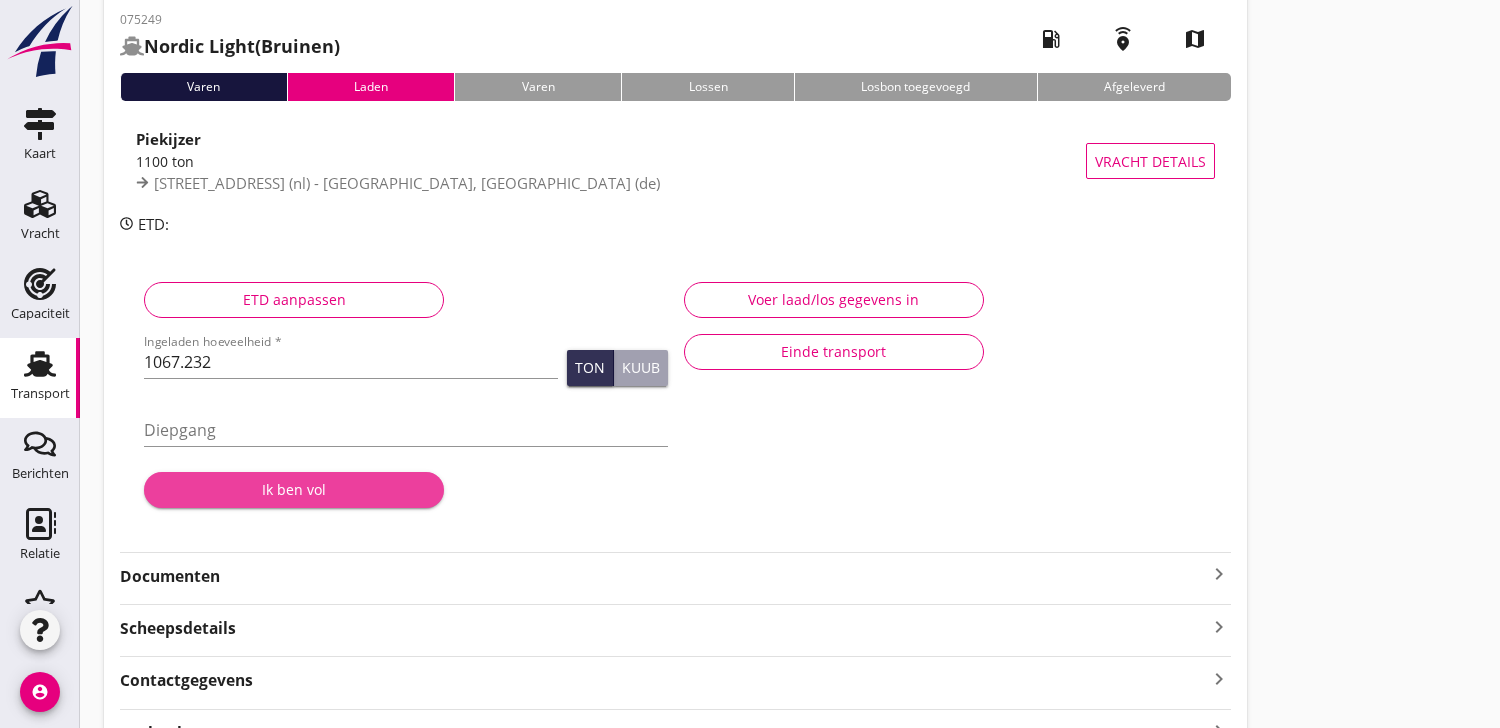 click on "Ik ben vol" at bounding box center [294, 489] 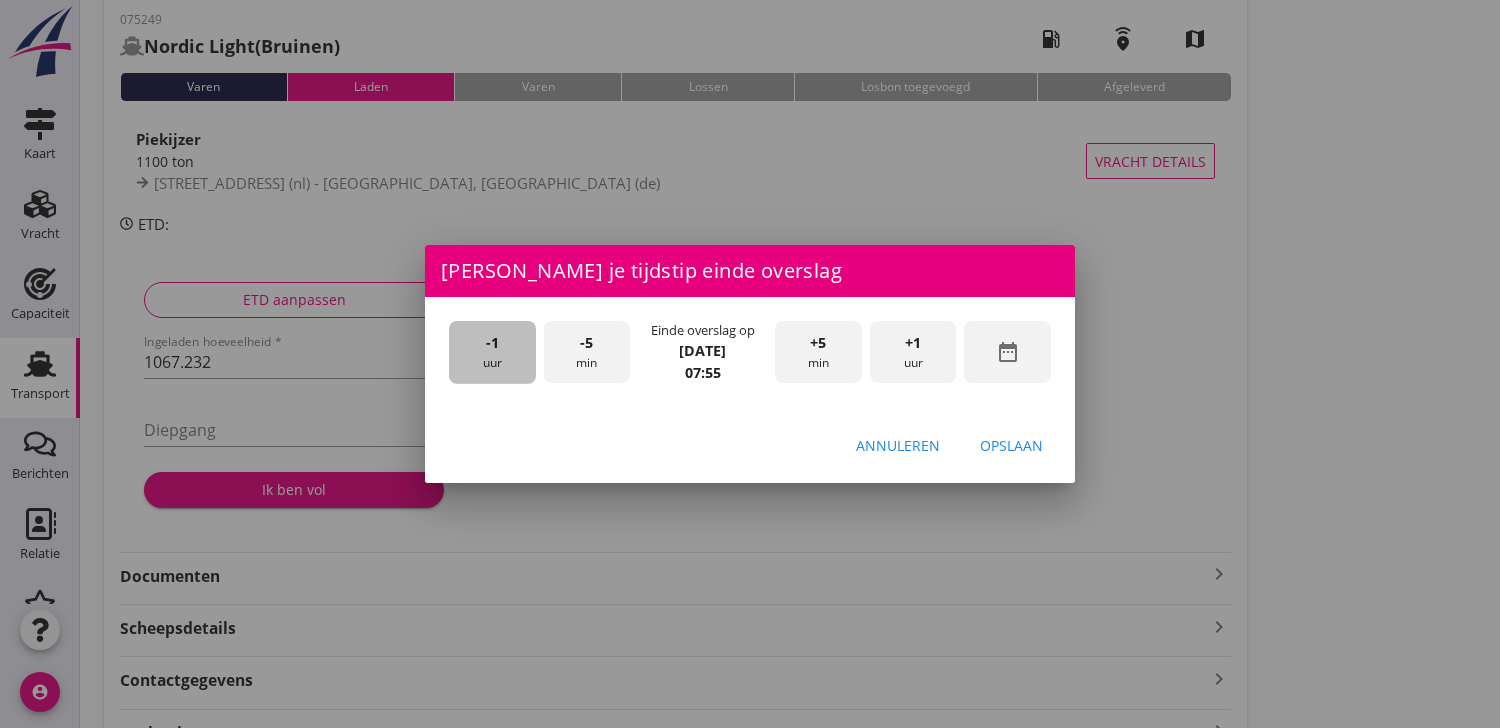 click on "-1  uur" at bounding box center (492, 352) 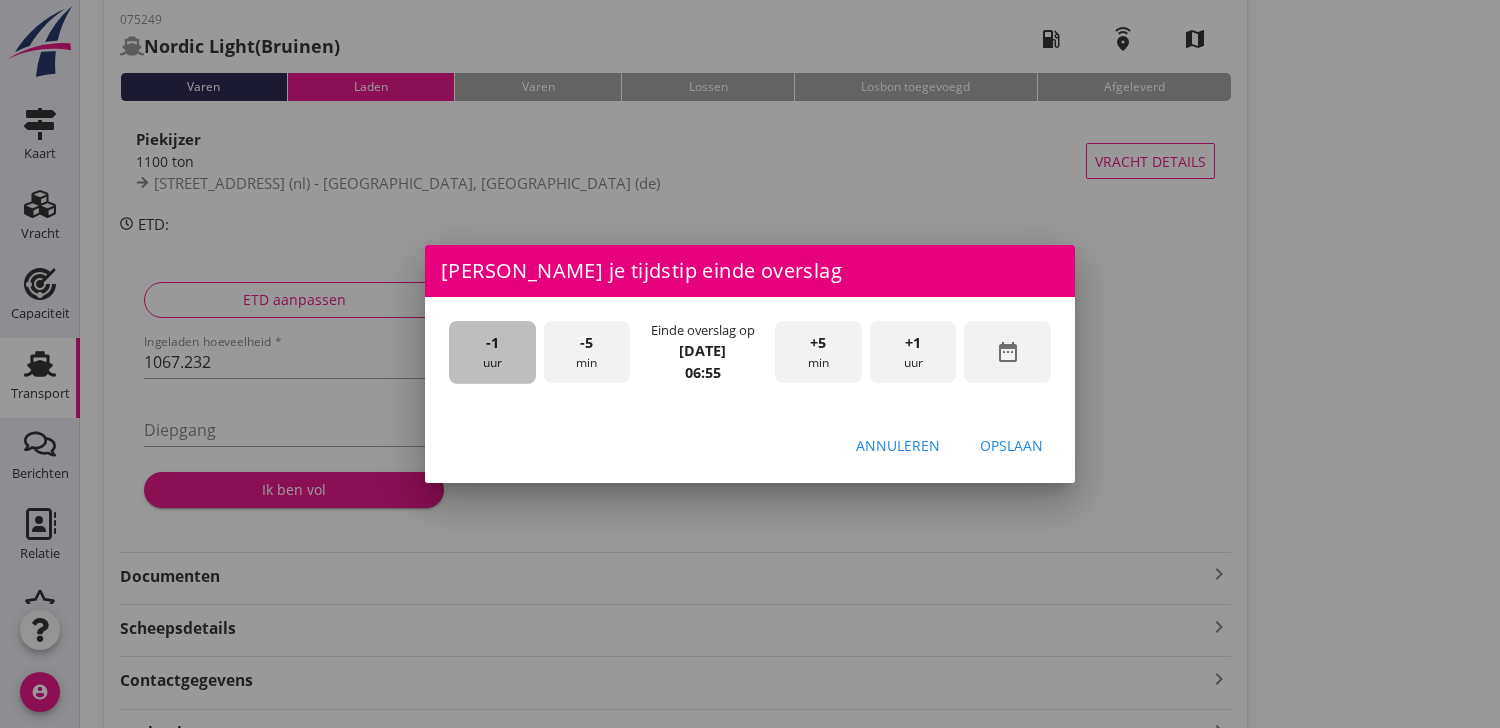 click on "-1  uur" at bounding box center [492, 352] 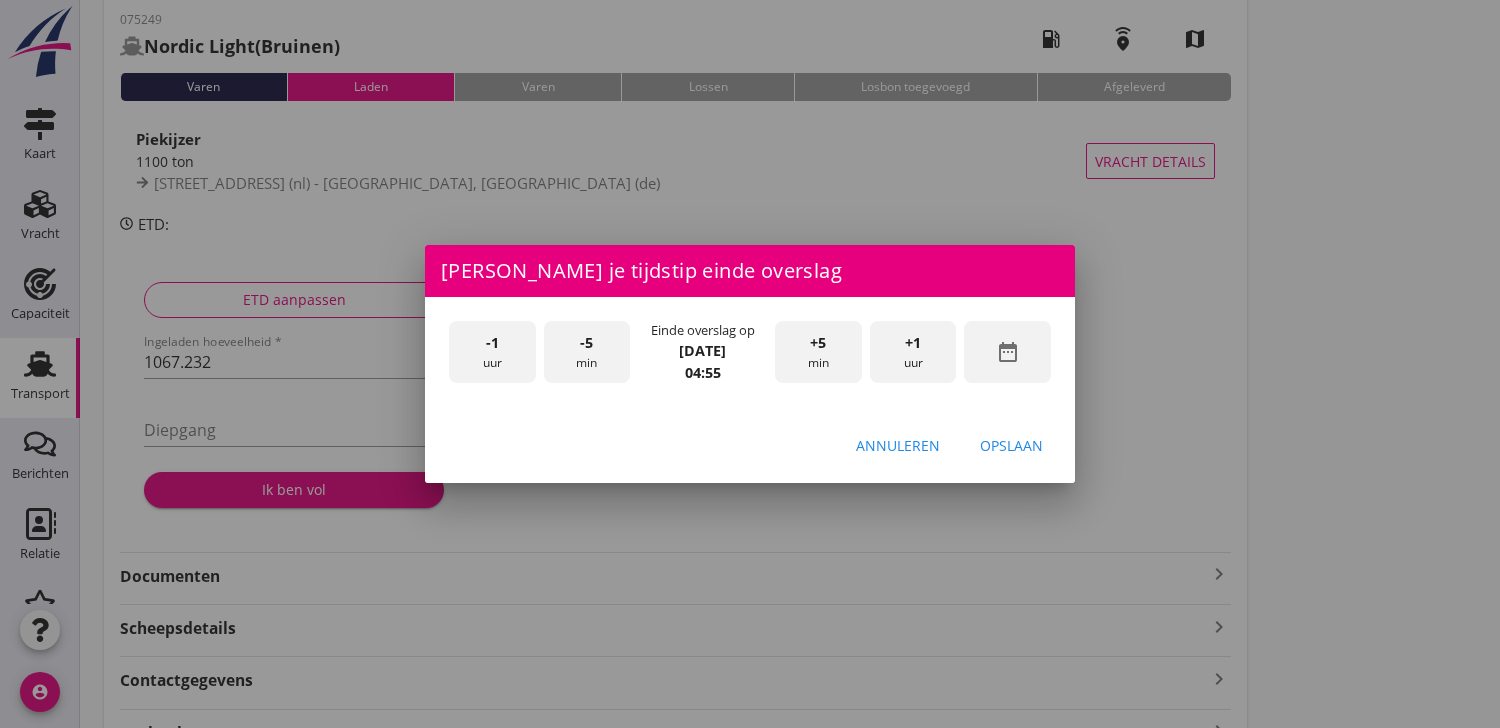 click on "-1  uur" at bounding box center [492, 352] 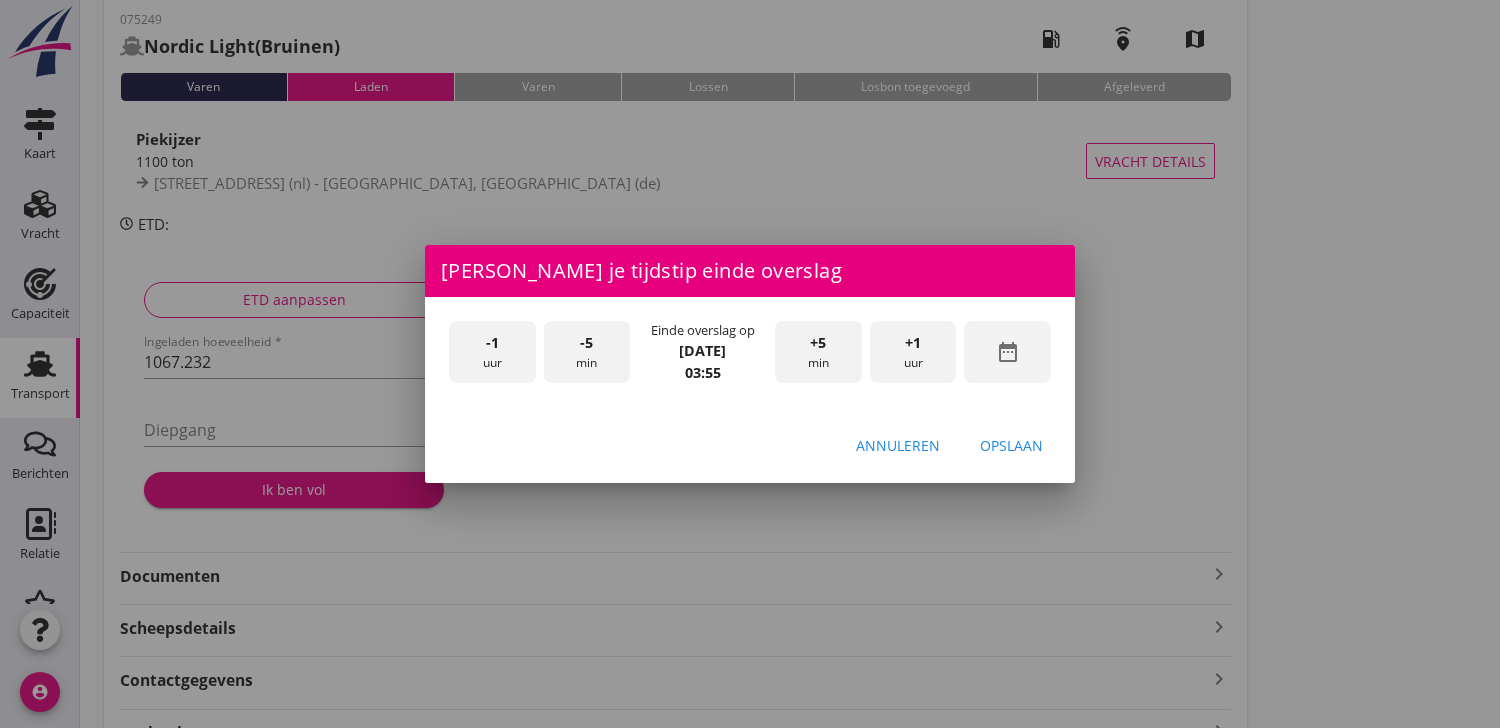 click on "-1  uur" at bounding box center [492, 352] 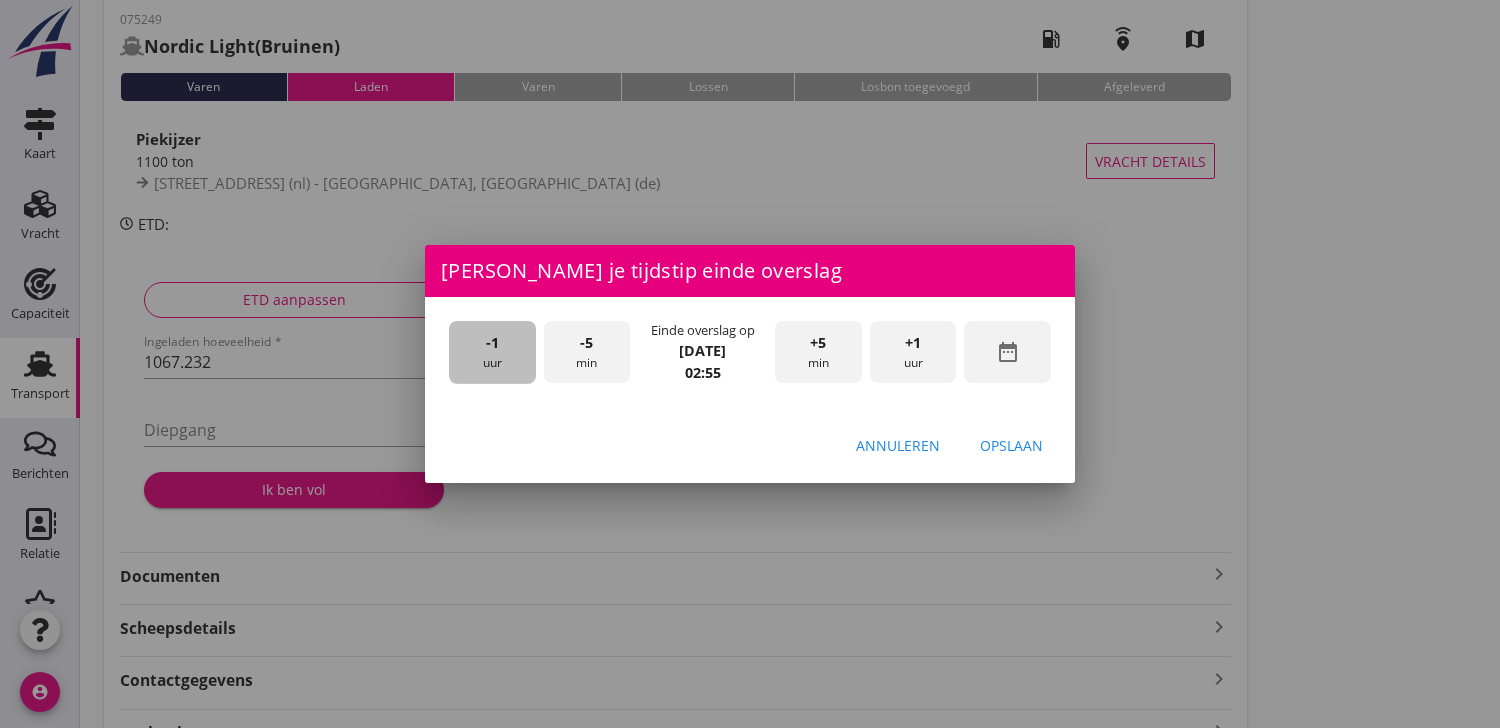 click on "-1  uur" at bounding box center (492, 352) 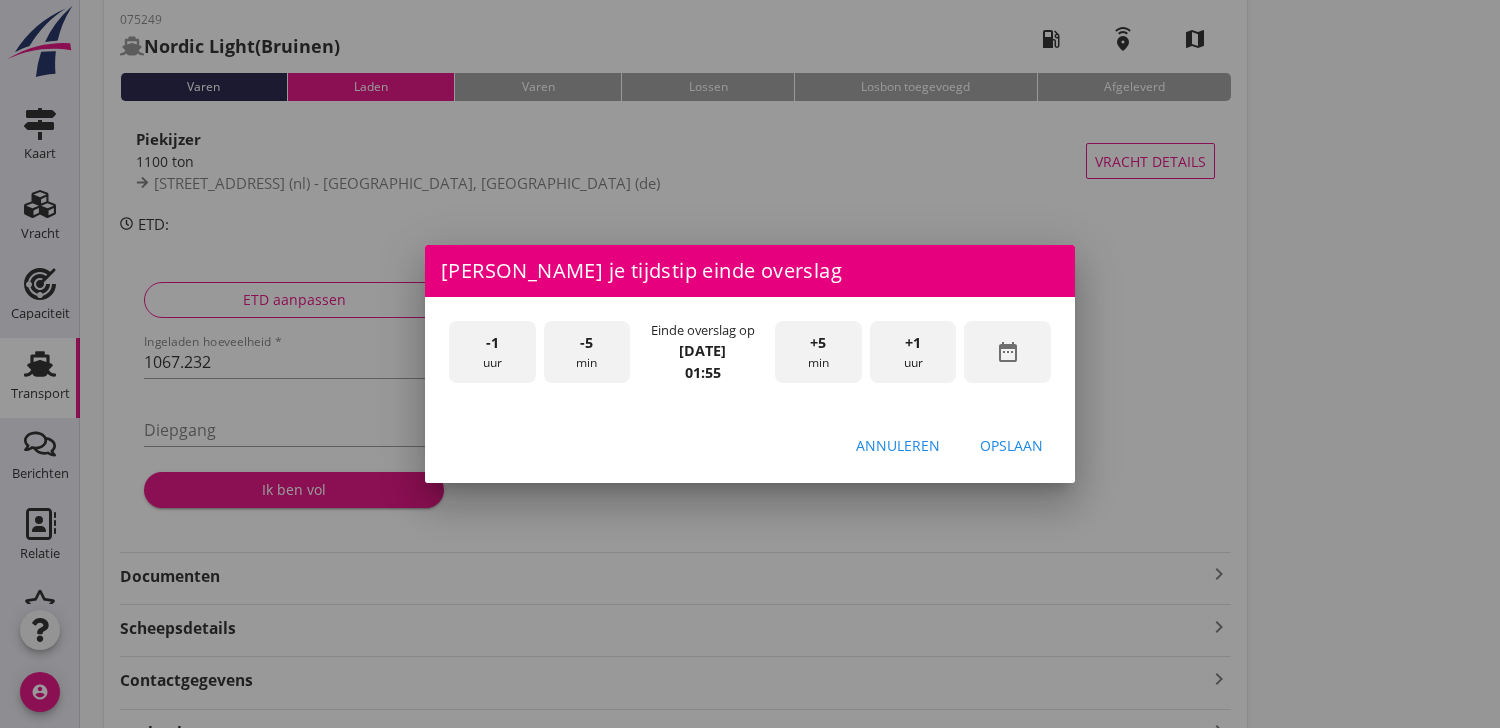 click on "+5  min" at bounding box center [818, 352] 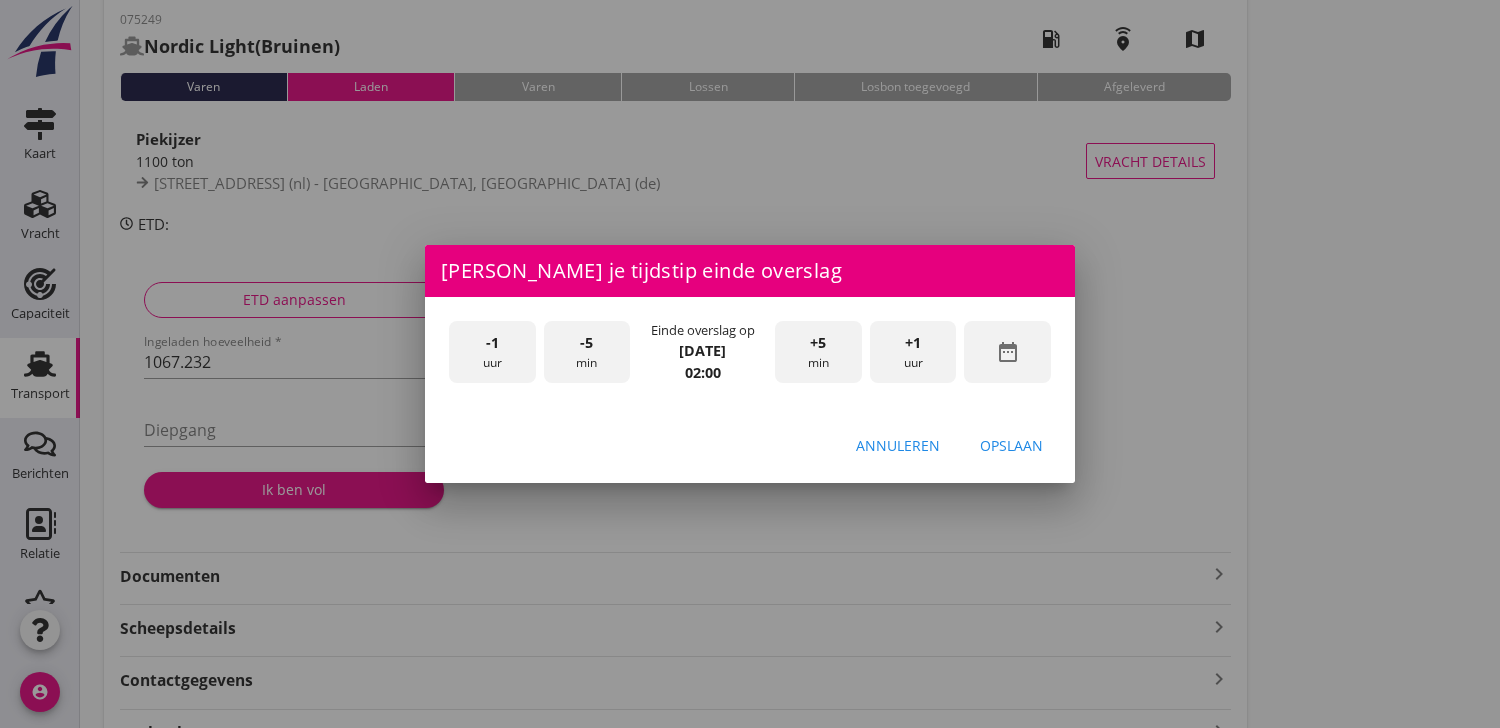 click on "Opslaan" at bounding box center (1011, 445) 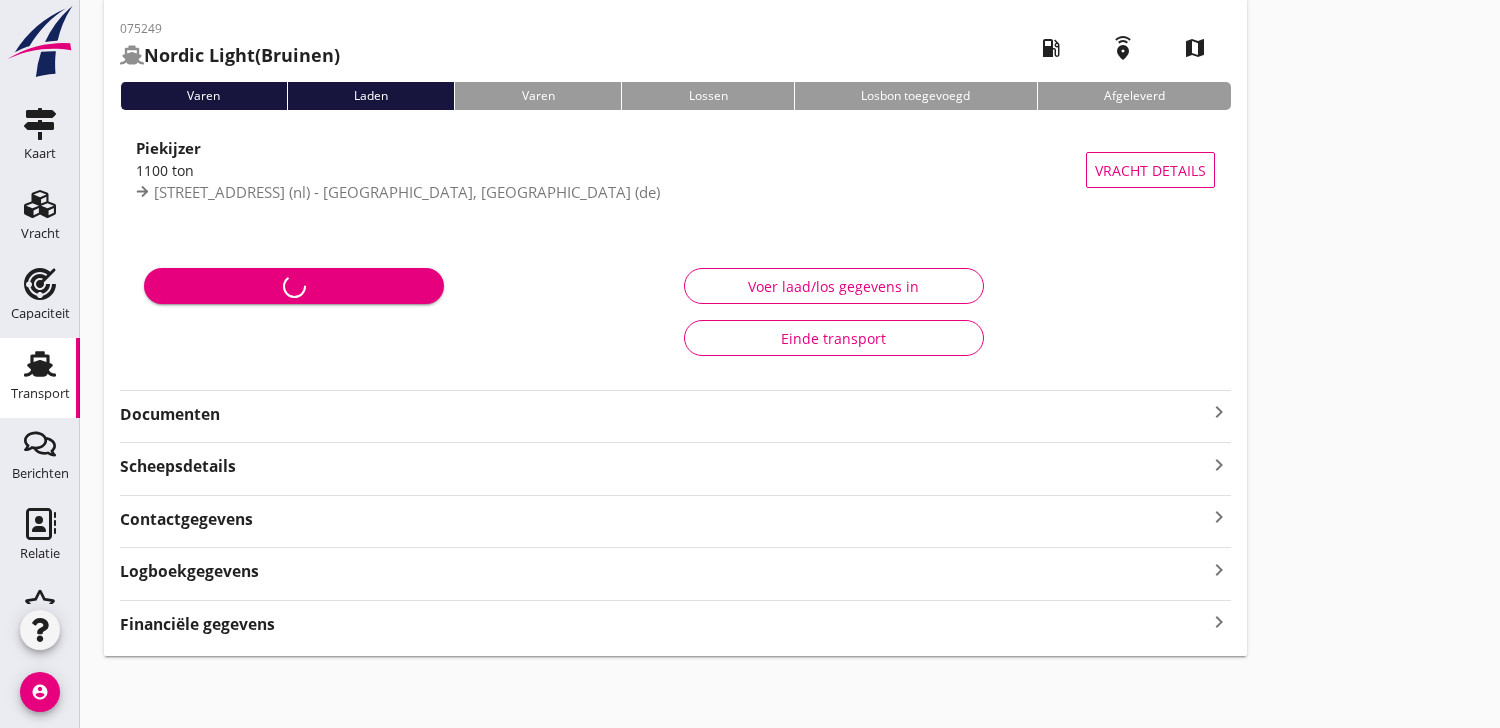 scroll, scrollTop: 88, scrollLeft: 0, axis: vertical 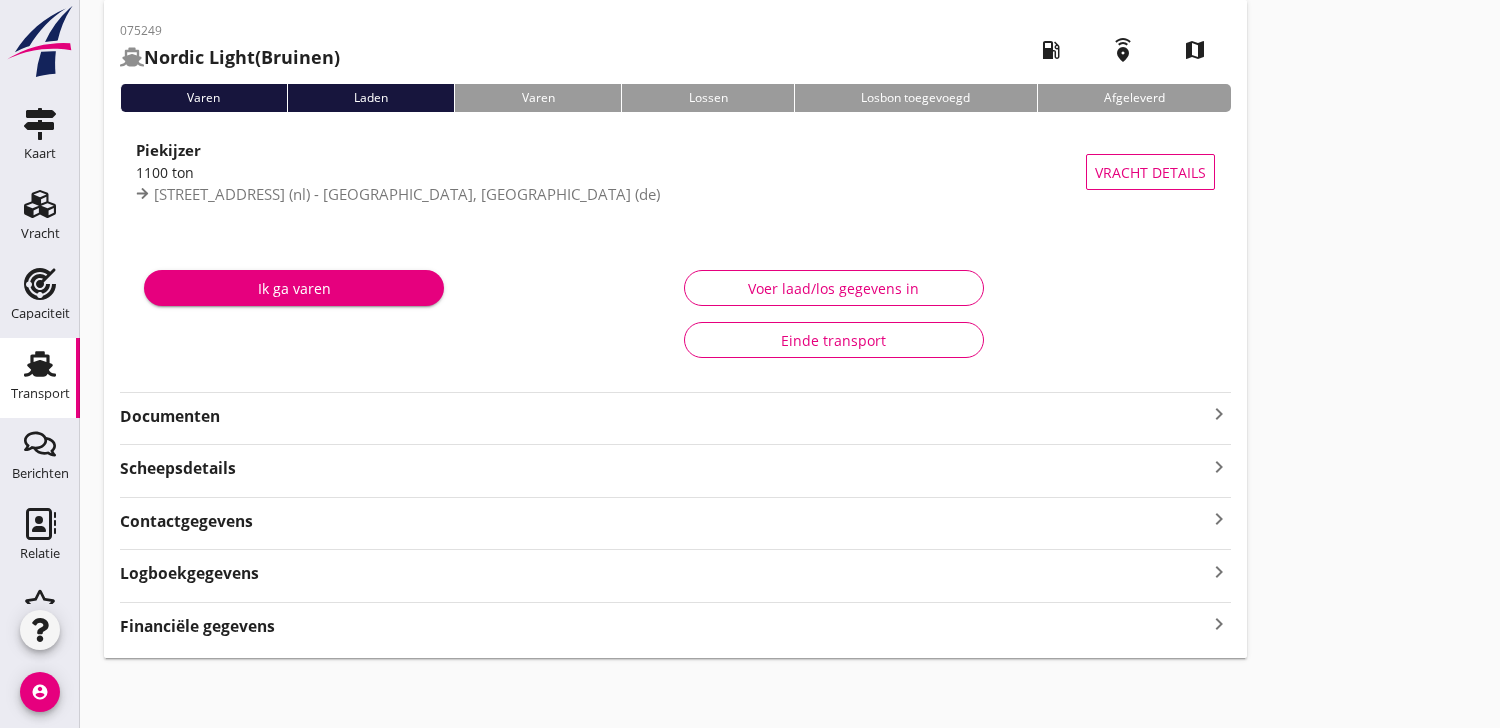 click on "Ik ga varen" at bounding box center [294, 288] 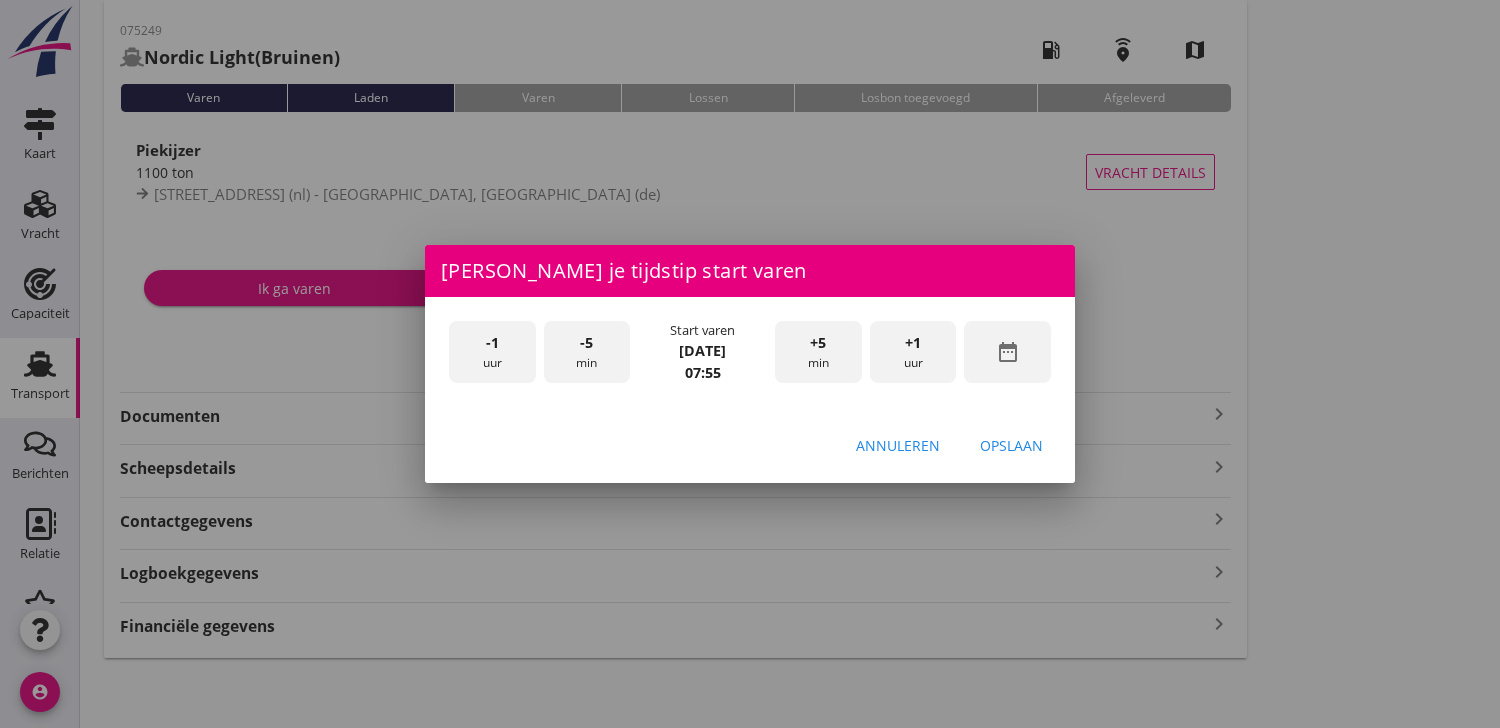 click on "+1" at bounding box center [913, 343] 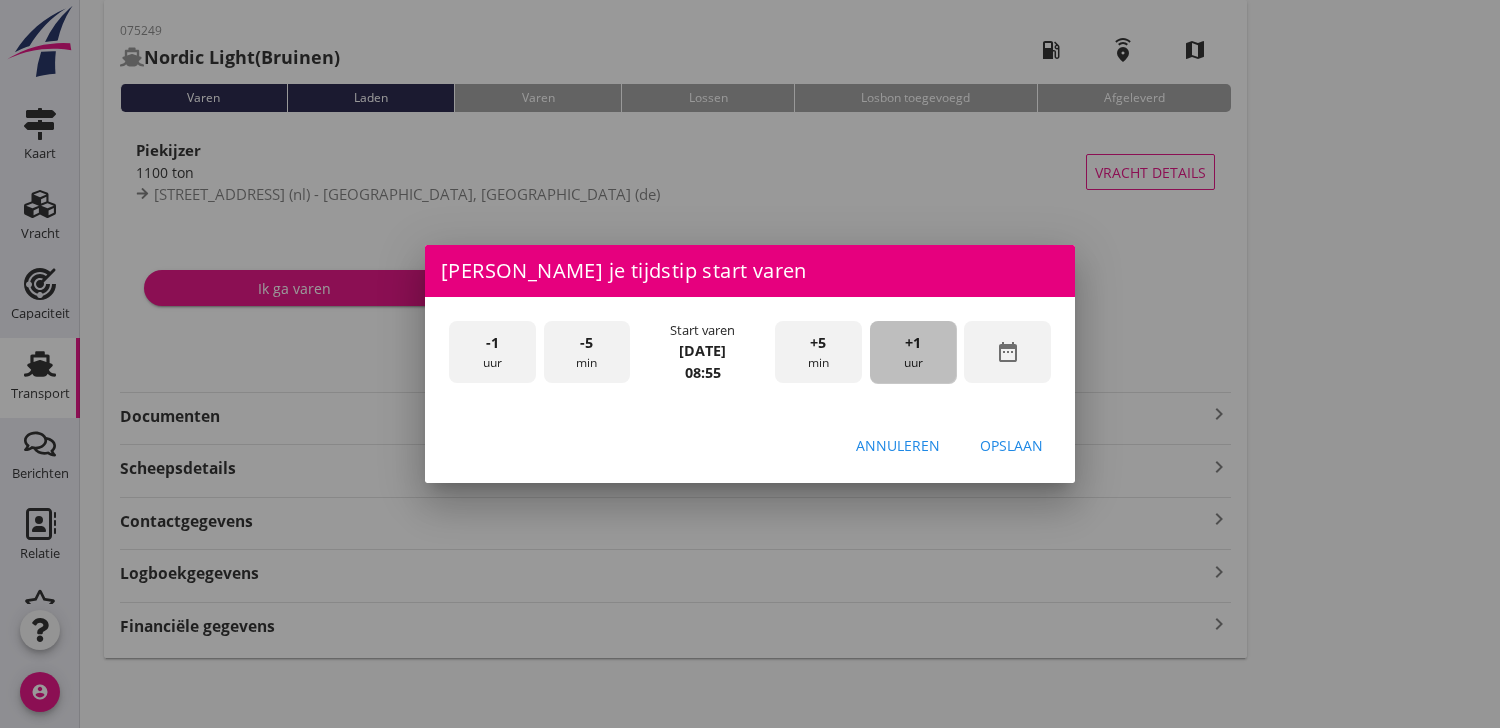 click on "+1" at bounding box center [913, 343] 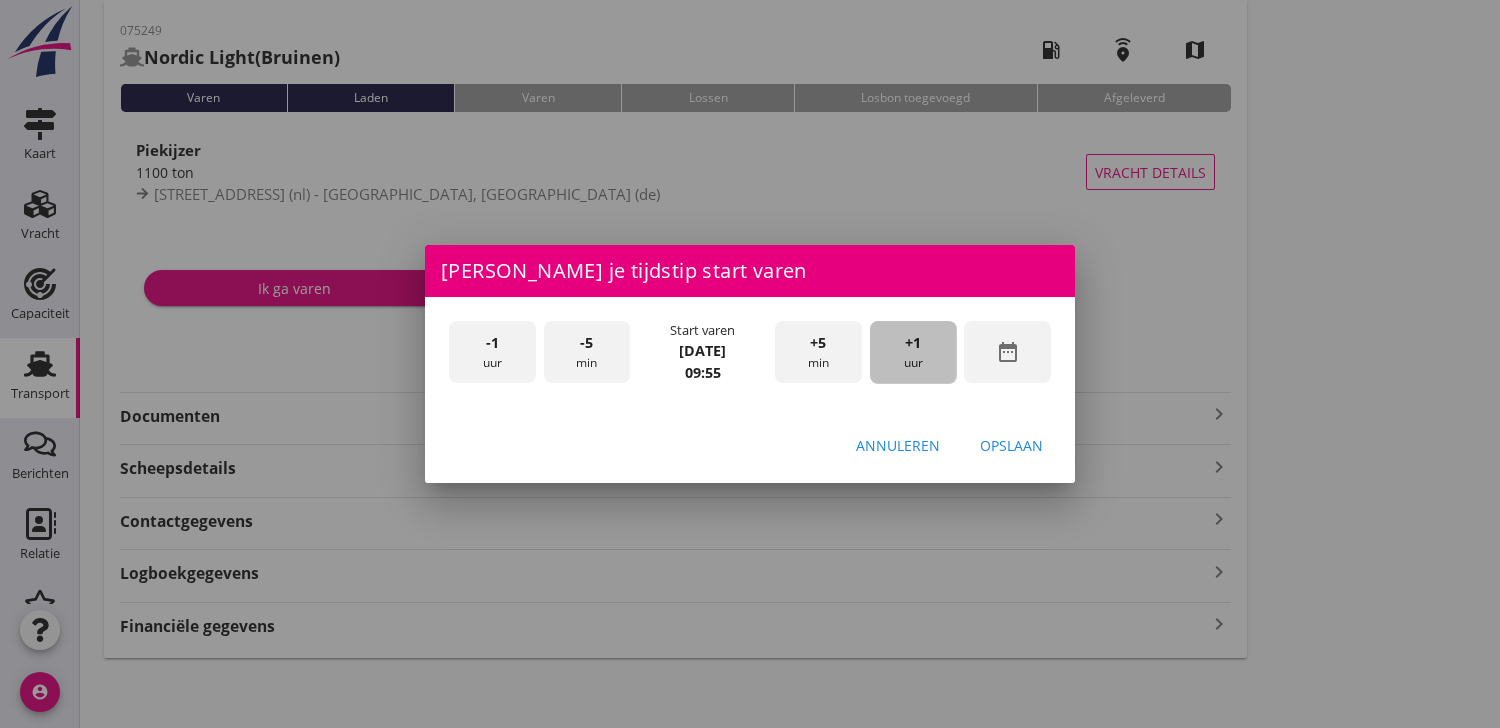 click on "+1" at bounding box center (913, 343) 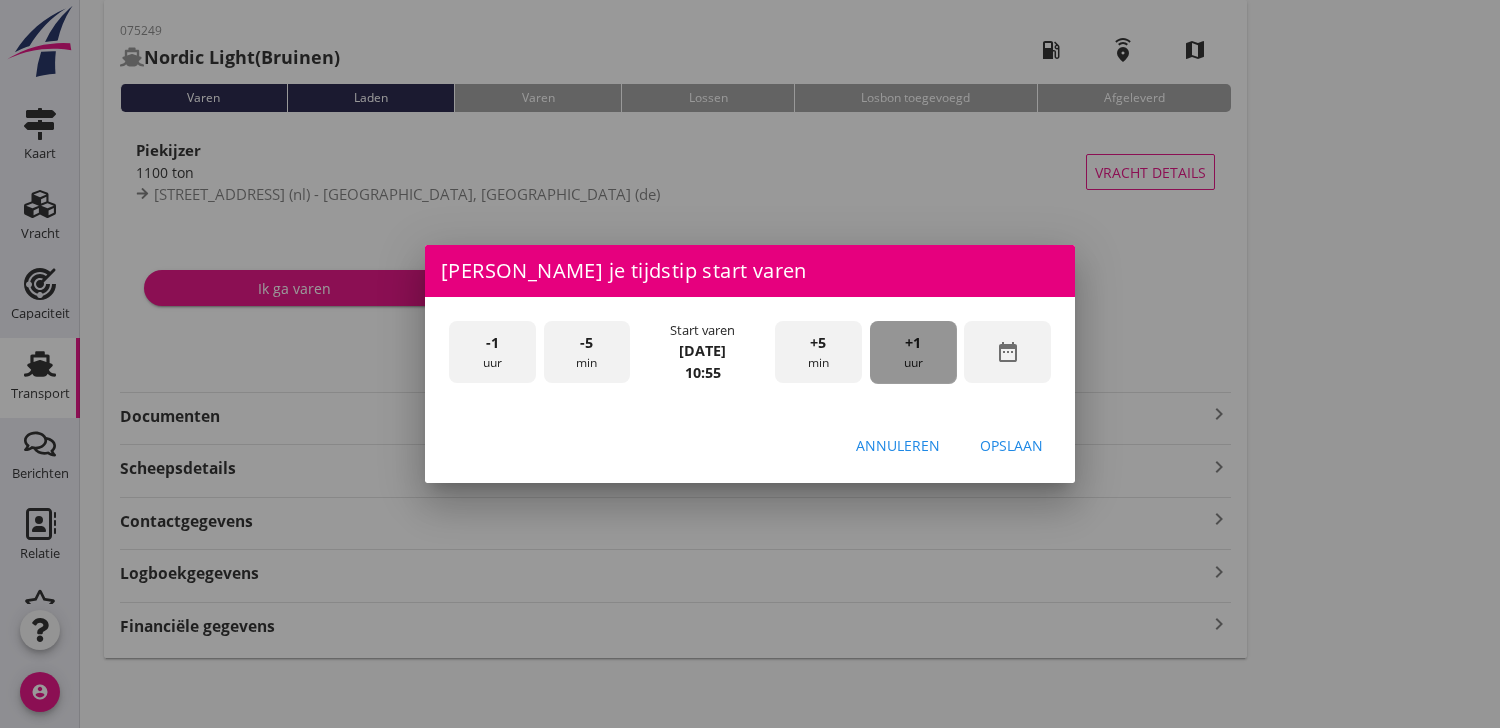 click on "+1" at bounding box center (913, 343) 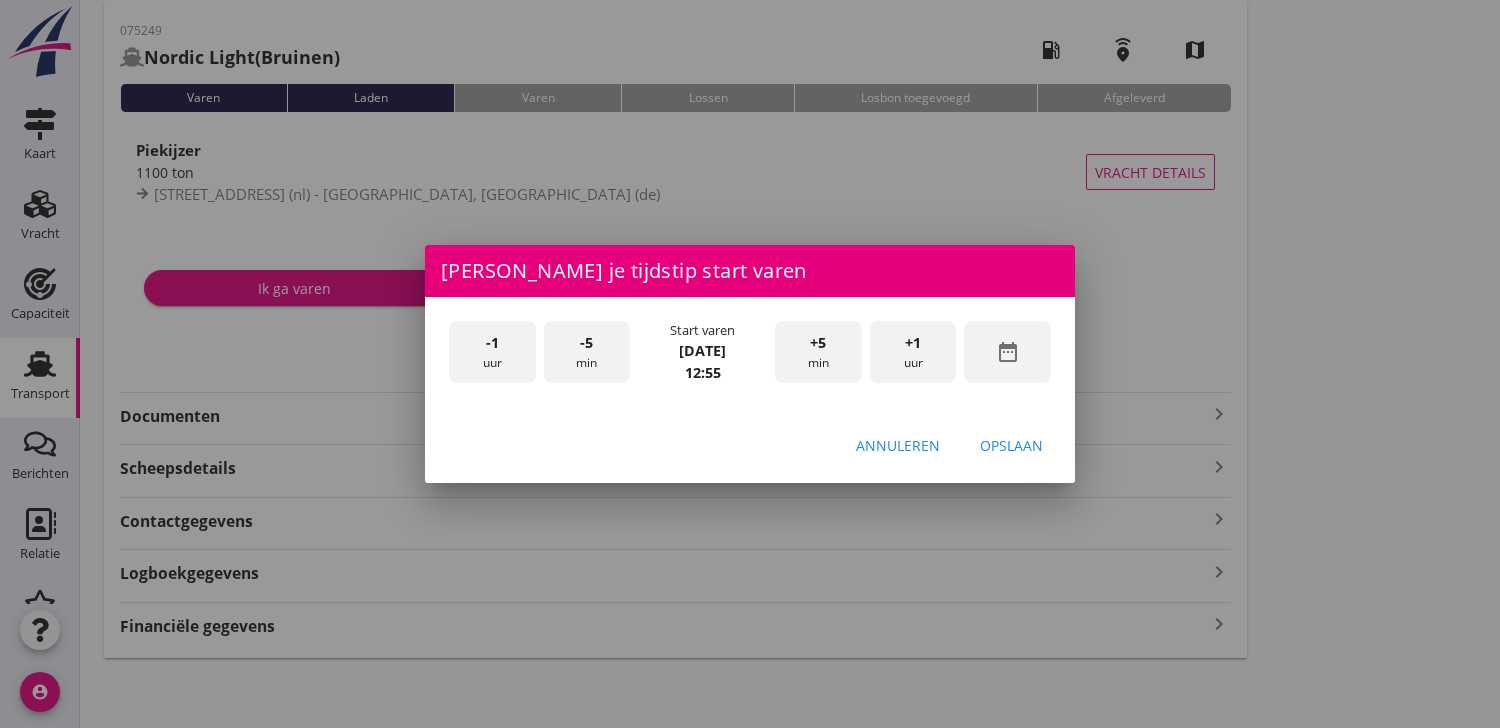 click on "-5  min" at bounding box center [587, 352] 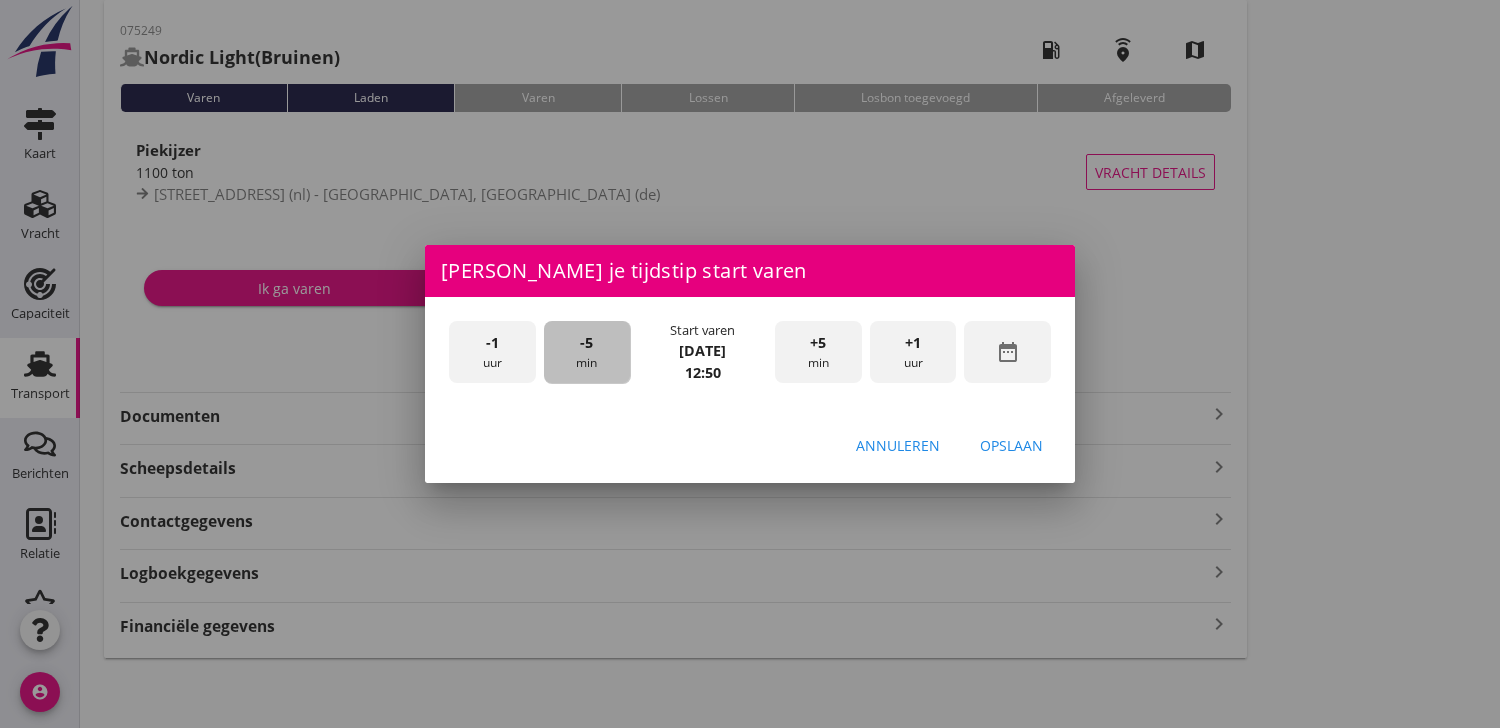 click on "-5  min" at bounding box center [587, 352] 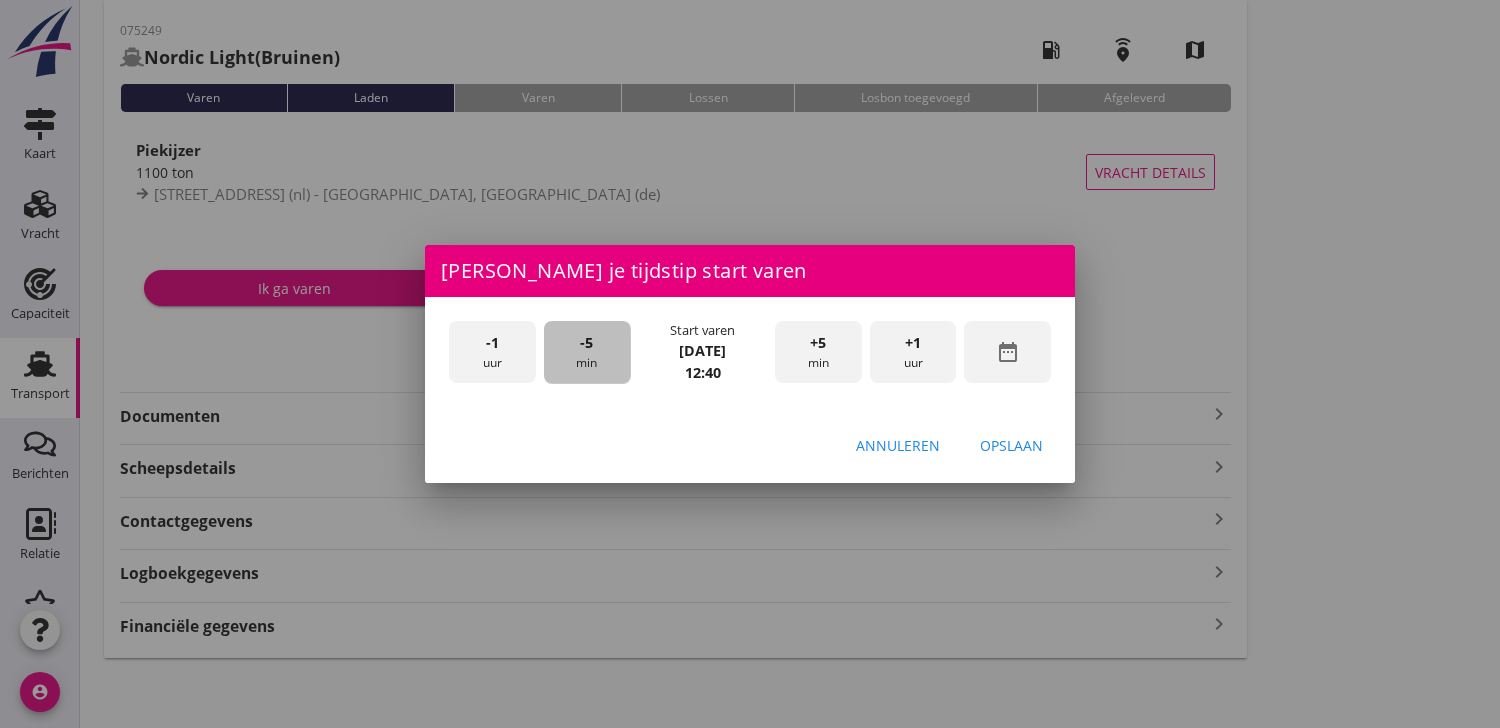 click on "-5  min" at bounding box center (587, 352) 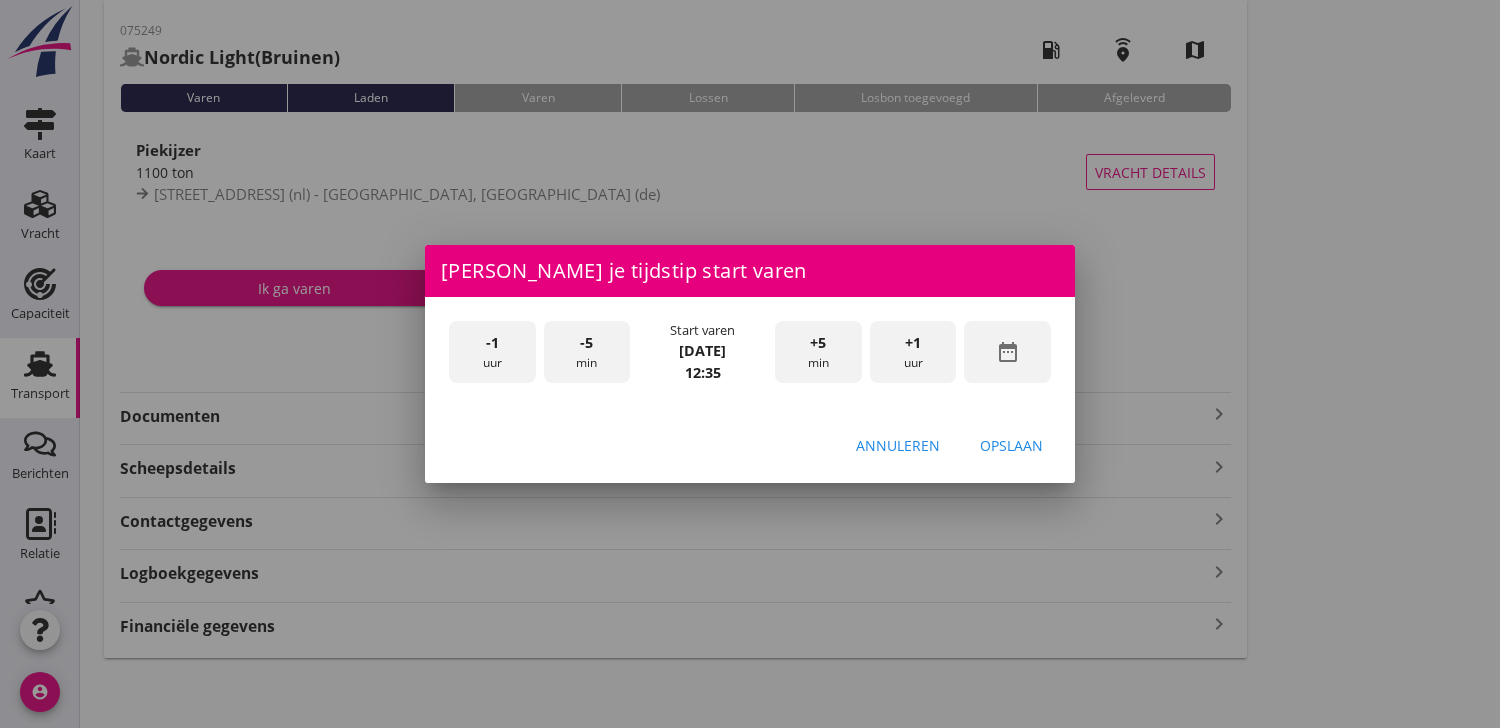 click on "-5  min" at bounding box center (587, 352) 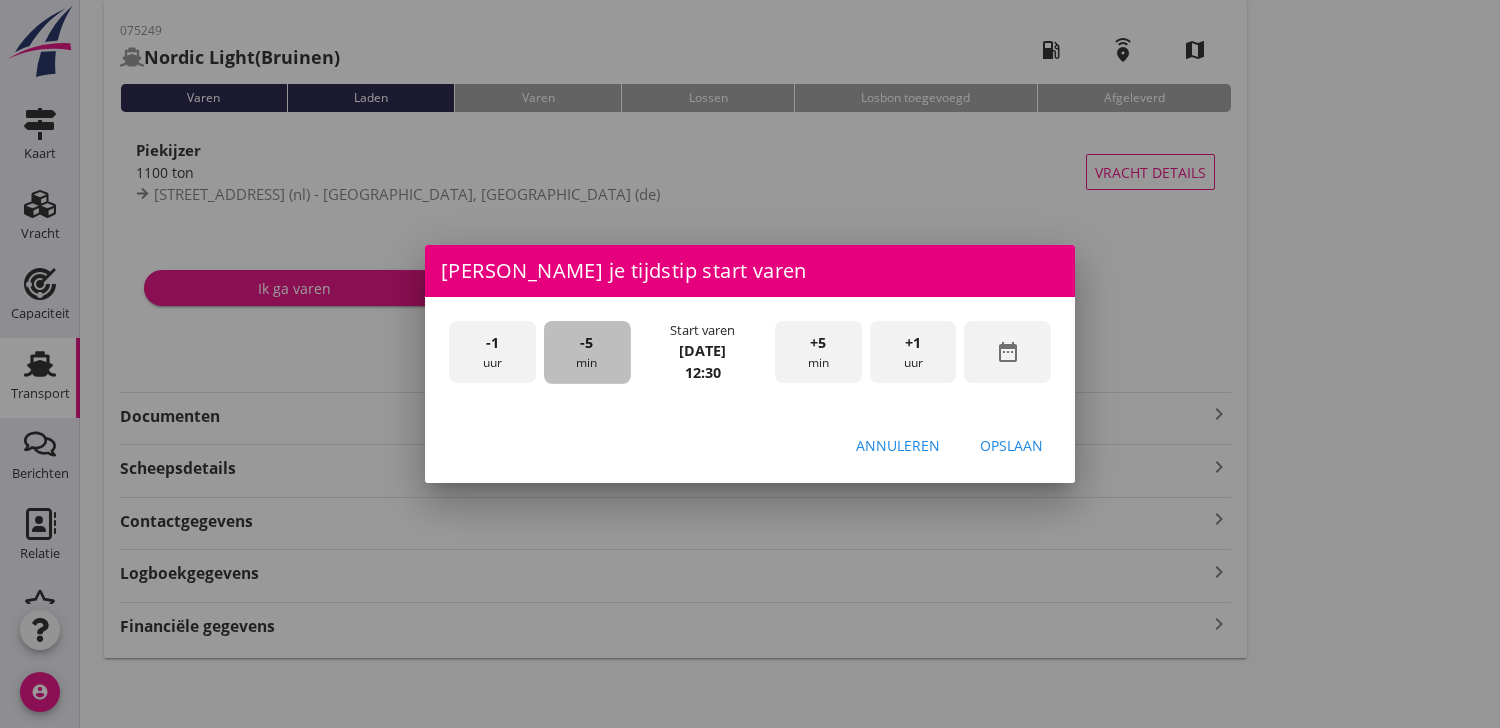 click on "-5  min" at bounding box center [587, 352] 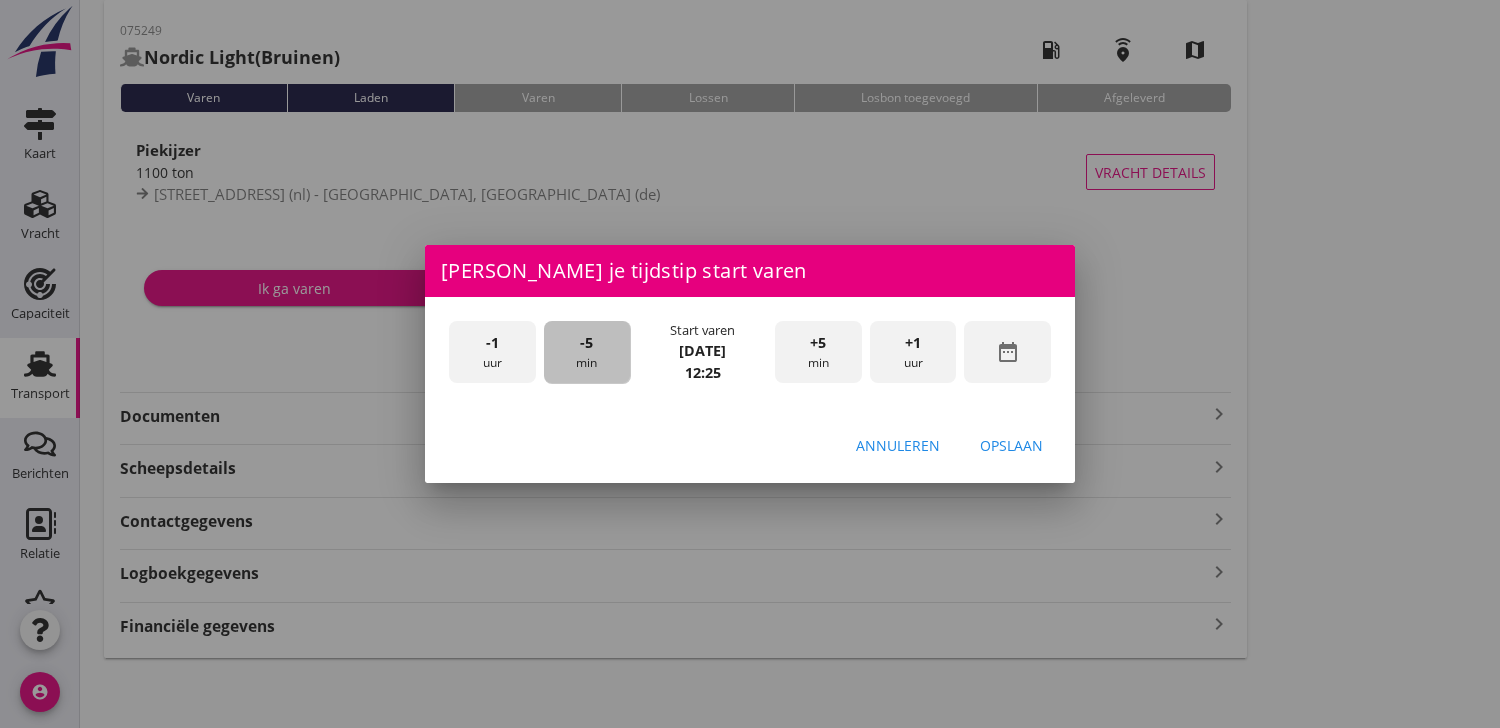 click on "-5  min" at bounding box center (587, 352) 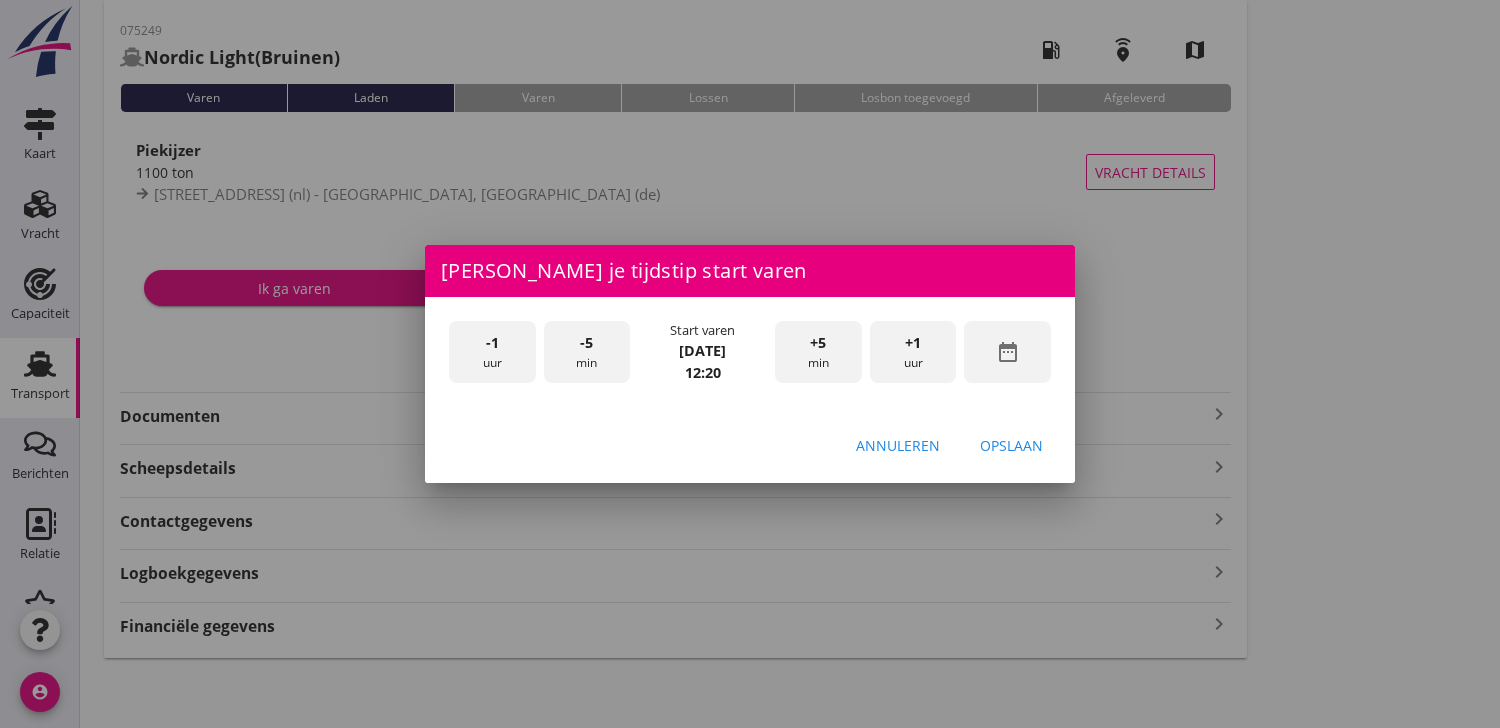 click on "-5  min" at bounding box center (587, 352) 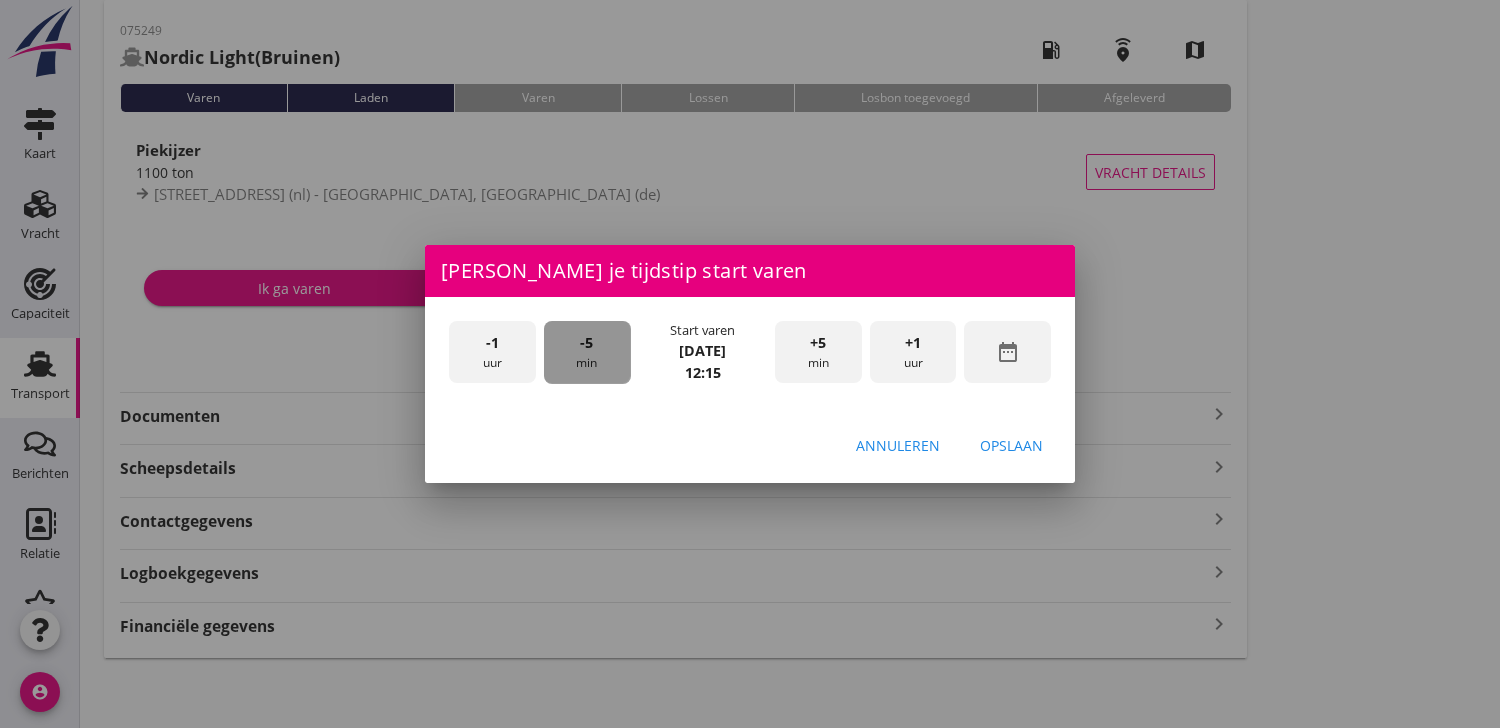 click on "-5  min" at bounding box center (587, 352) 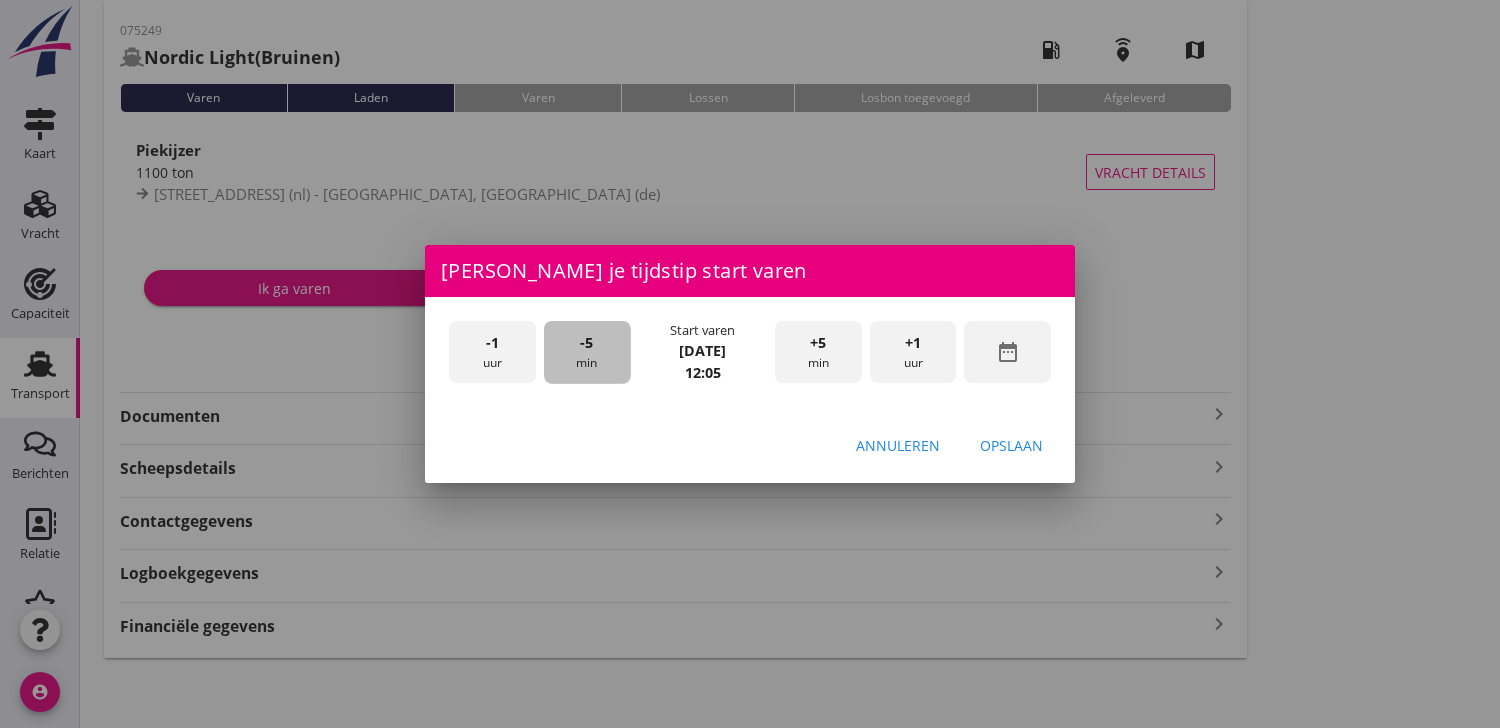 click on "-5  min" at bounding box center (587, 352) 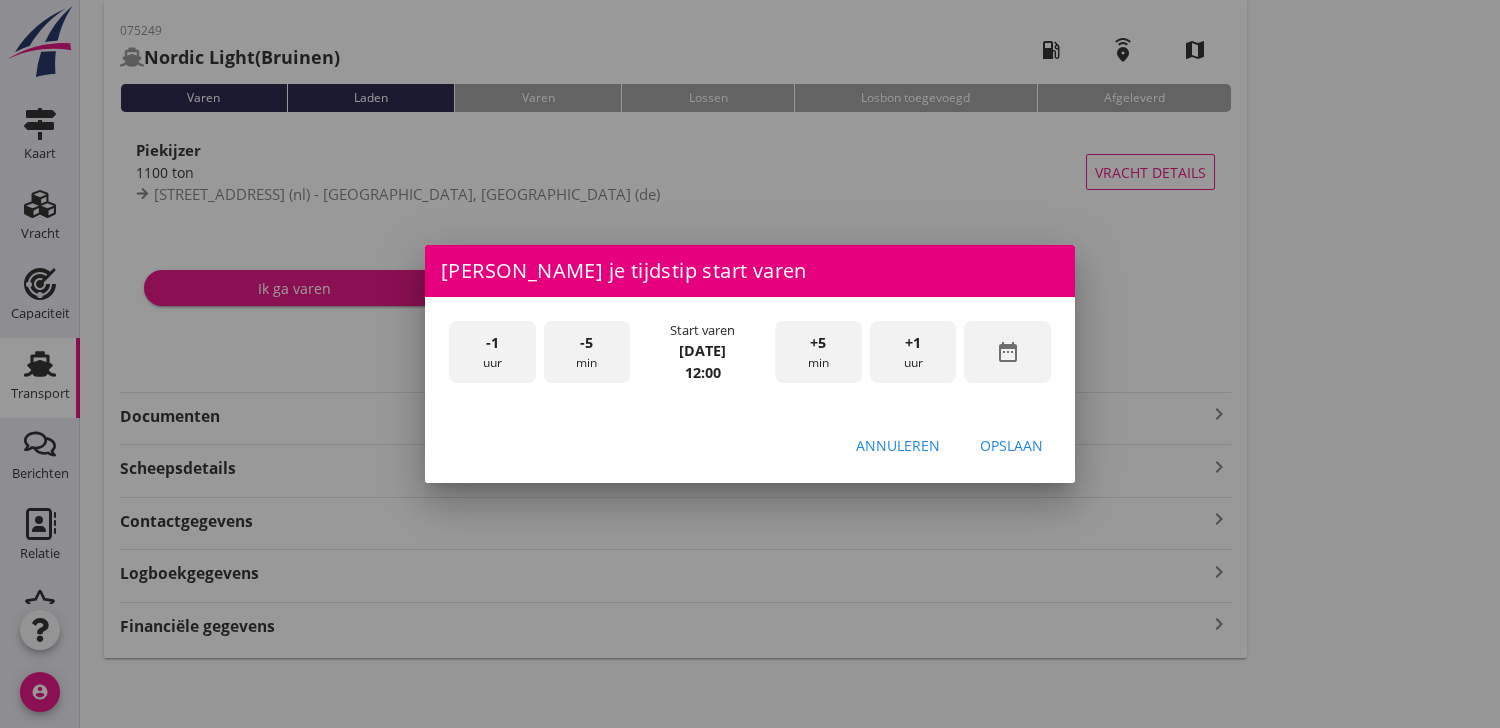 click on "Opslaan" at bounding box center [1011, 445] 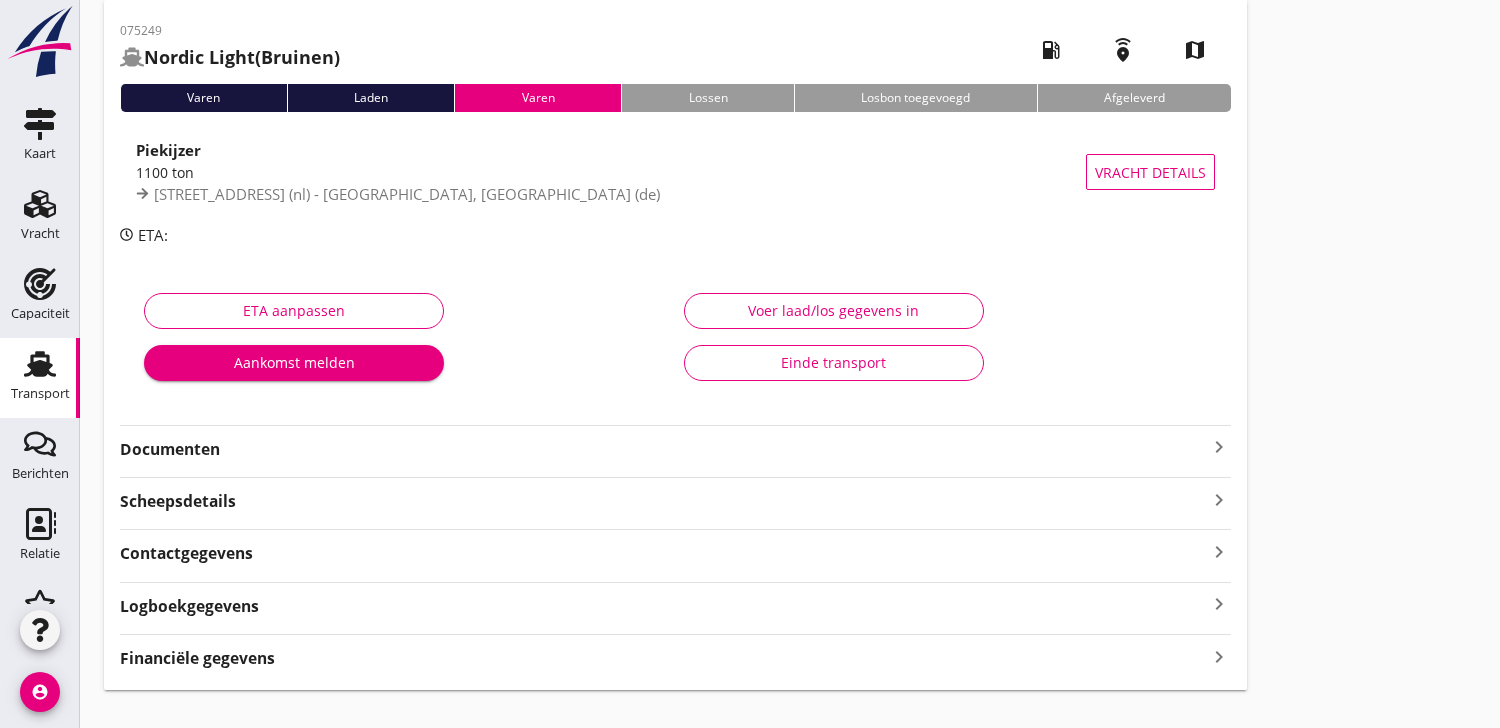 click on "Documenten" at bounding box center [663, 449] 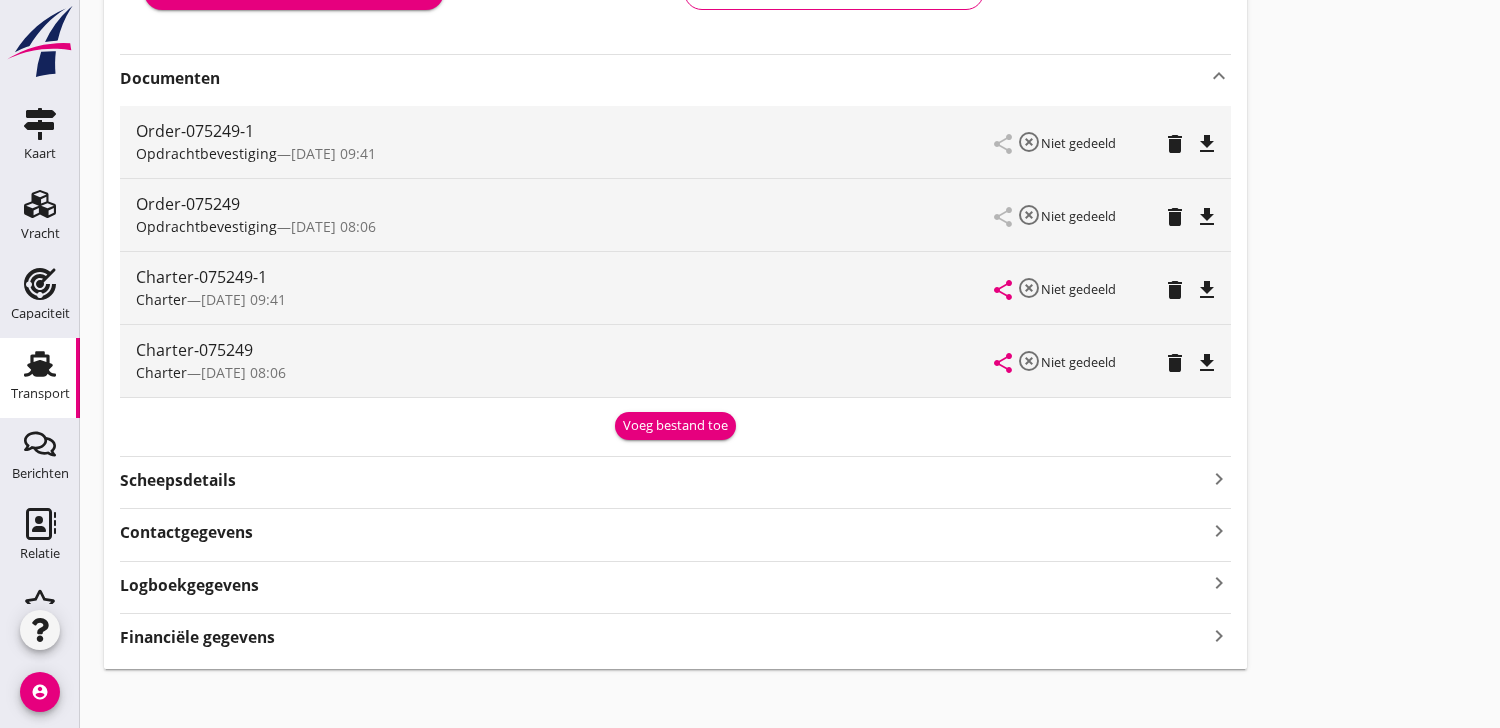 scroll, scrollTop: 470, scrollLeft: 0, axis: vertical 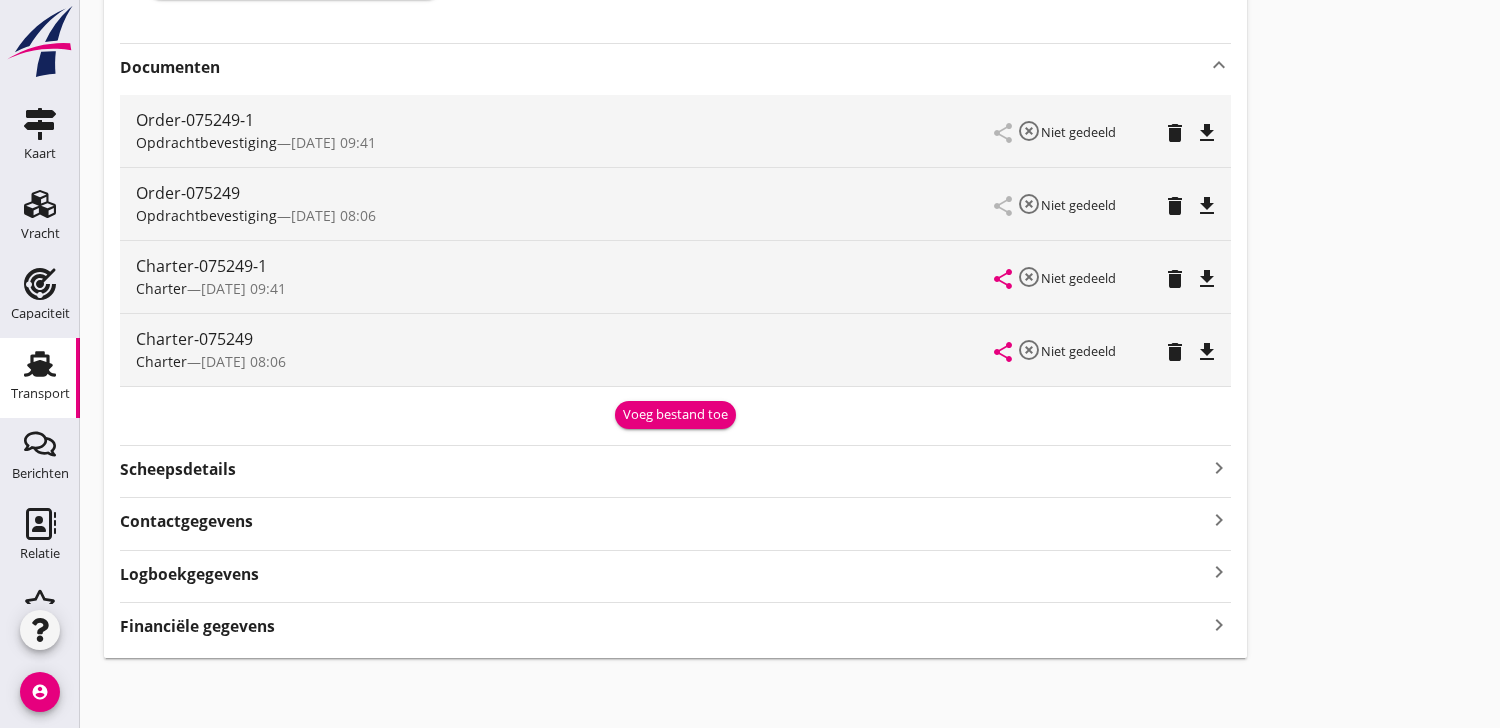 click on "Voeg bestand toe" at bounding box center (675, 415) 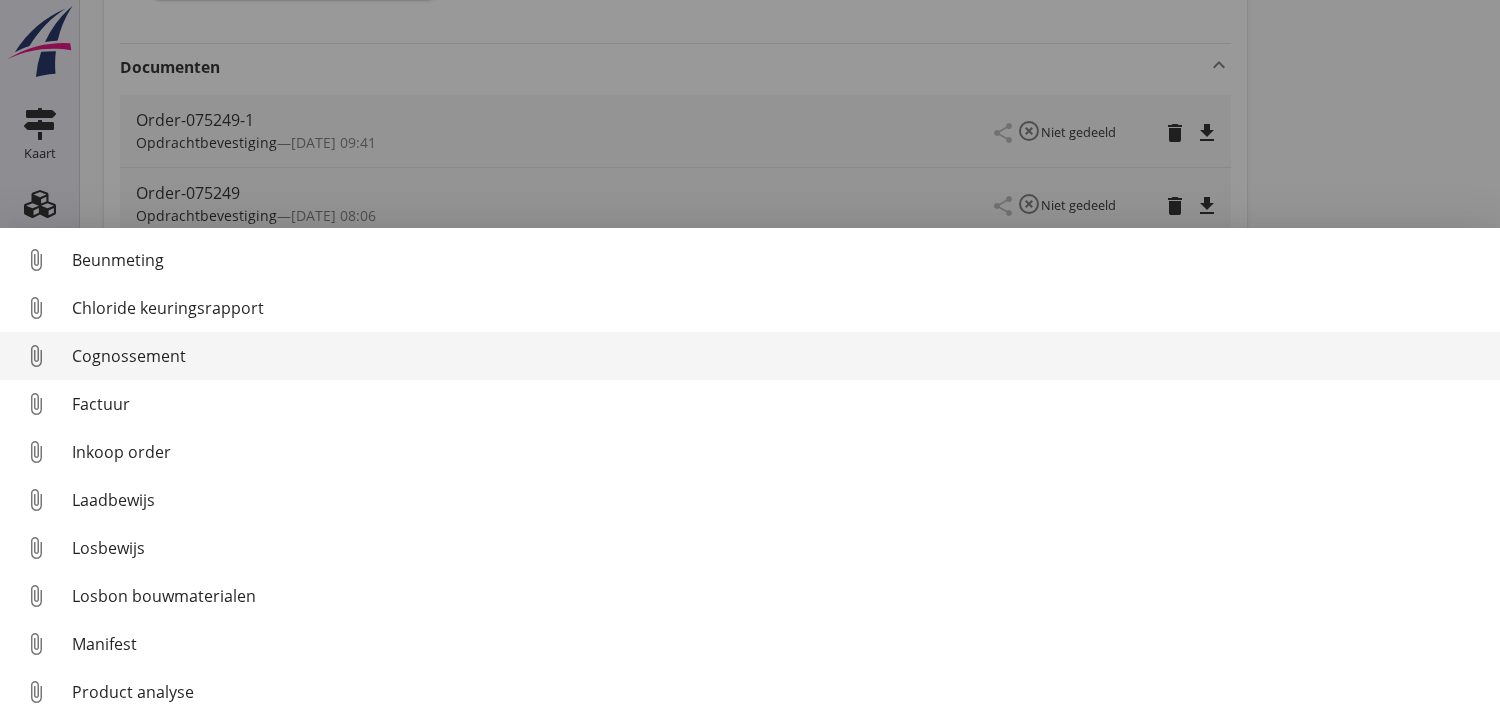 click on "Cognossement" at bounding box center [778, 356] 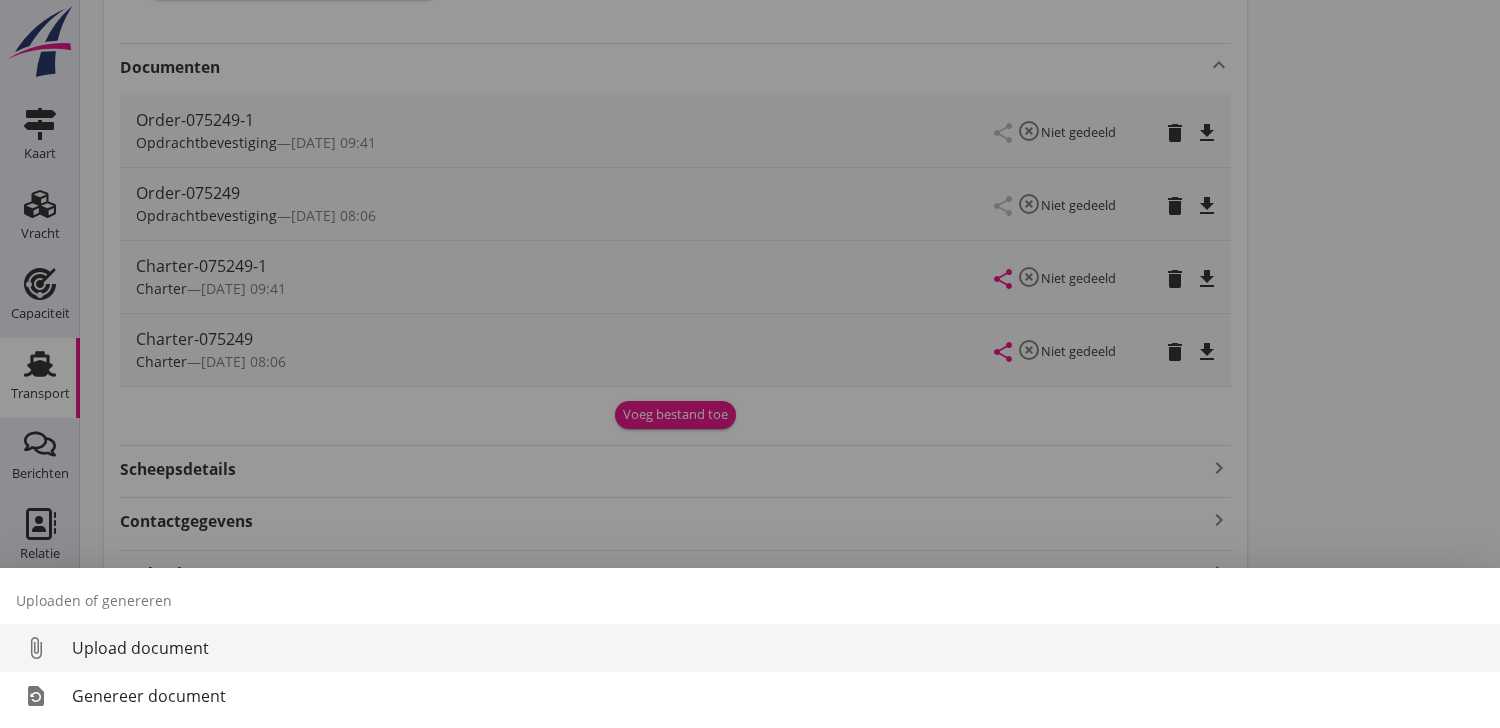 click on "Upload document" at bounding box center [778, 648] 